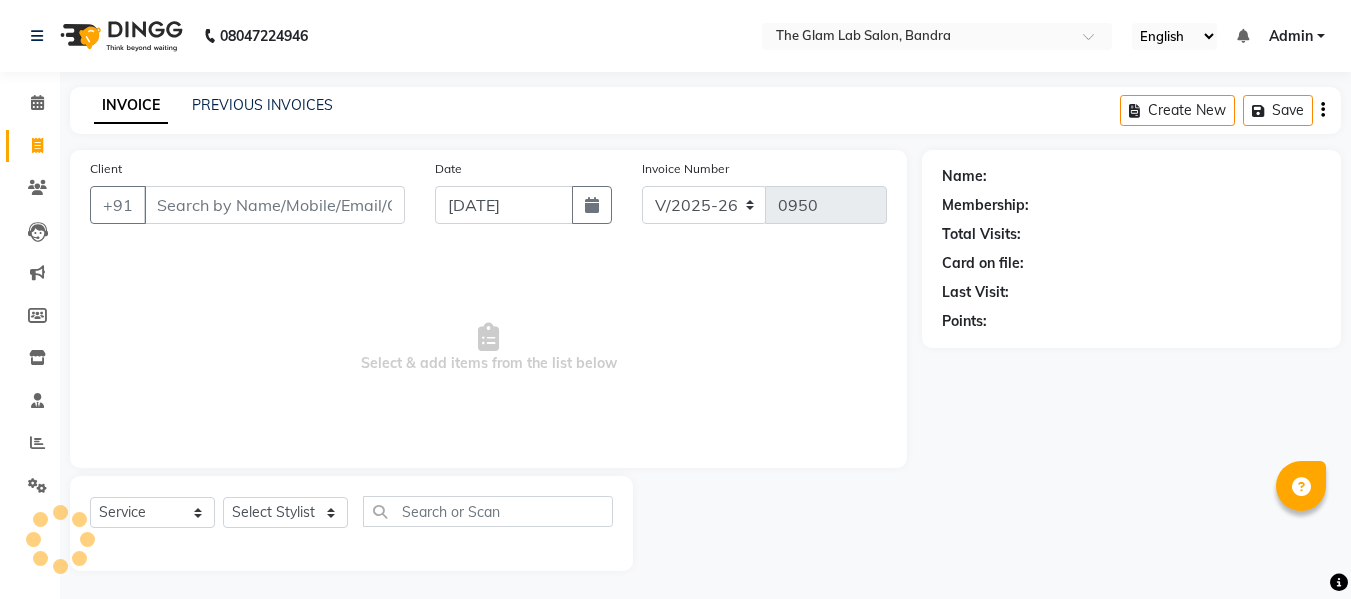select on "734" 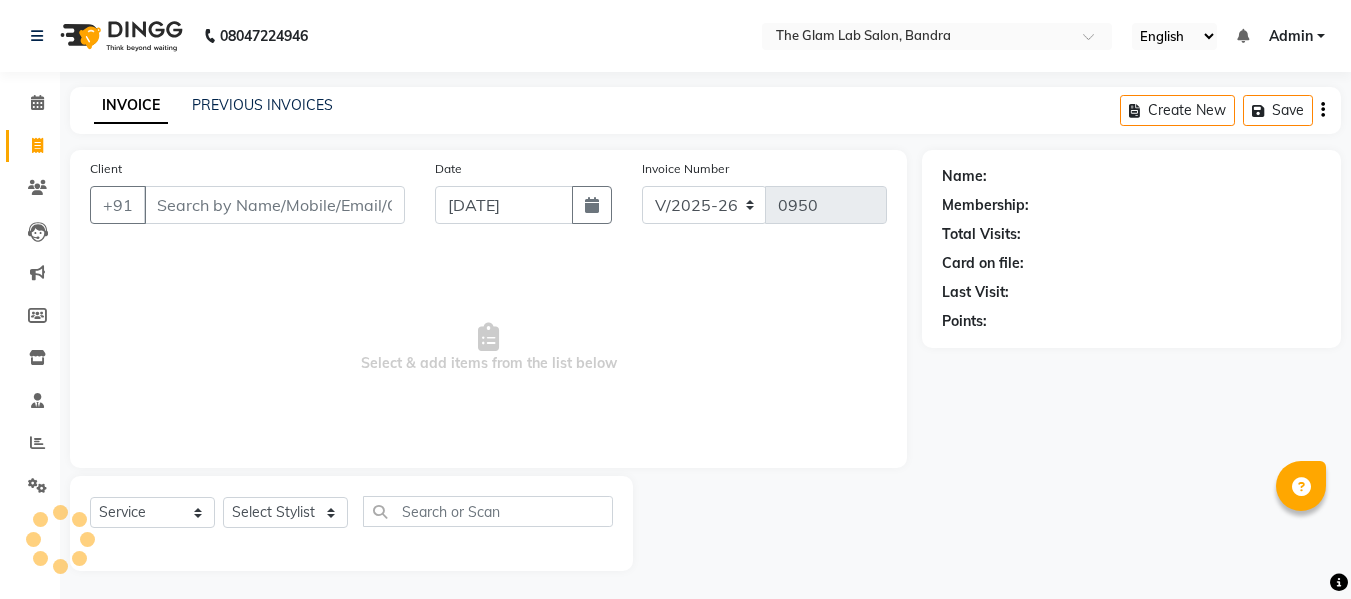scroll, scrollTop: 2, scrollLeft: 0, axis: vertical 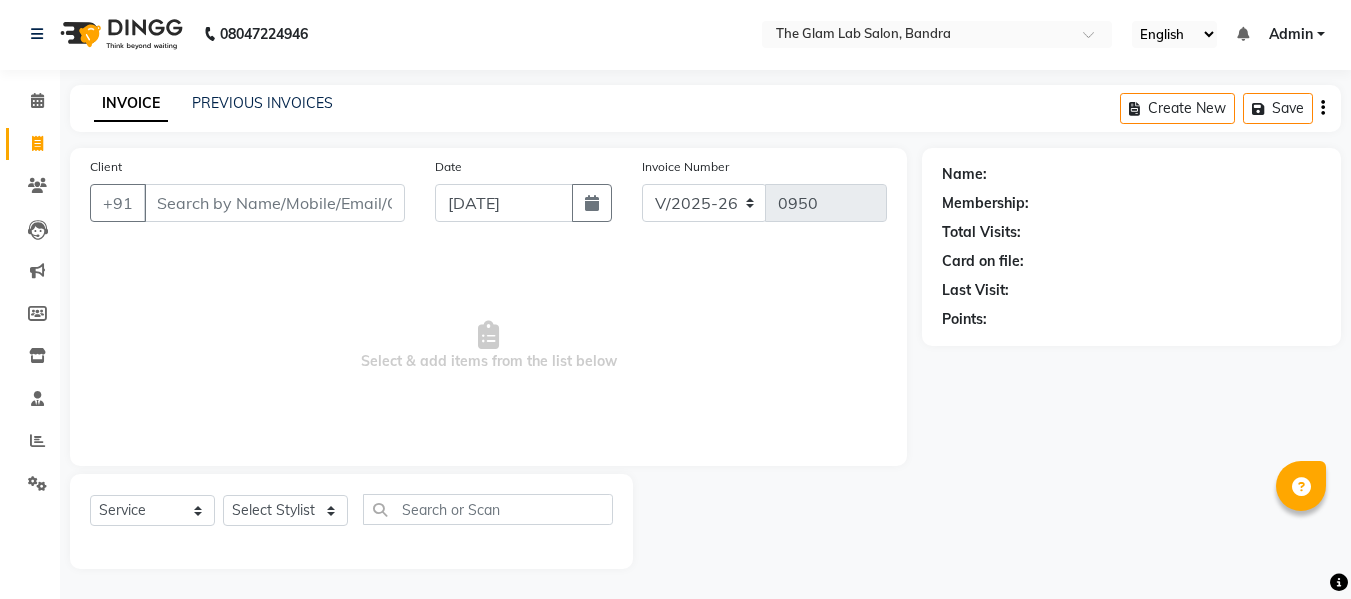 click on "Client" at bounding box center [274, 203] 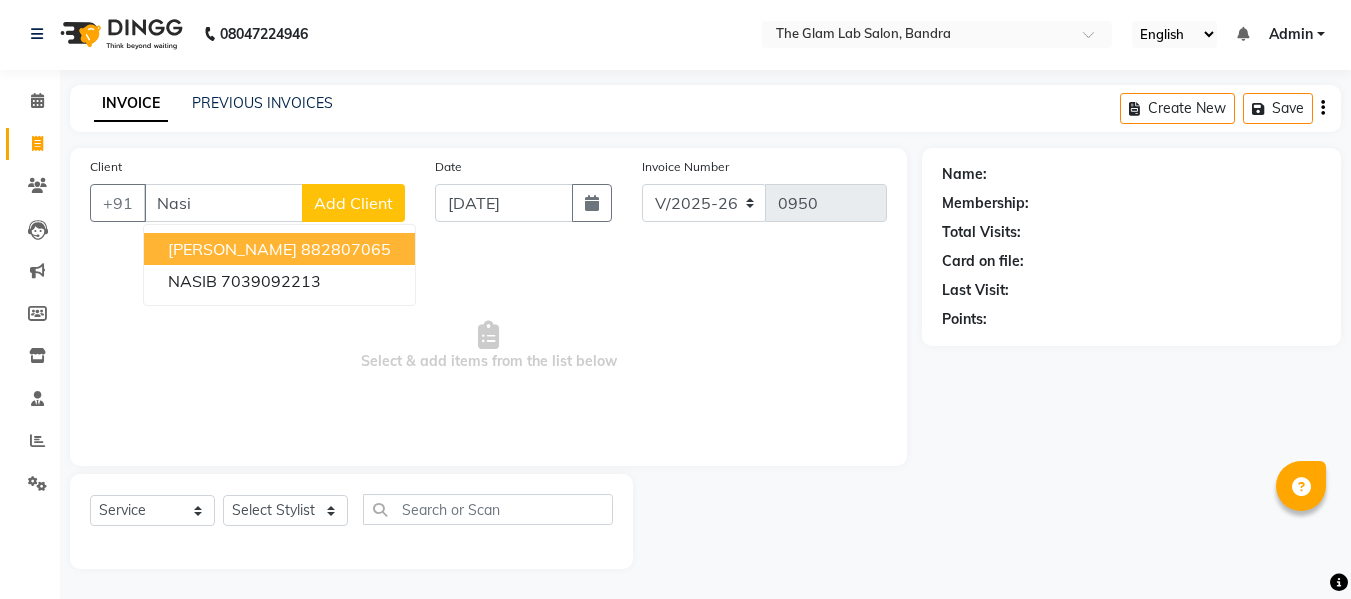 click on "882807065" at bounding box center [346, 249] 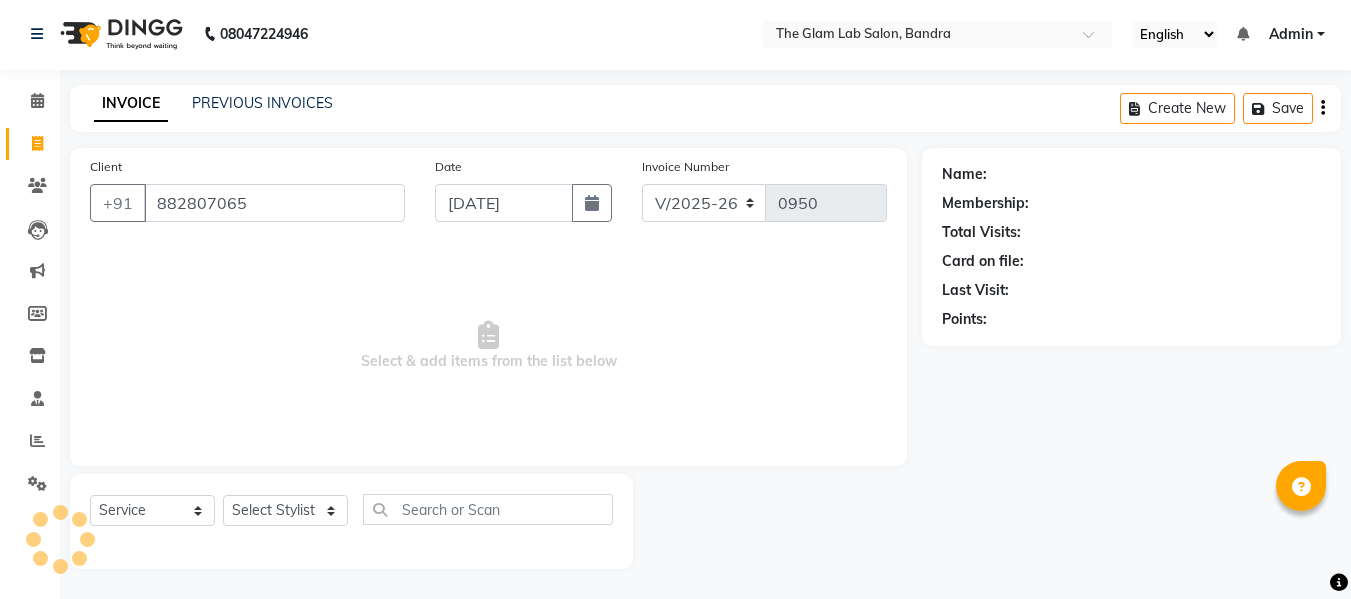 type on "882807065" 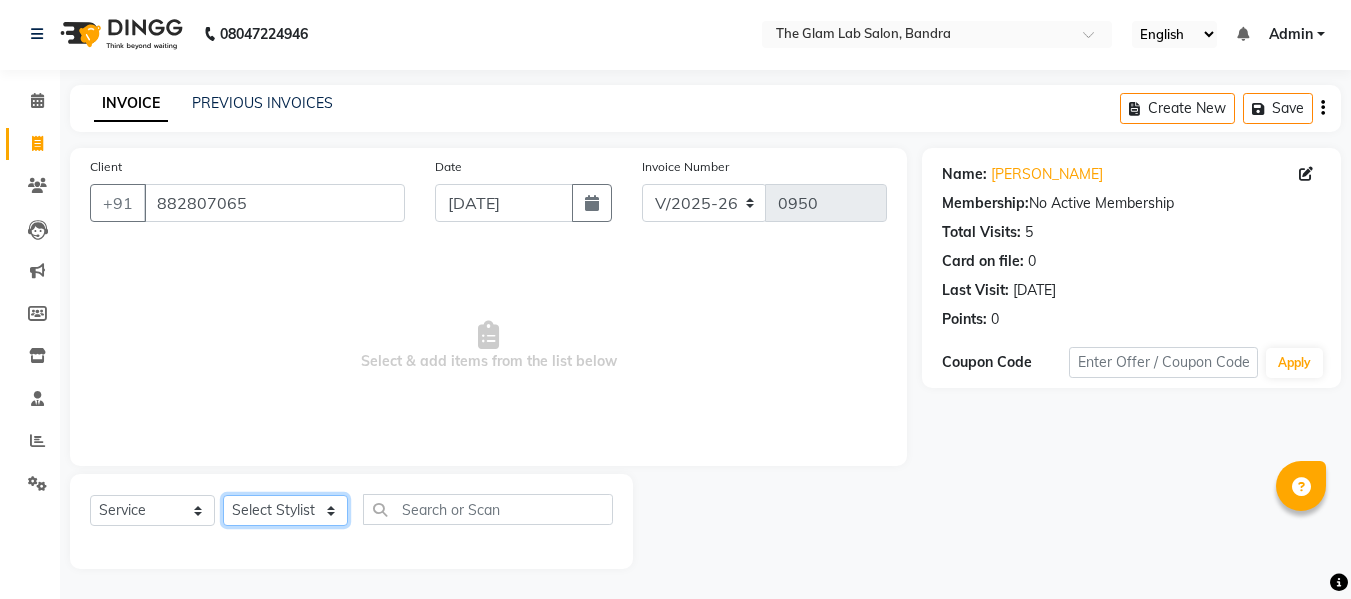 click on "Select Stylist [PERSON_NAME] [PERSON_NAME] [PERSON_NAME] [PERSON_NAME] BHGYASHREE [PERSON_NAME] [PERSON_NAME] [PERSON_NAME] [PERSON_NAME] [PERSON_NAME] [PERSON_NAME] [PERSON_NAME] [PERSON_NAME] [PERSON_NAME] [PERSON_NAME] [PERSON_NAME] [PERSON_NAME] [PERSON_NAME] [PERSON_NAME] WONCHUI [PERSON_NAME] [PERSON_NAME] ZAIN" 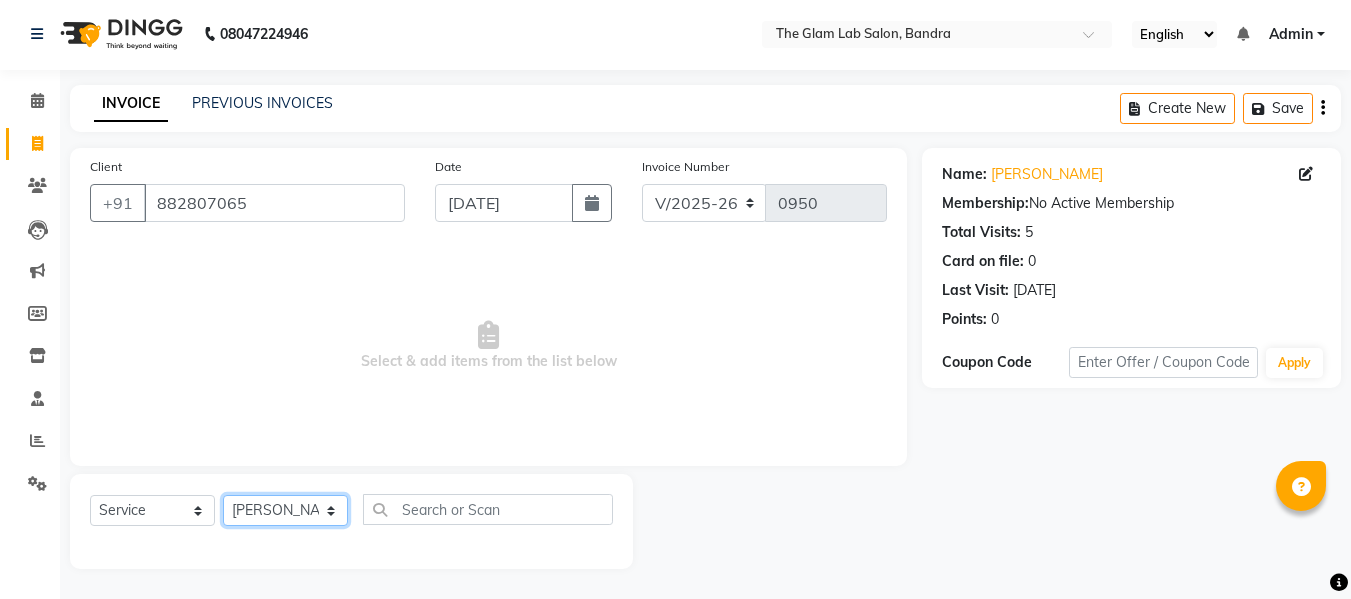 click on "Select Stylist [PERSON_NAME] [PERSON_NAME] [PERSON_NAME] [PERSON_NAME] BHGYASHREE [PERSON_NAME] [PERSON_NAME] [PERSON_NAME] [PERSON_NAME] [PERSON_NAME] [PERSON_NAME] [PERSON_NAME] [PERSON_NAME] [PERSON_NAME] [PERSON_NAME] [PERSON_NAME] [PERSON_NAME] [PERSON_NAME] [PERSON_NAME] WONCHUI [PERSON_NAME] [PERSON_NAME] ZAIN" 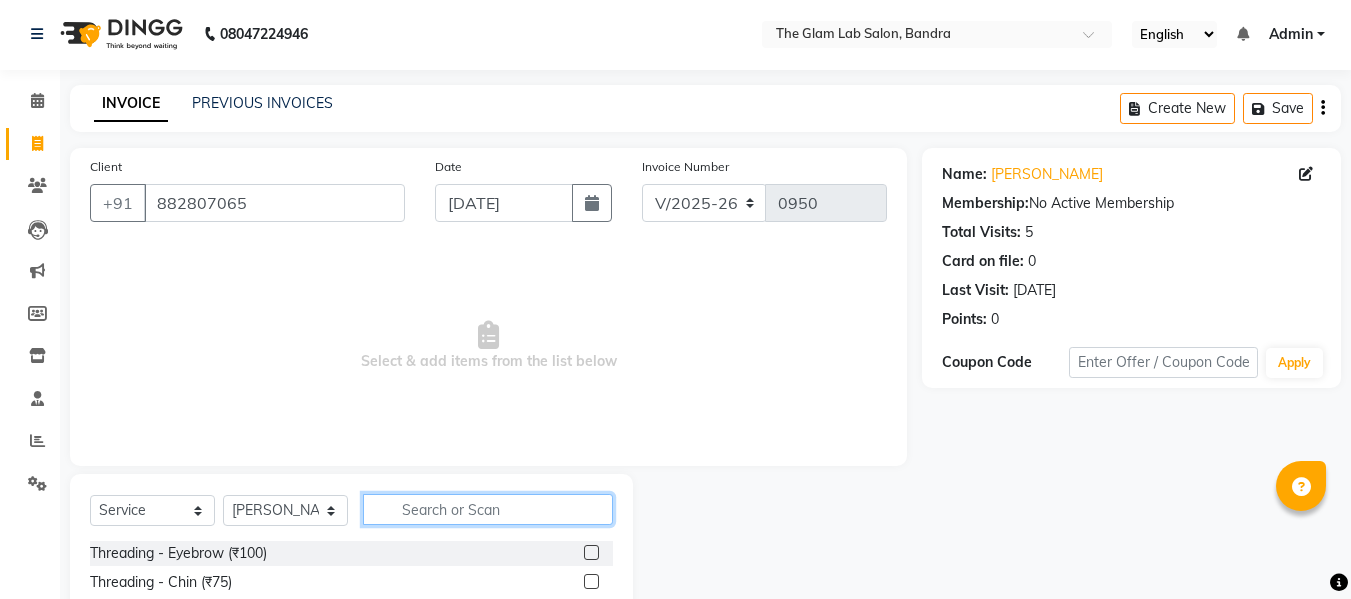 click 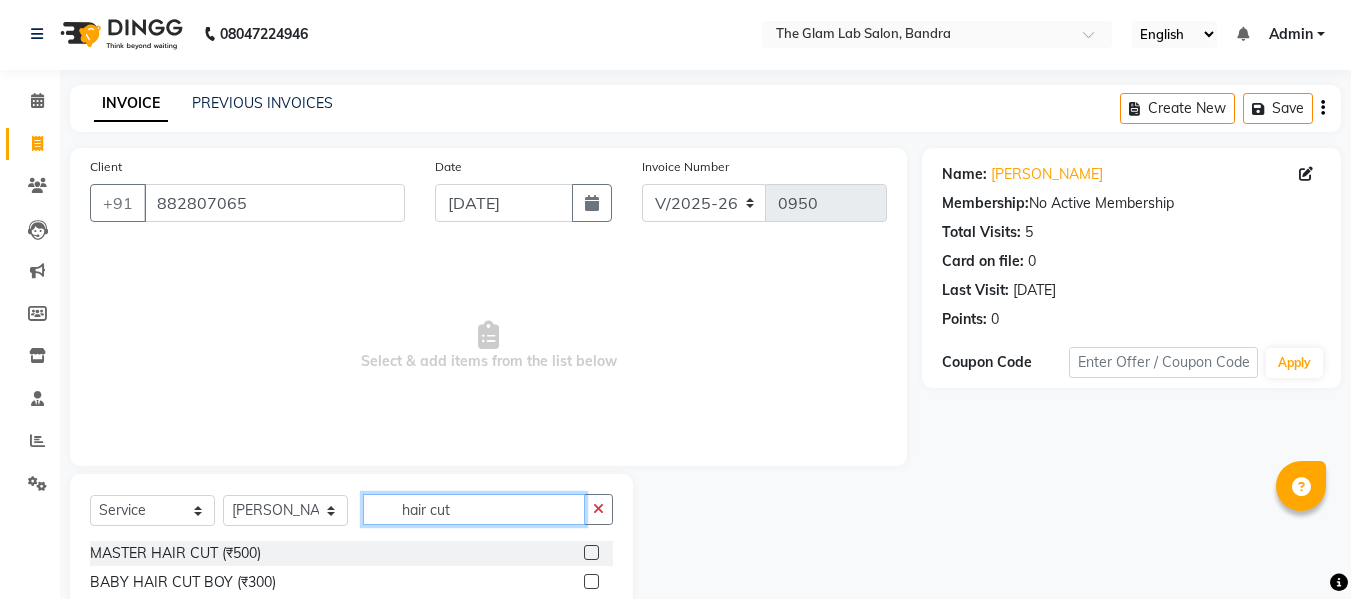 scroll, scrollTop: 202, scrollLeft: 0, axis: vertical 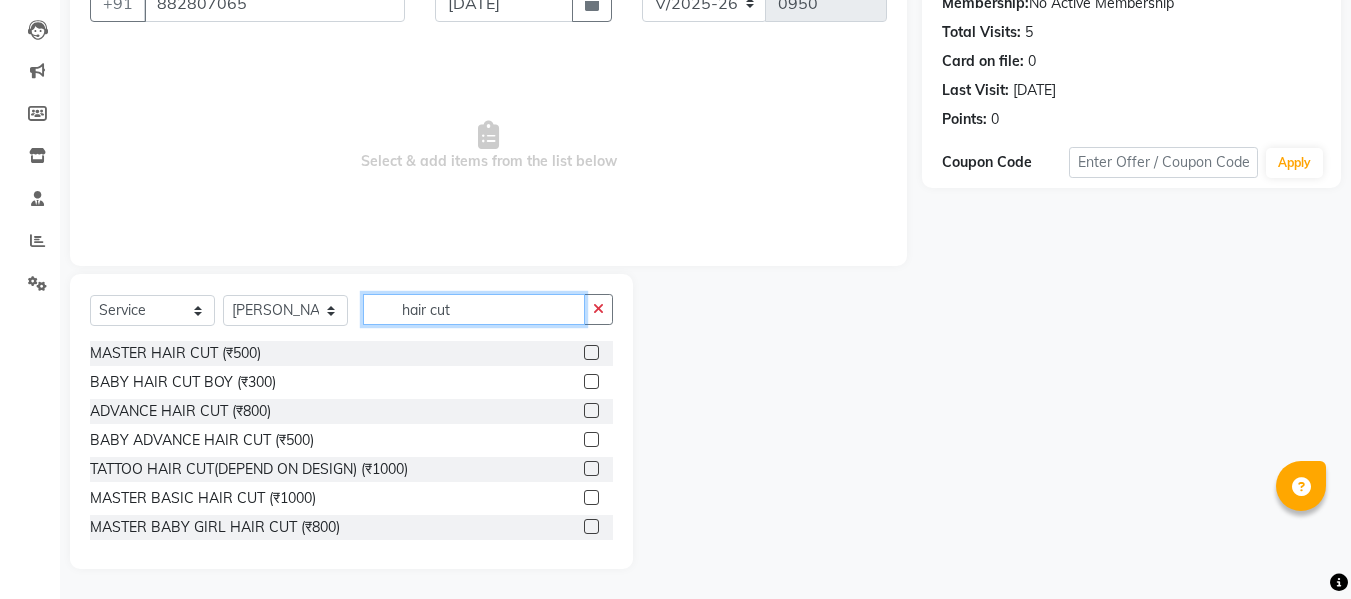 type on "hair cut" 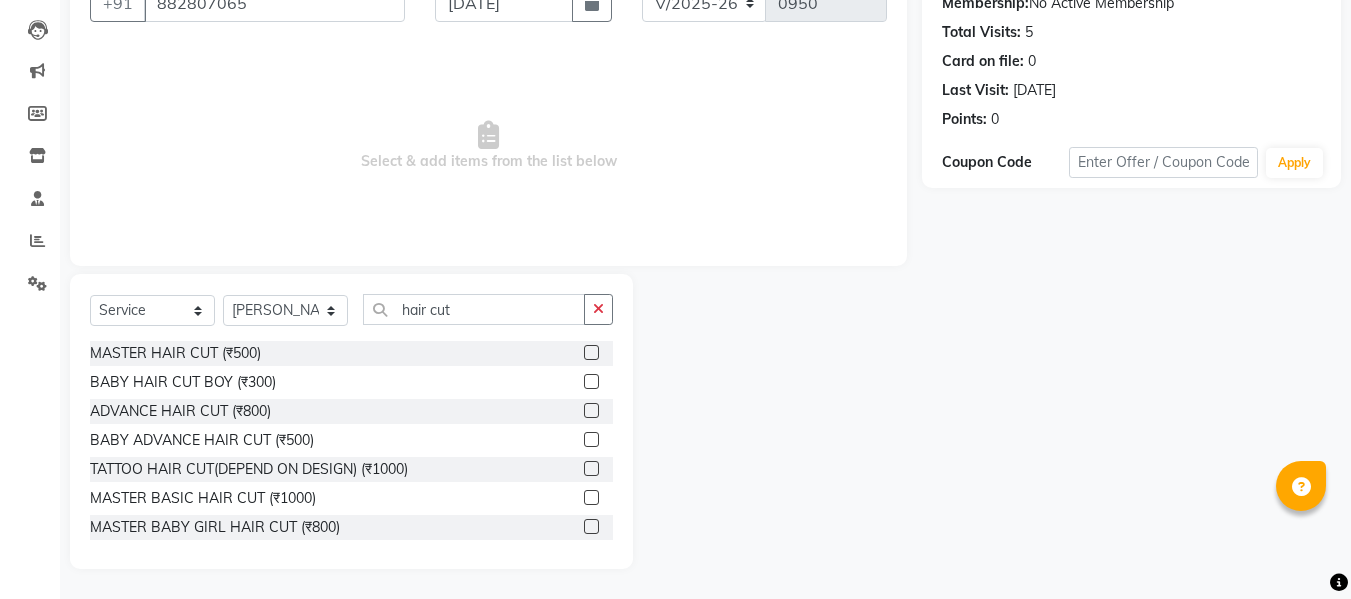 click 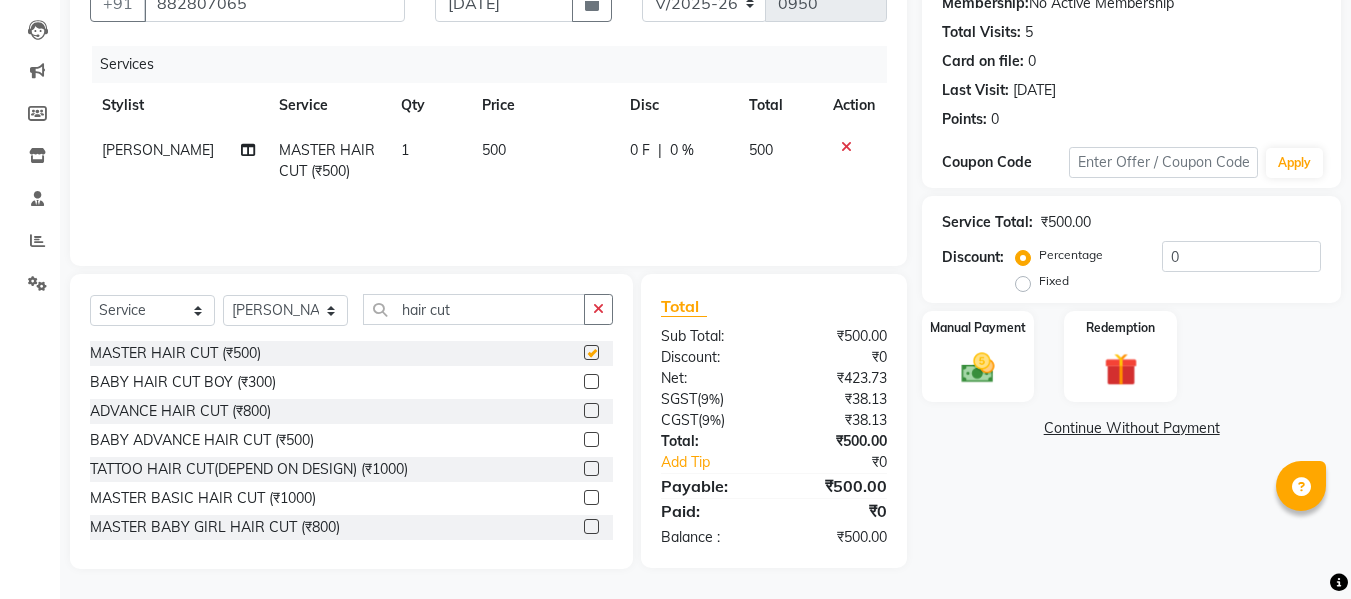 checkbox on "false" 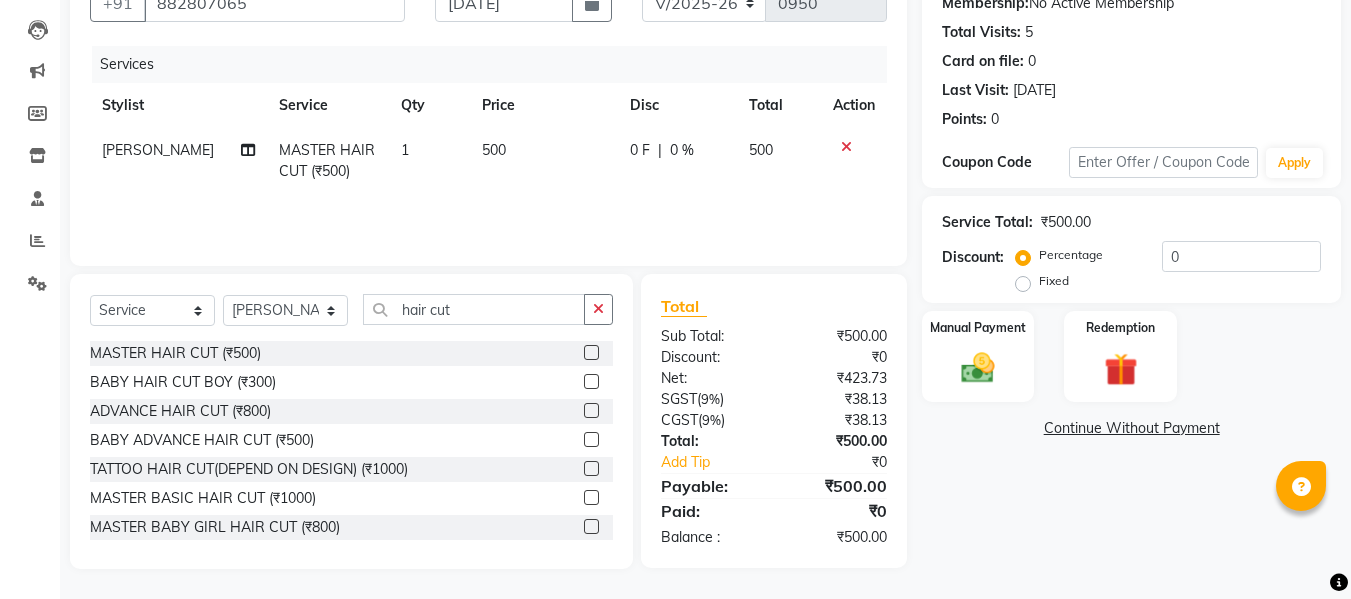 click on "500" 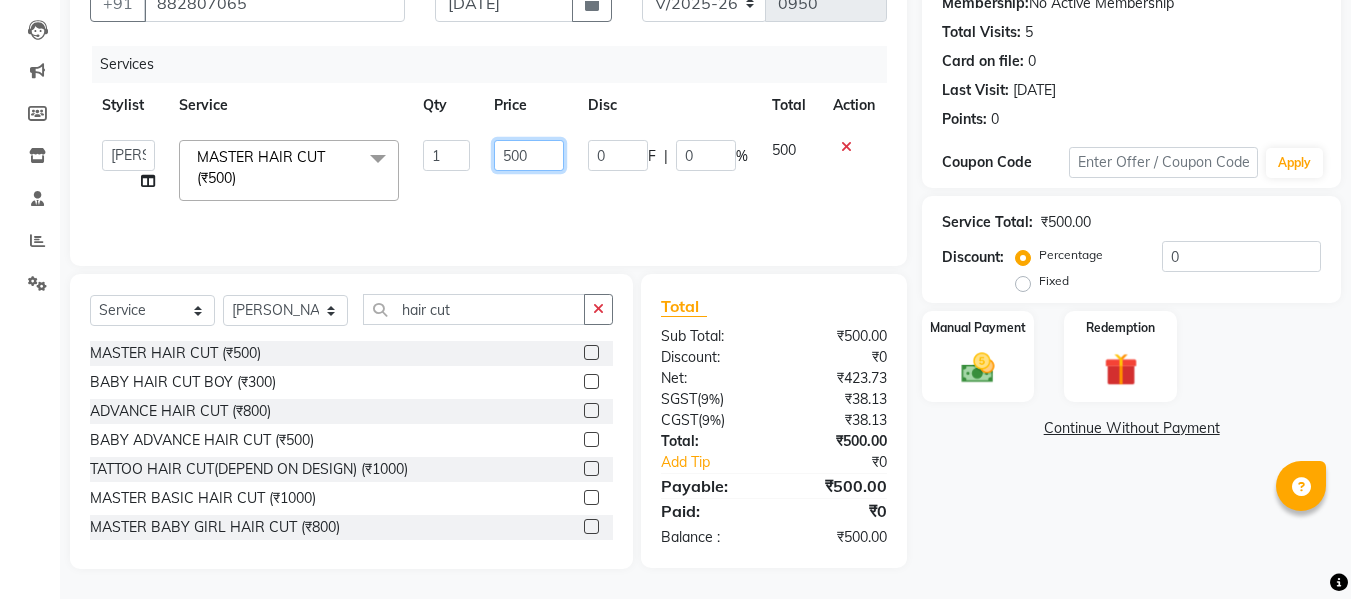 click on "500" 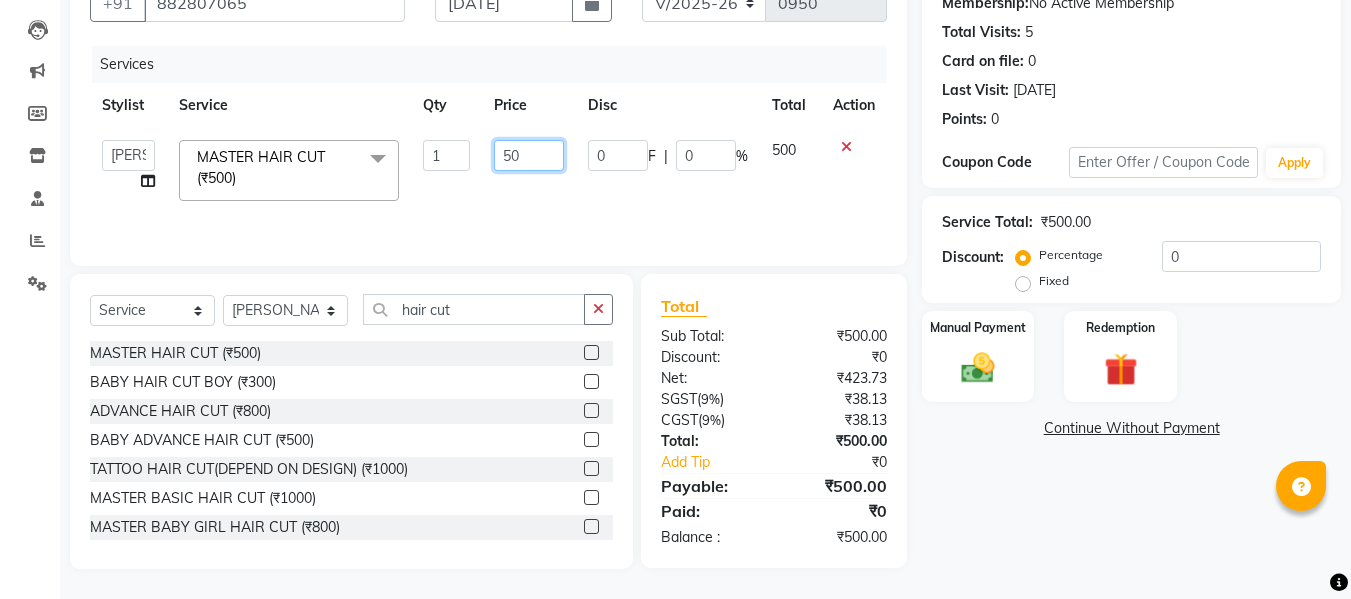 type on "590" 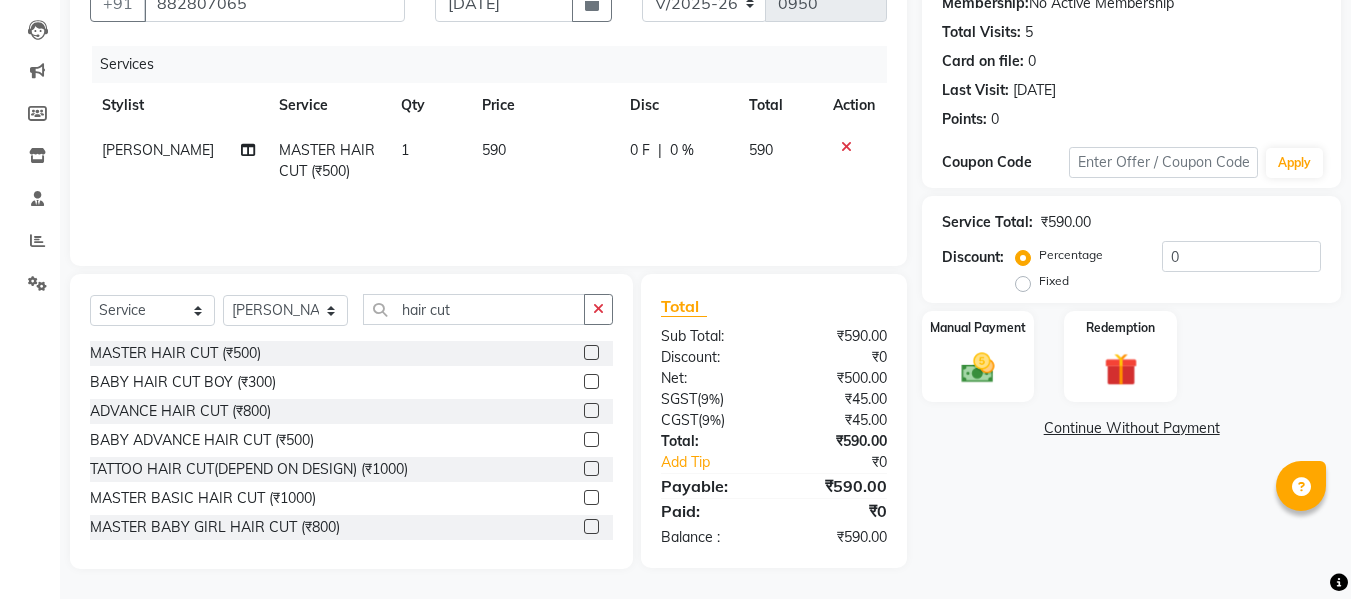 click on "590" 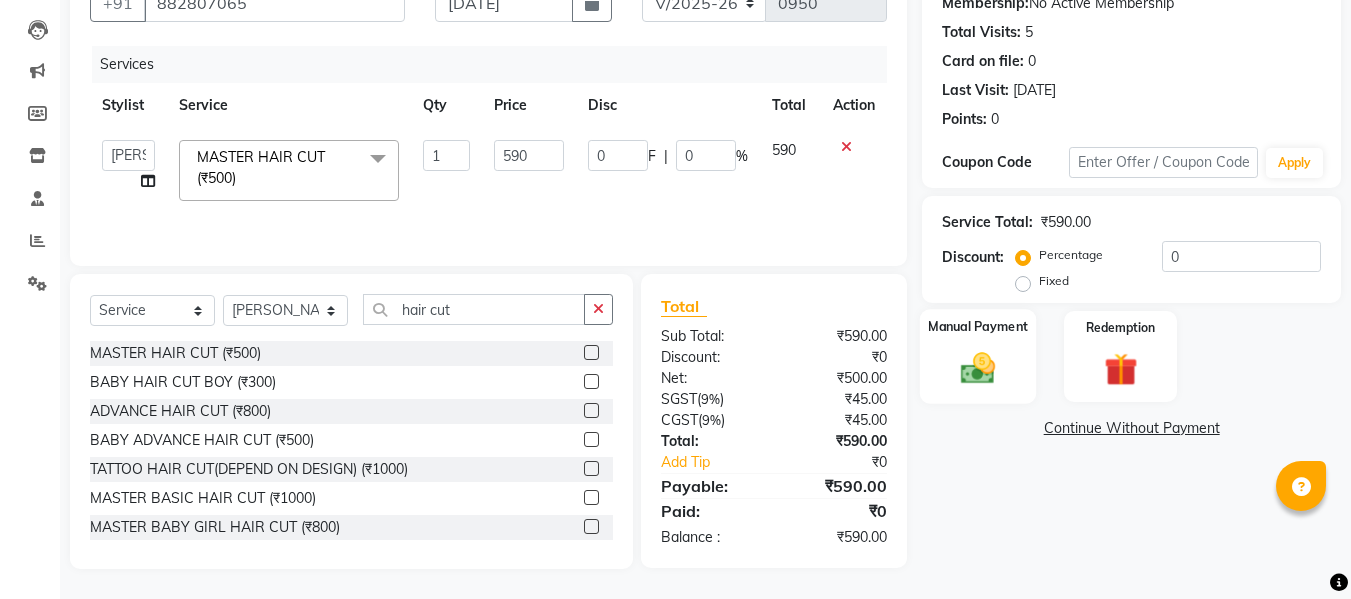 click 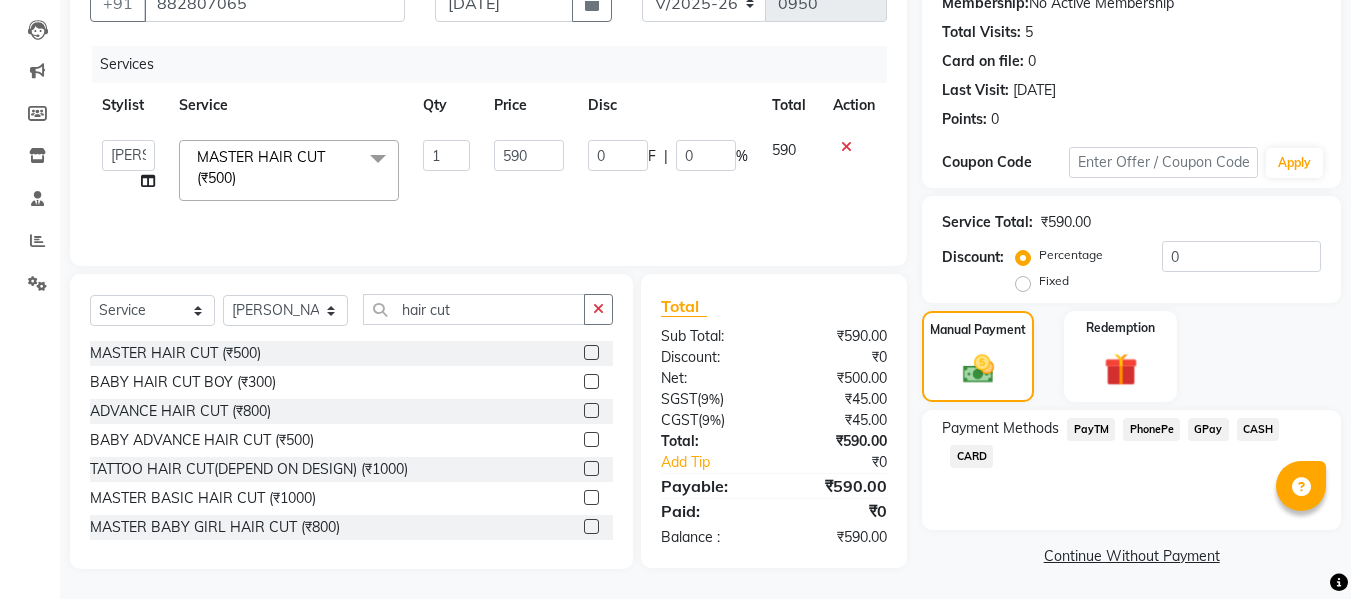 scroll, scrollTop: 204, scrollLeft: 0, axis: vertical 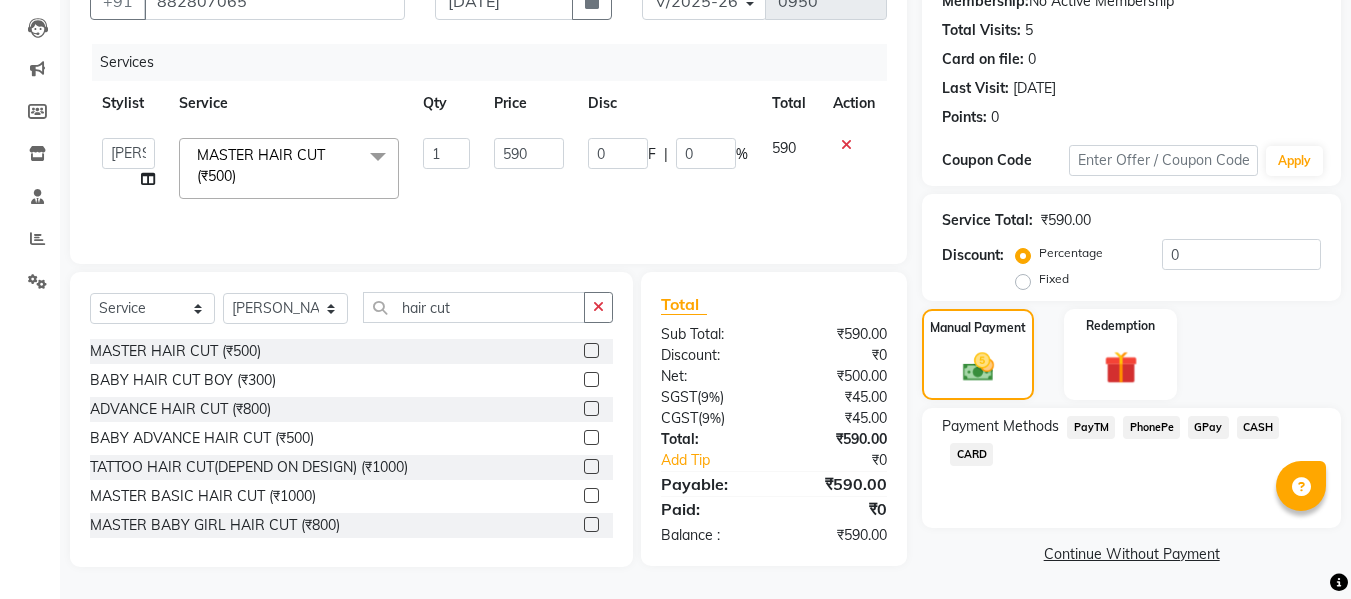 click on "PhonePe" 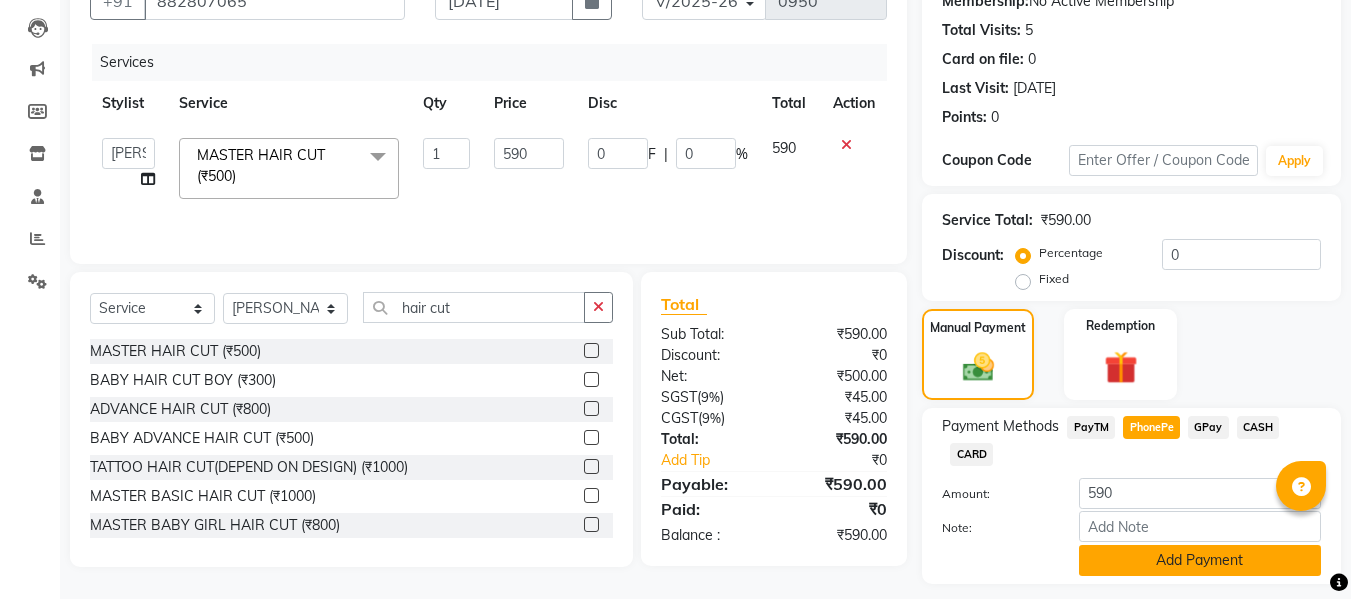 click on "Add Payment" 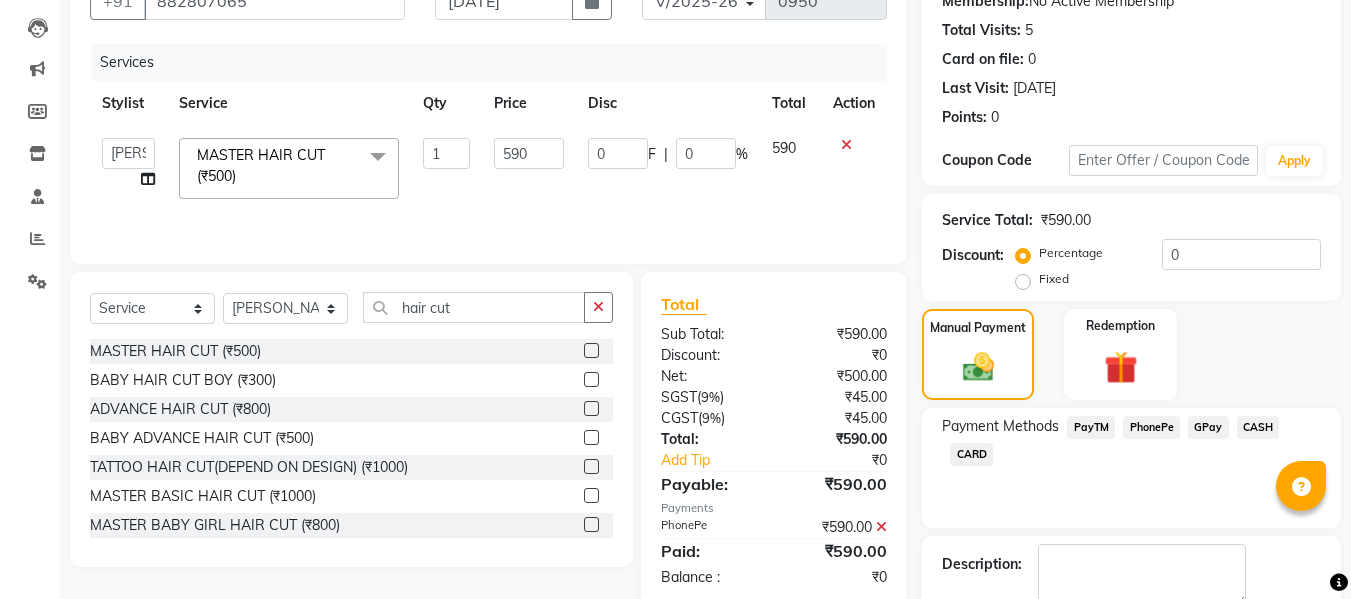 scroll, scrollTop: 317, scrollLeft: 0, axis: vertical 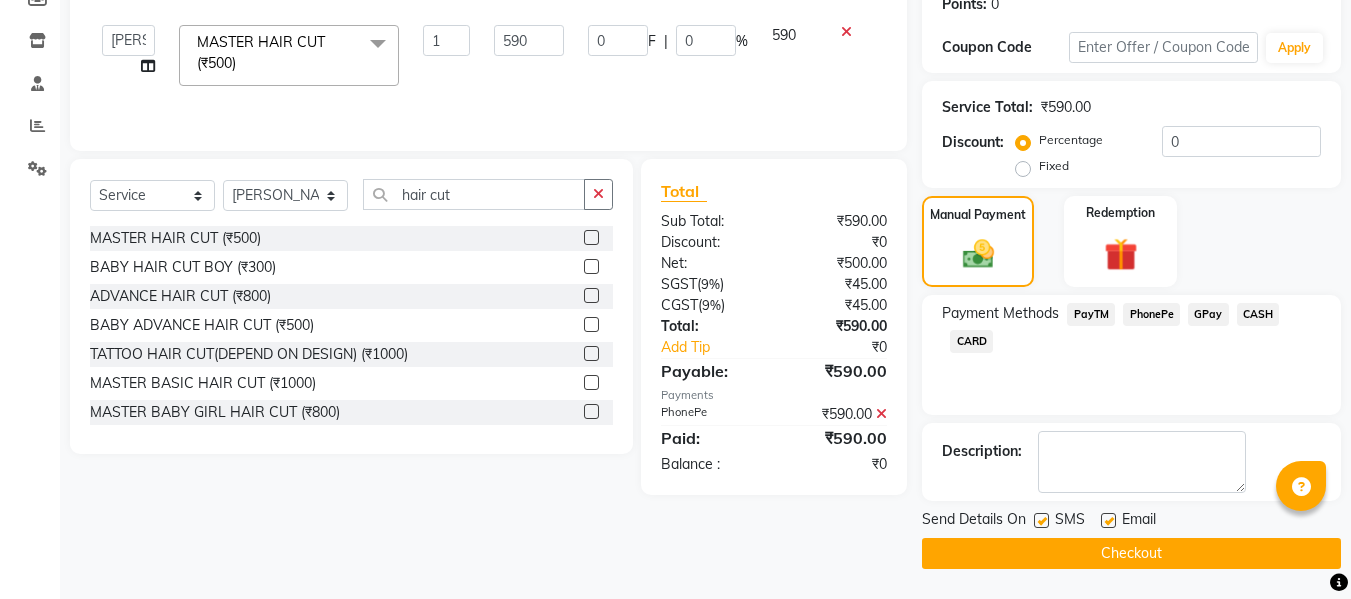 click on "Checkout" 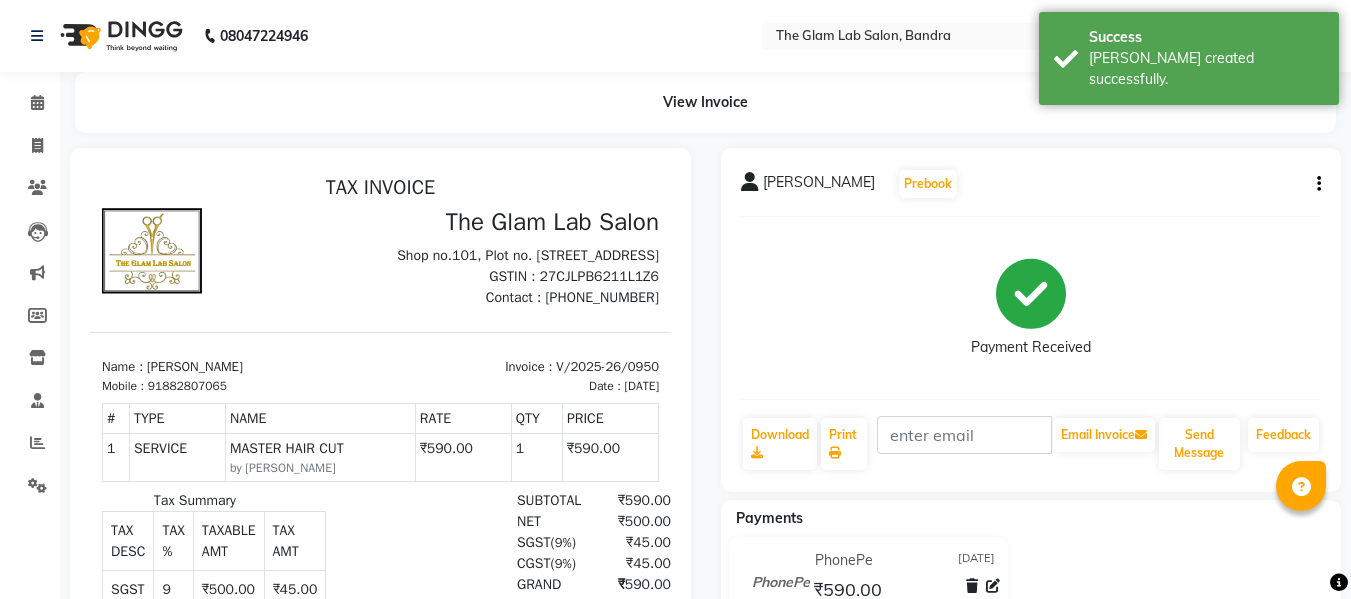 scroll, scrollTop: 0, scrollLeft: 0, axis: both 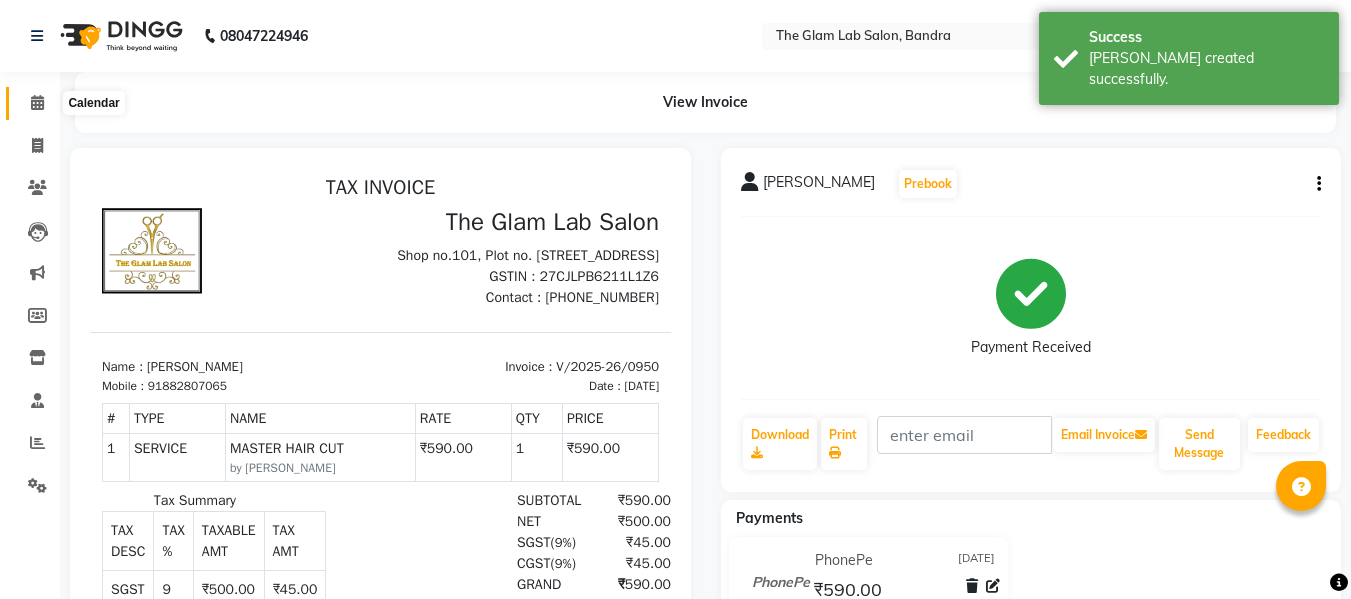 click 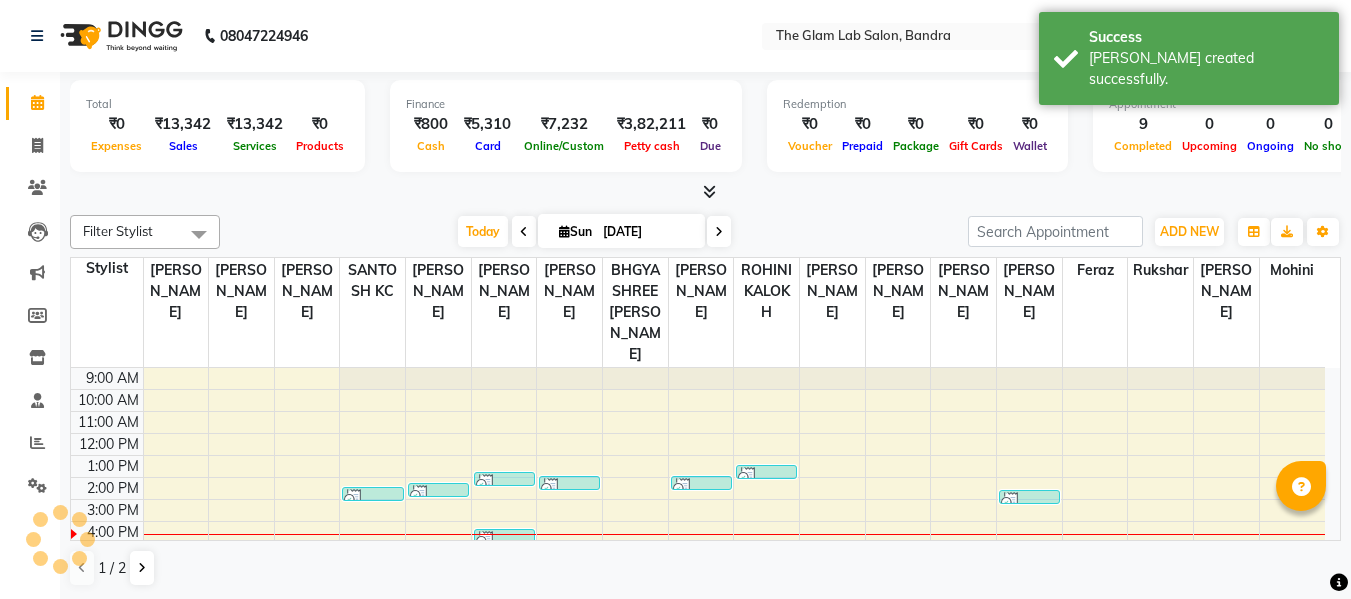 scroll, scrollTop: 0, scrollLeft: 0, axis: both 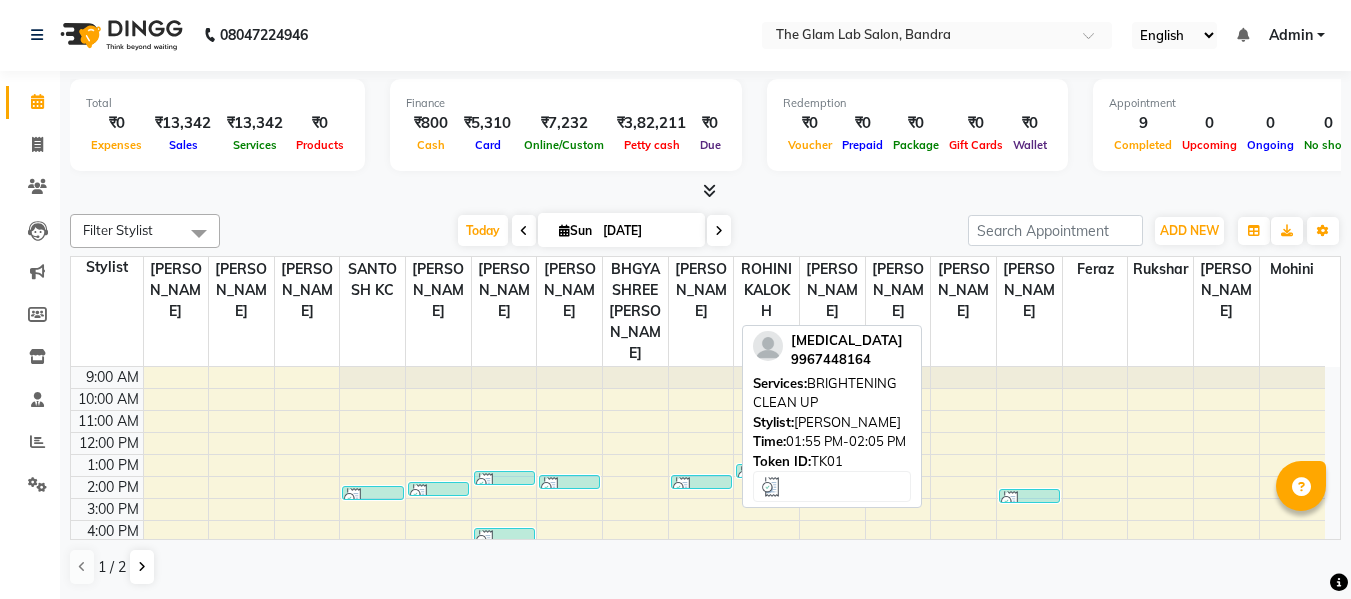 click at bounding box center [701, 487] 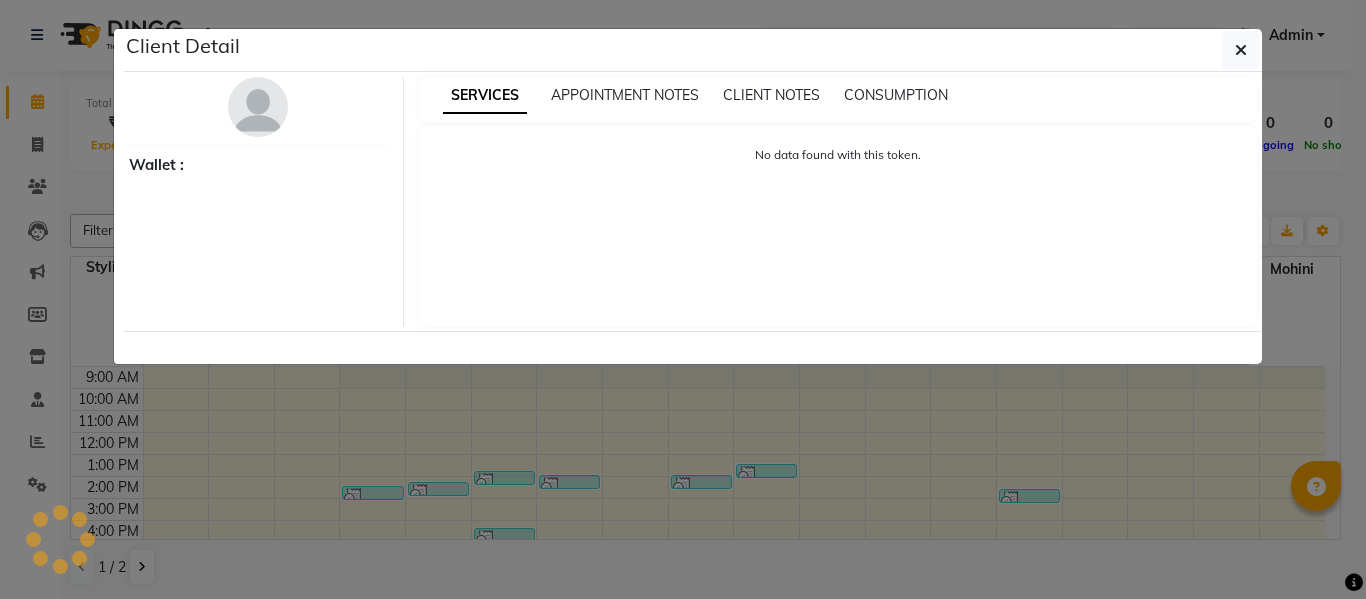 select on "3" 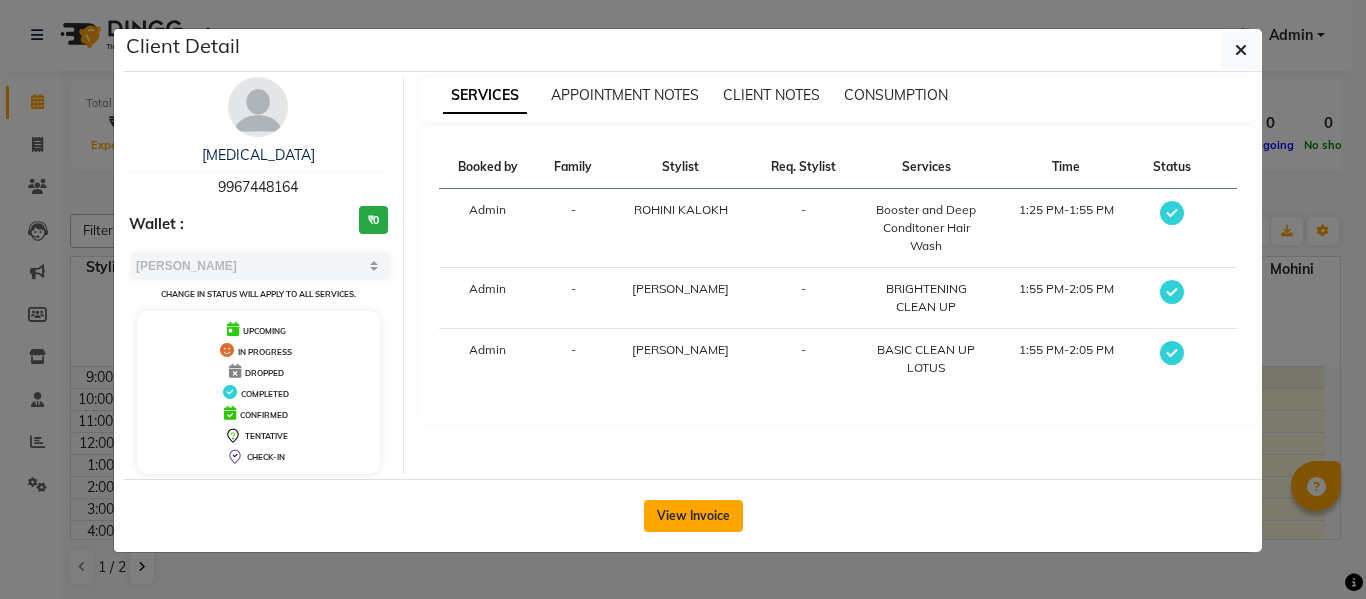 click on "View Invoice" 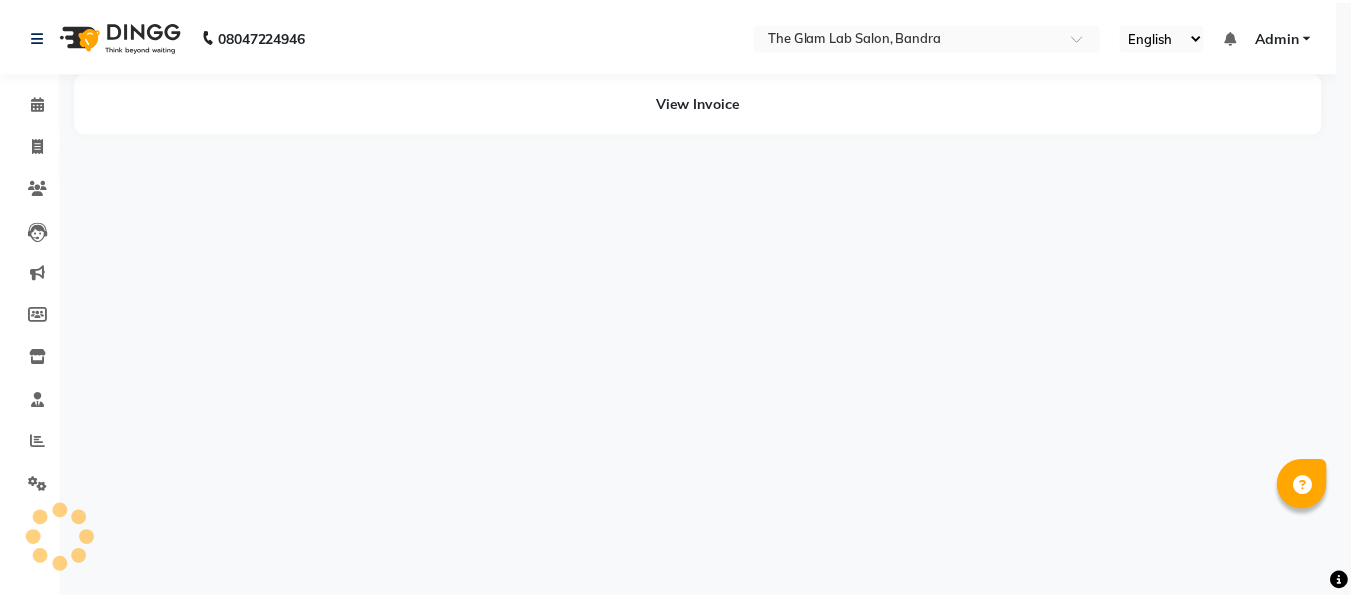 scroll, scrollTop: 0, scrollLeft: 0, axis: both 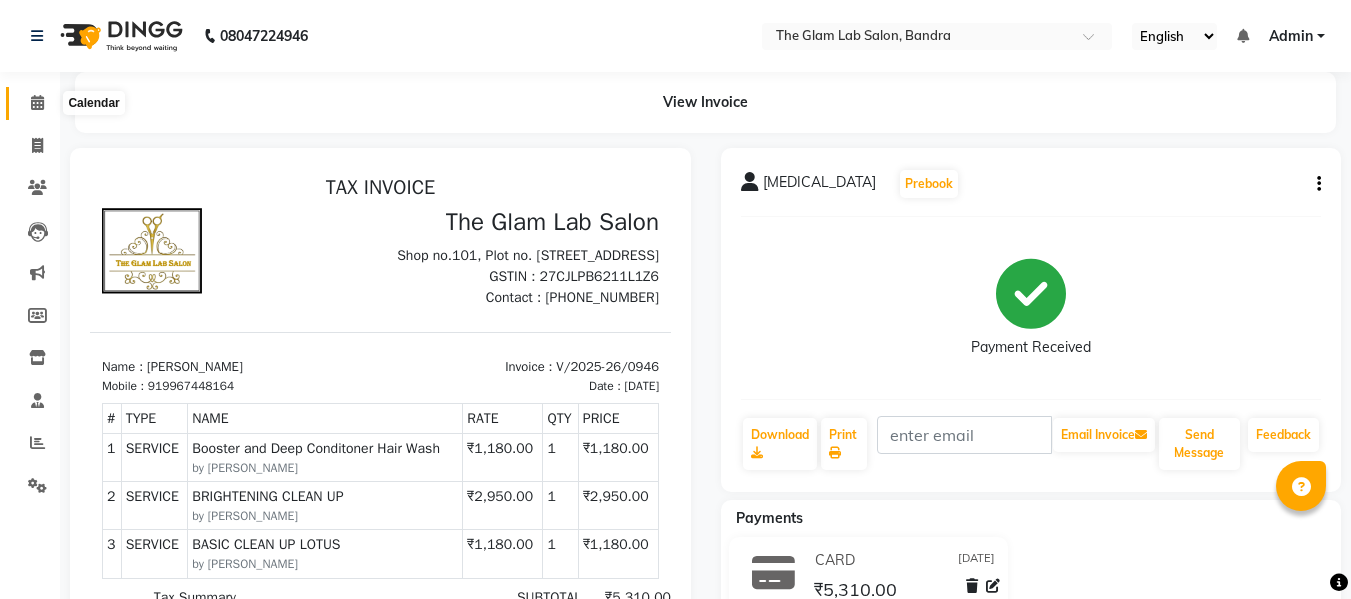 click 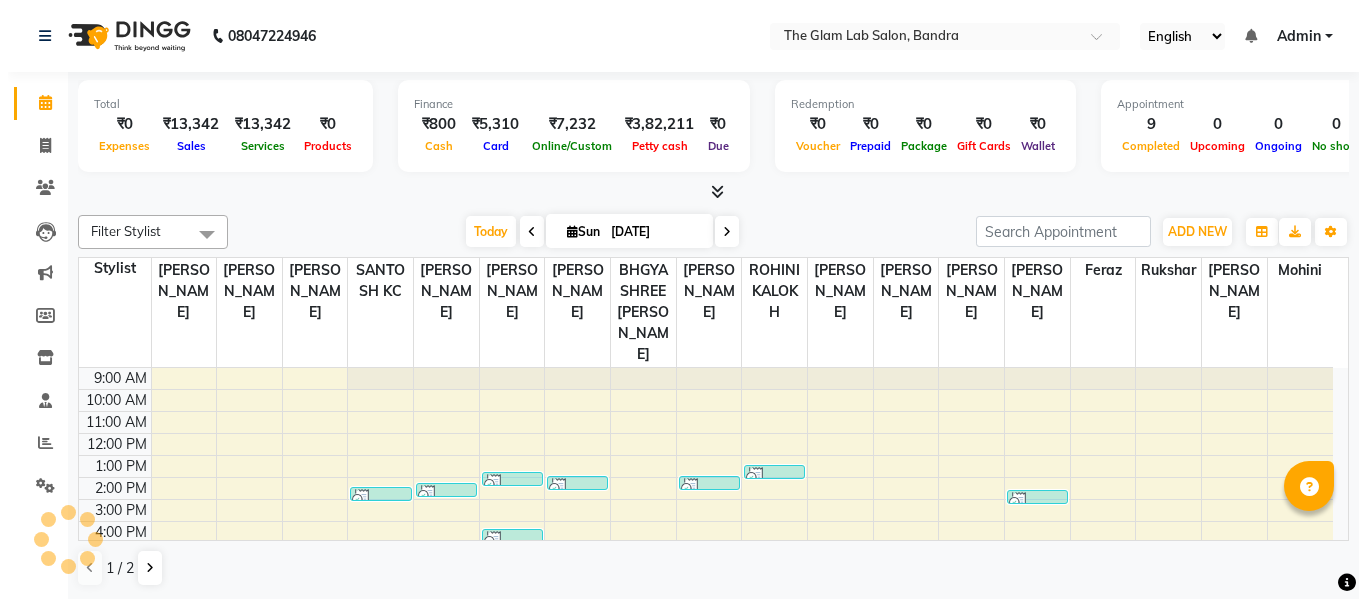 scroll, scrollTop: 0, scrollLeft: 0, axis: both 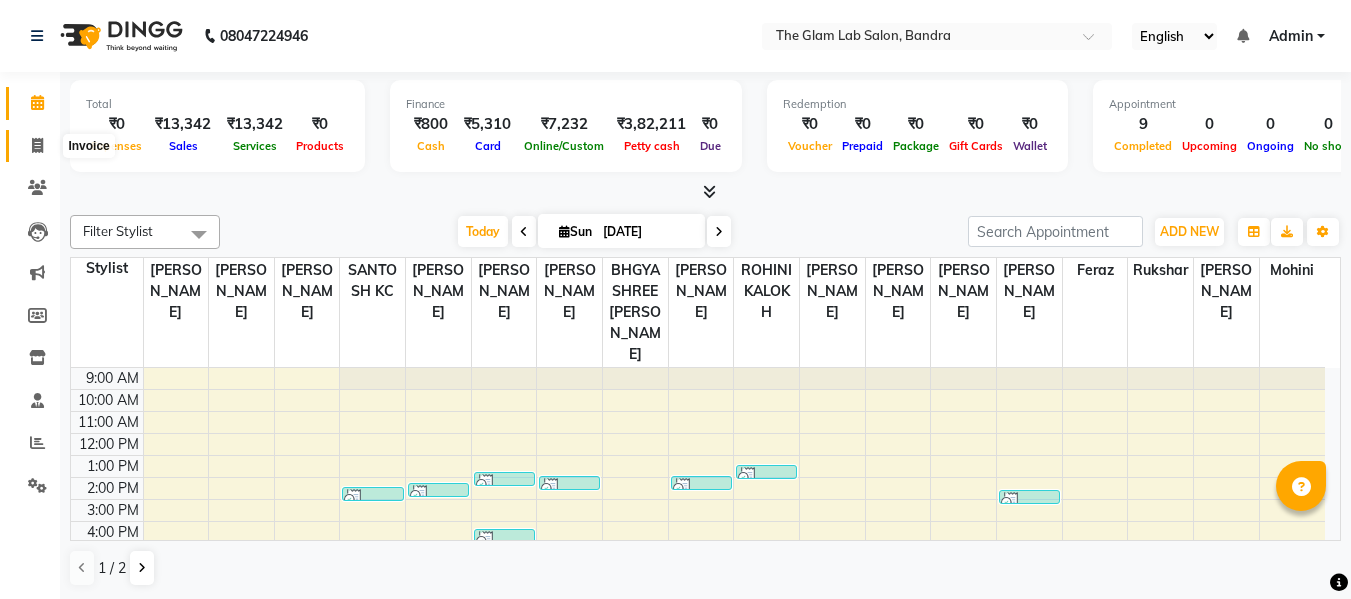 click 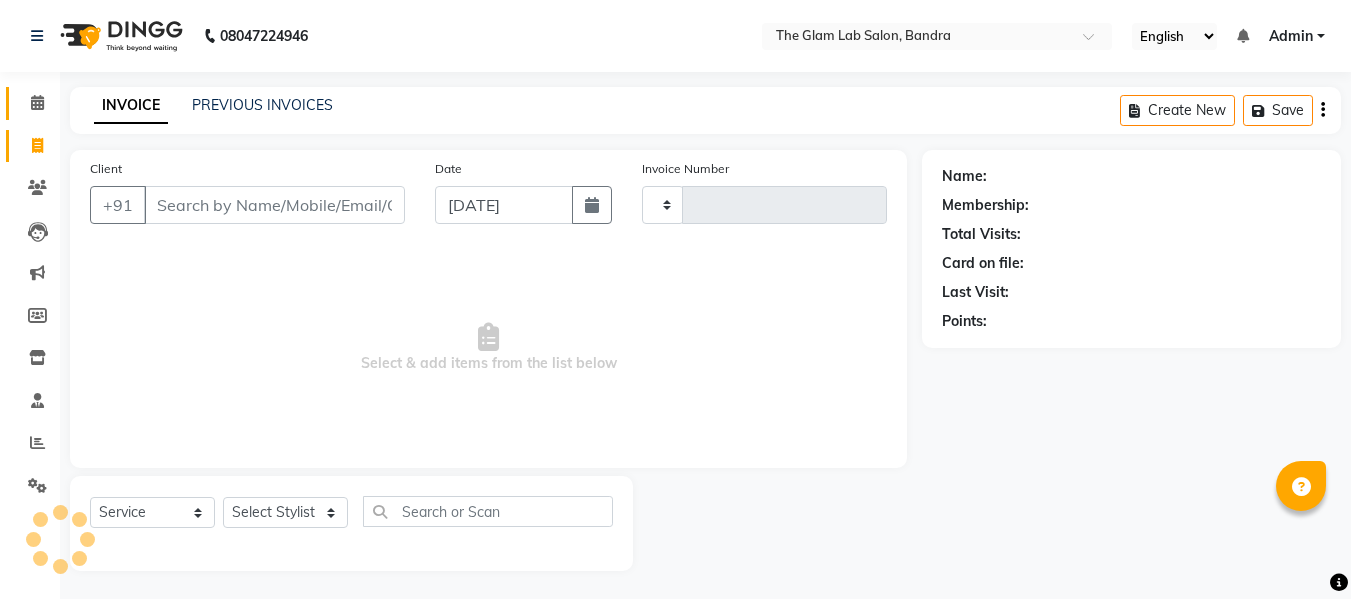 type on "0951" 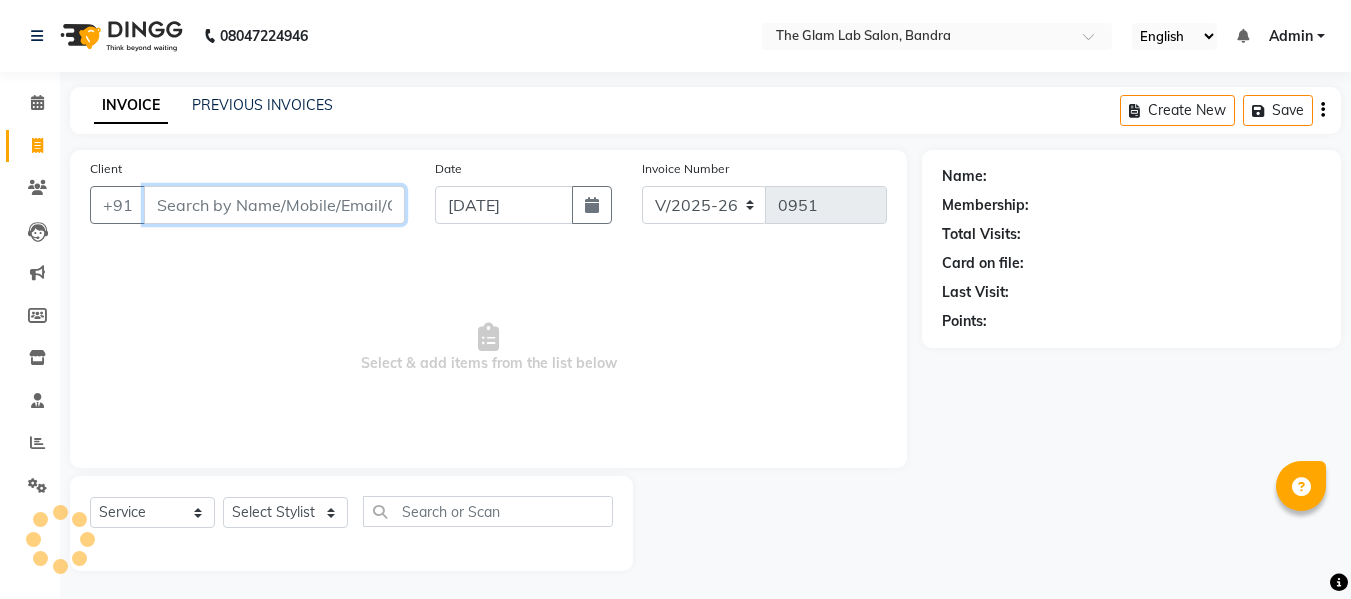 click on "Client" at bounding box center [274, 205] 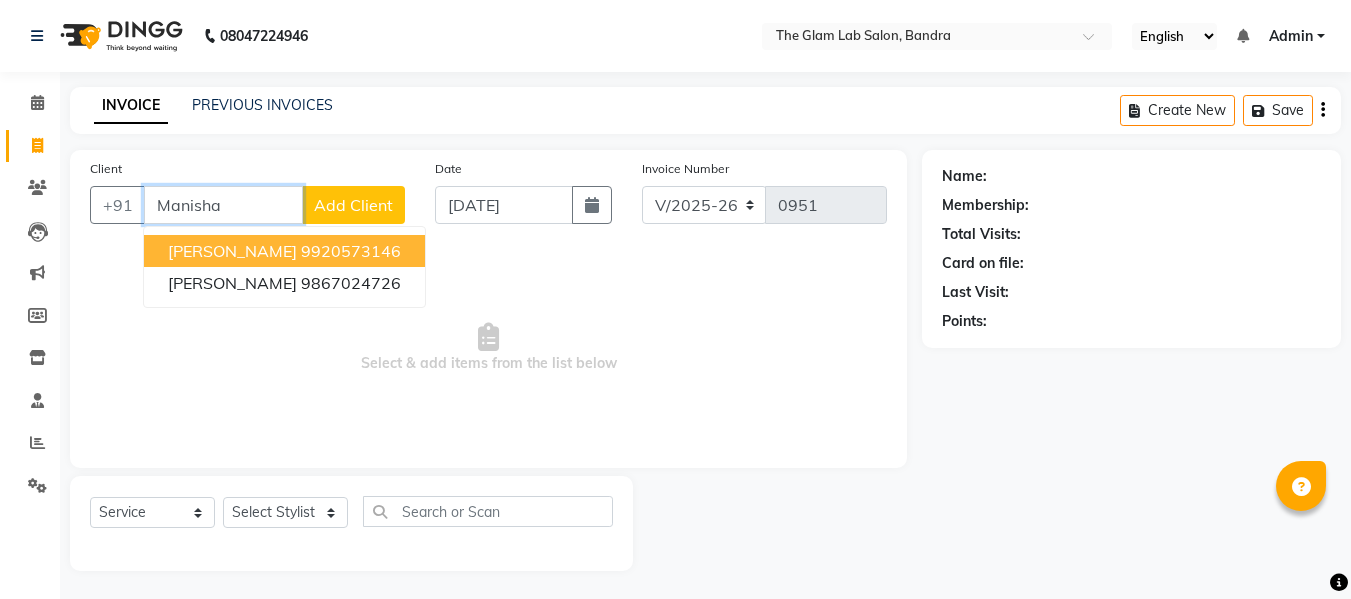 type on "Manisha" 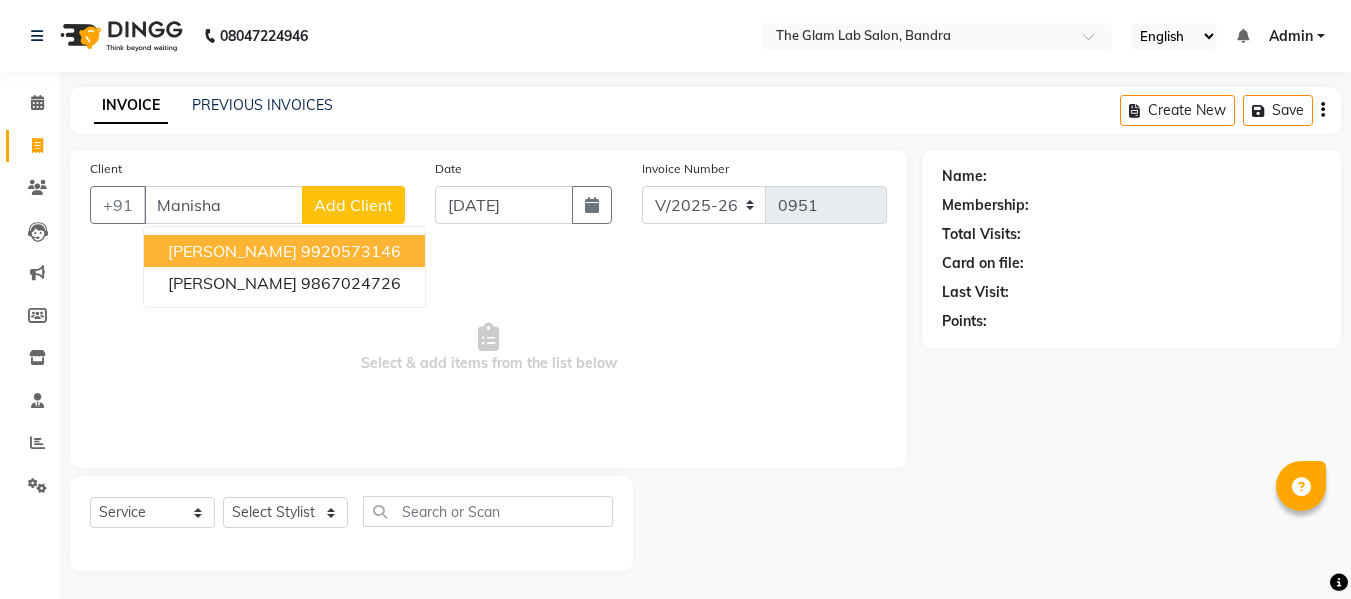 click on "Add Client" 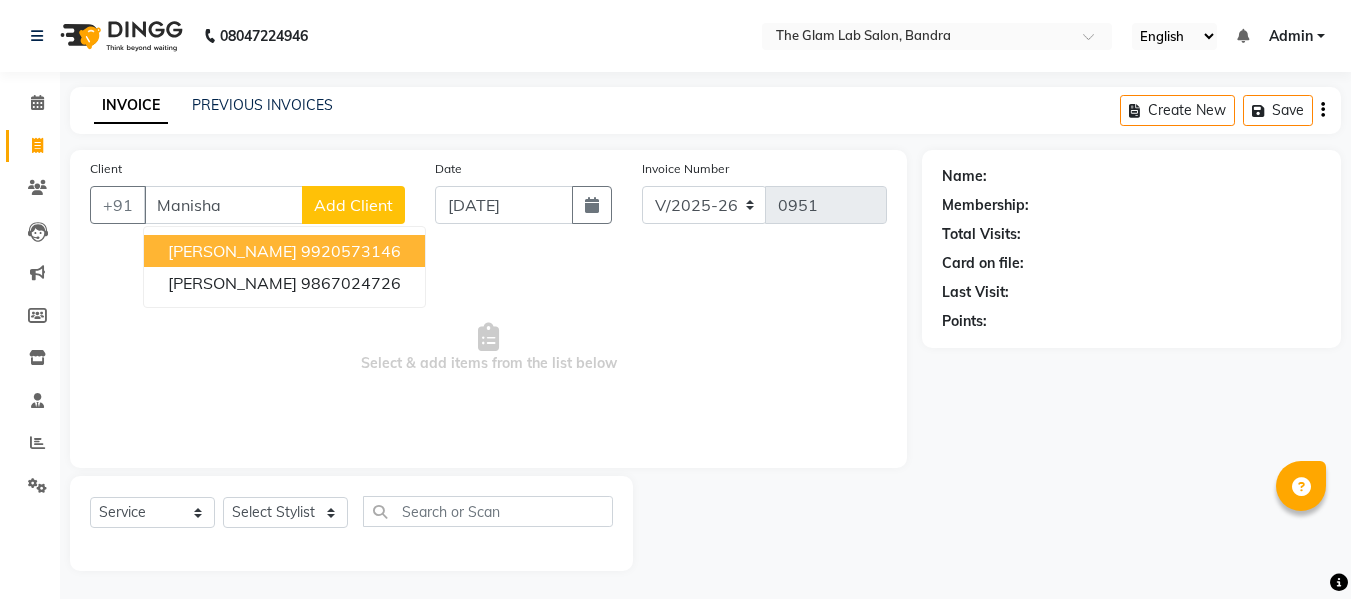 select on "22" 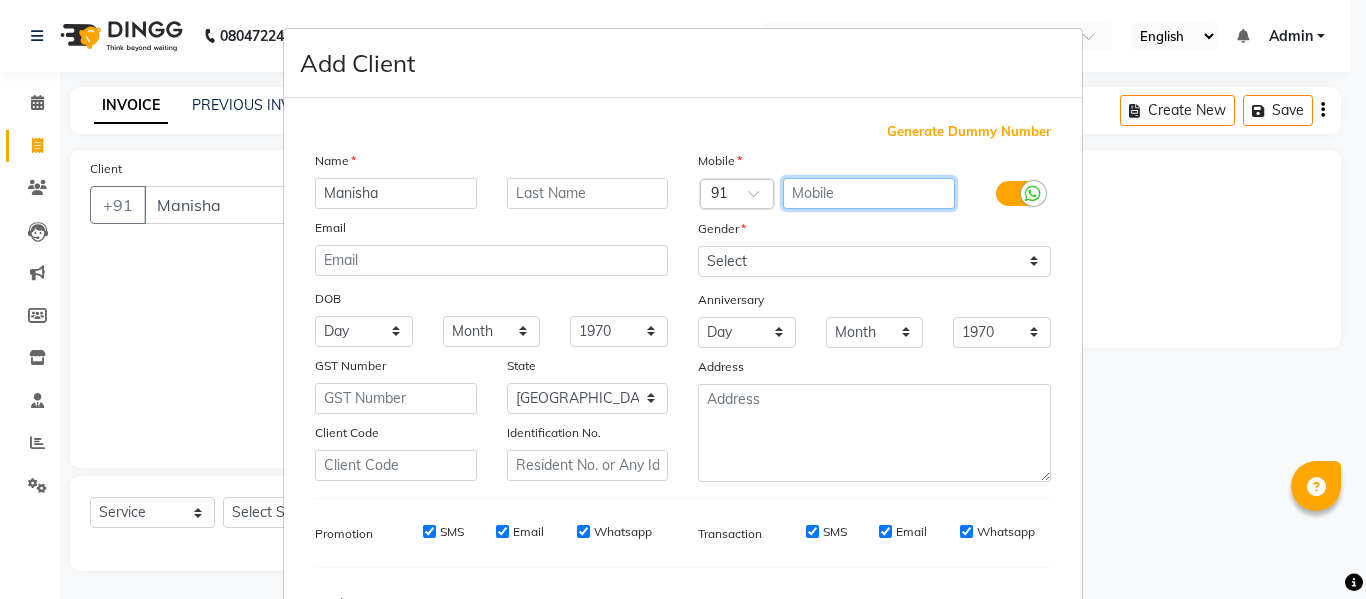 click at bounding box center (869, 193) 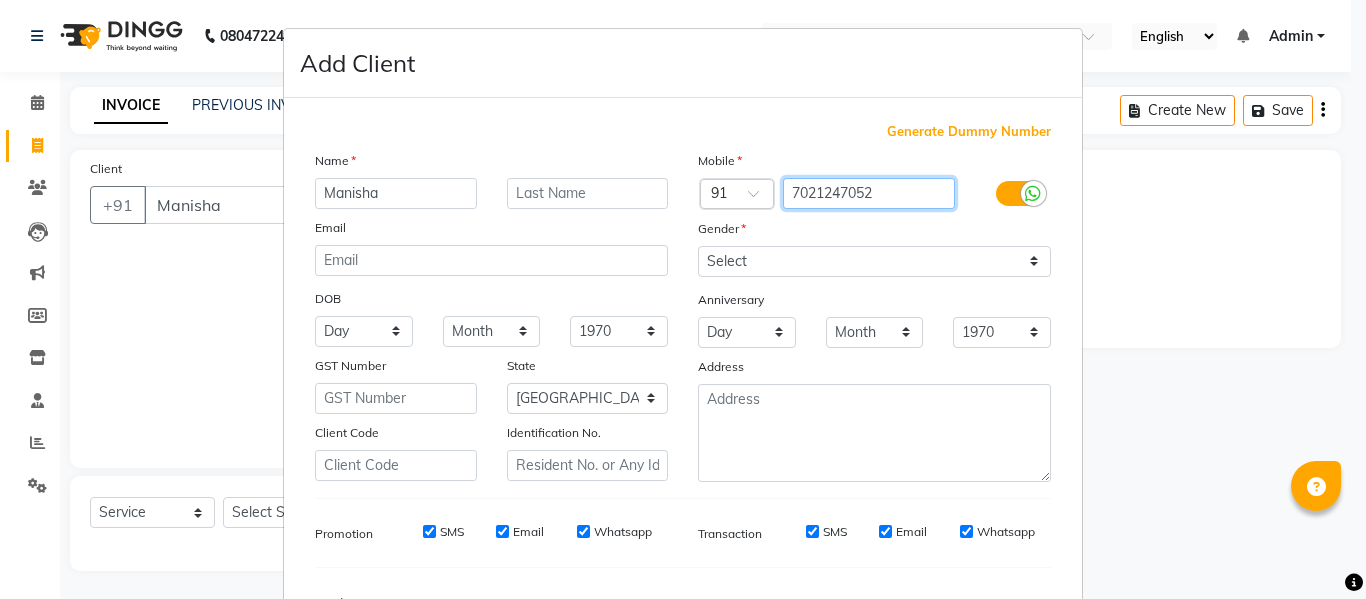 type on "7021247052" 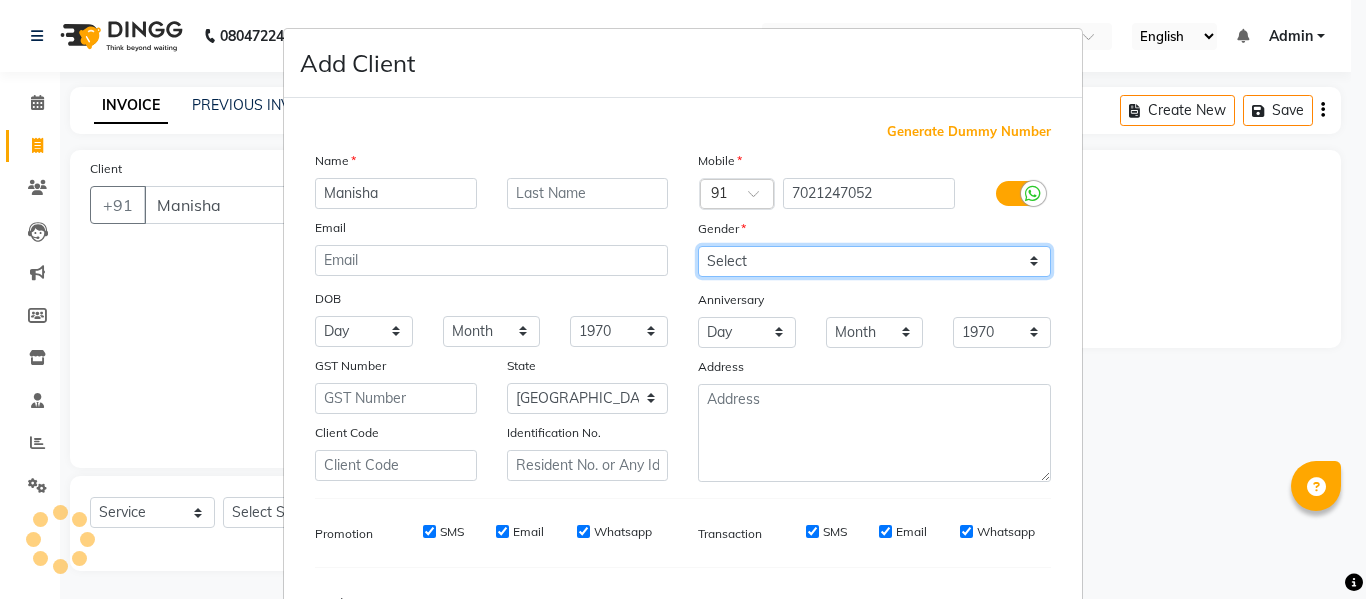 click on "Select [DEMOGRAPHIC_DATA] [DEMOGRAPHIC_DATA] Other Prefer Not To Say" at bounding box center (874, 261) 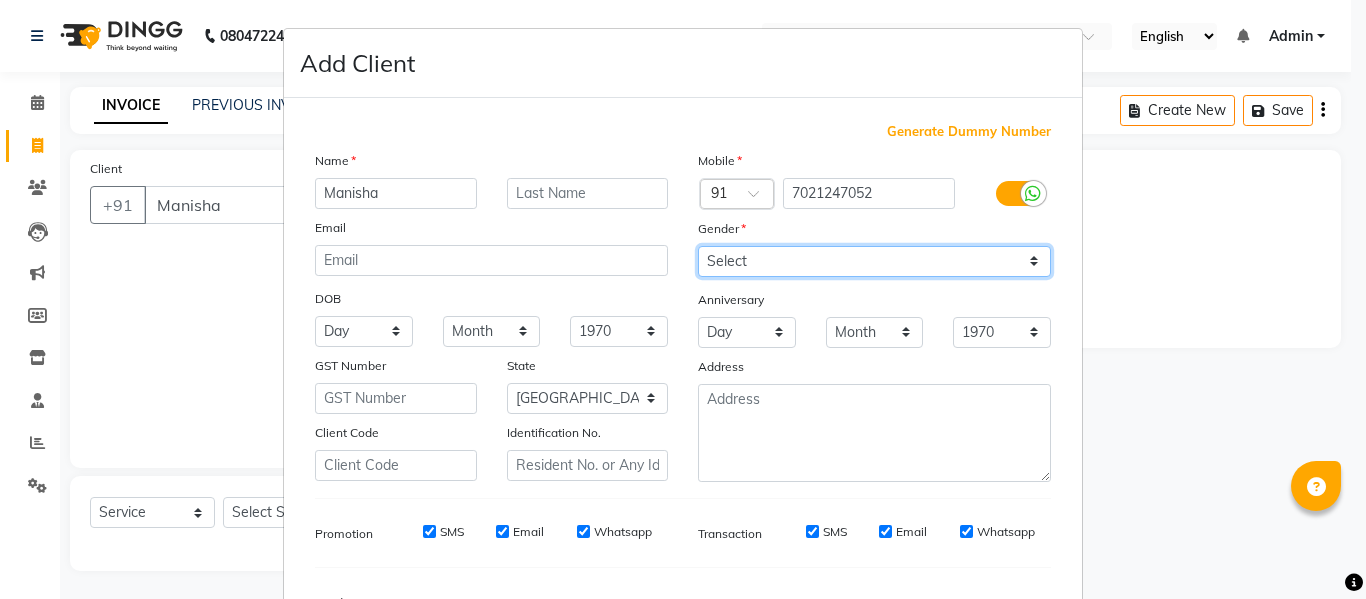 select on "[DEMOGRAPHIC_DATA]" 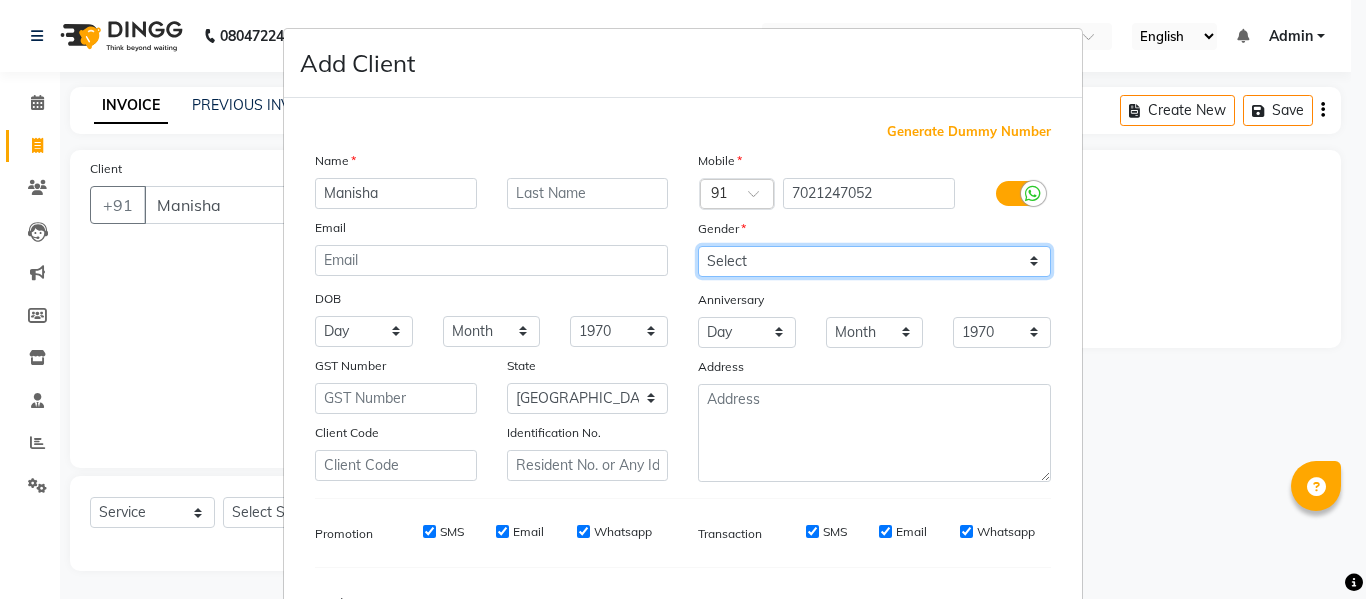 click on "Select [DEMOGRAPHIC_DATA] [DEMOGRAPHIC_DATA] Other Prefer Not To Say" at bounding box center [874, 261] 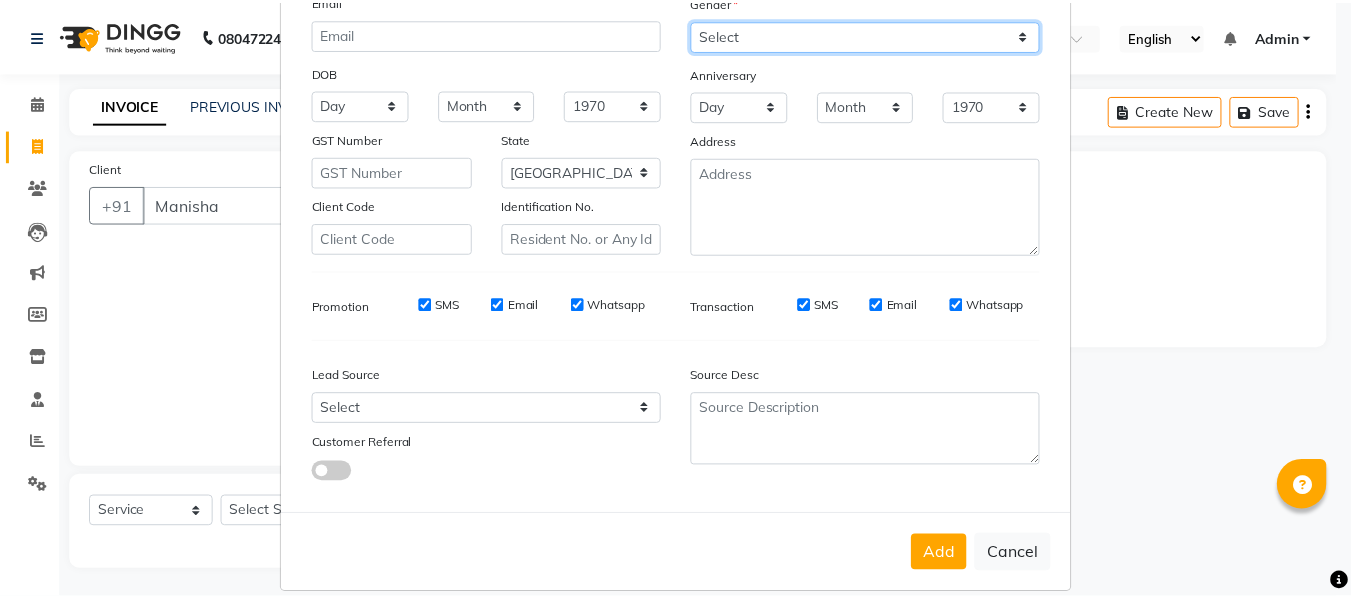 scroll, scrollTop: 249, scrollLeft: 0, axis: vertical 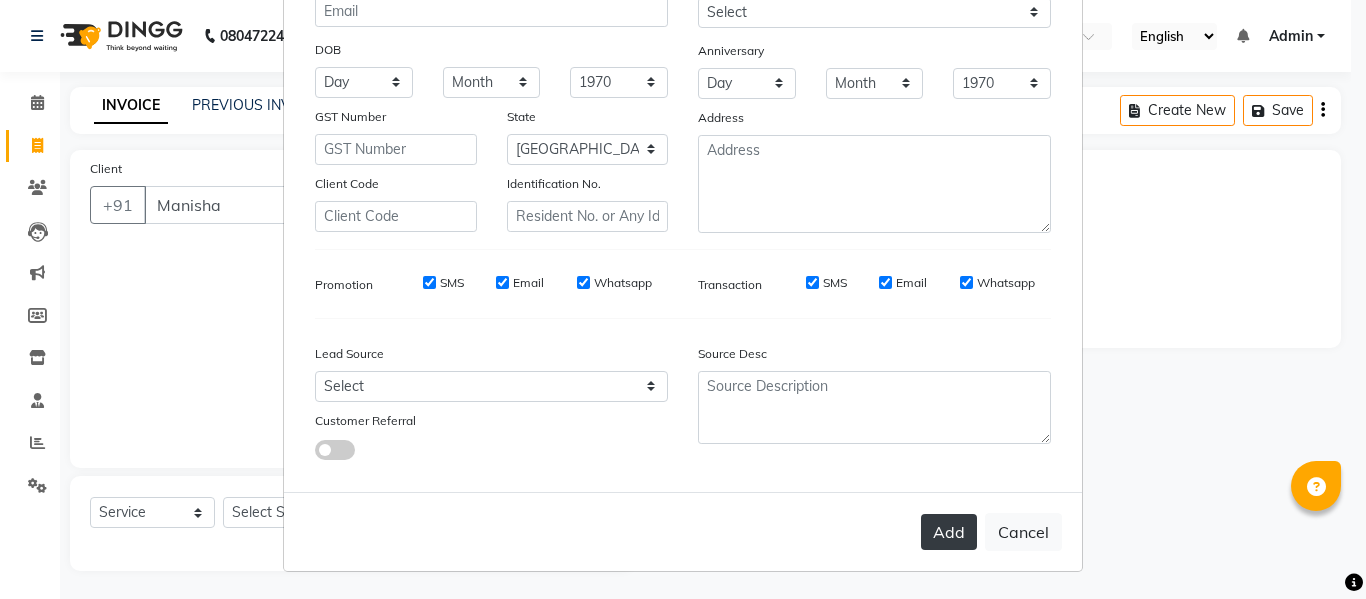 click on "Add" at bounding box center [949, 532] 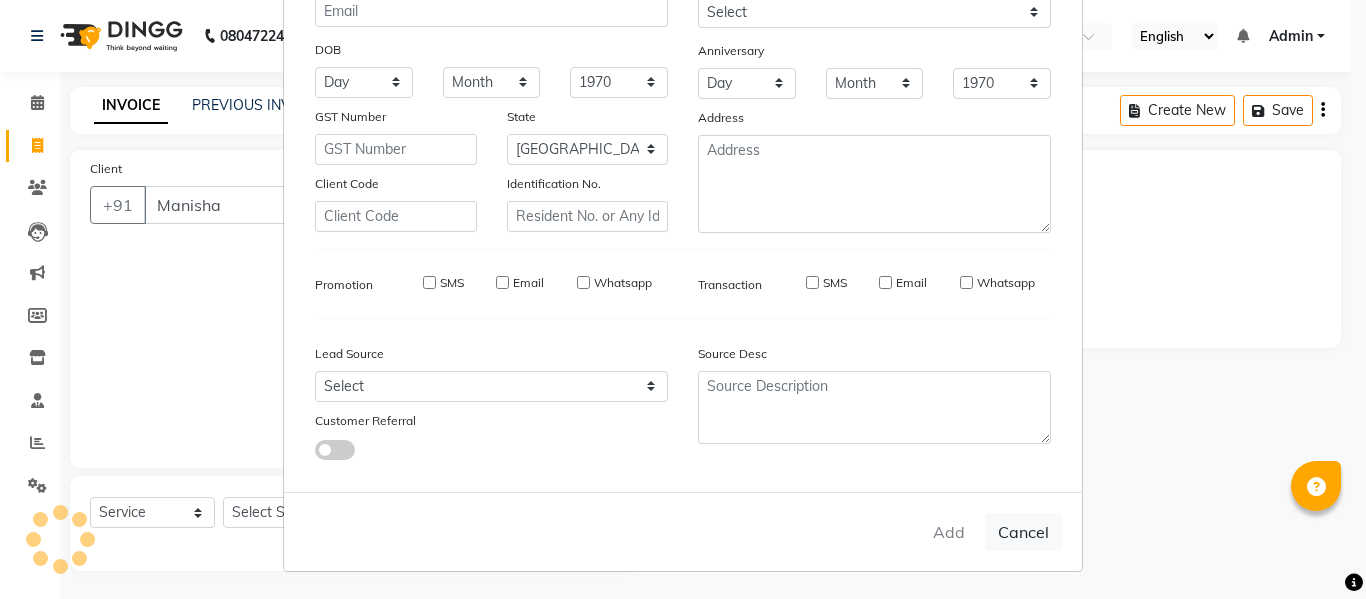 type on "7021247052" 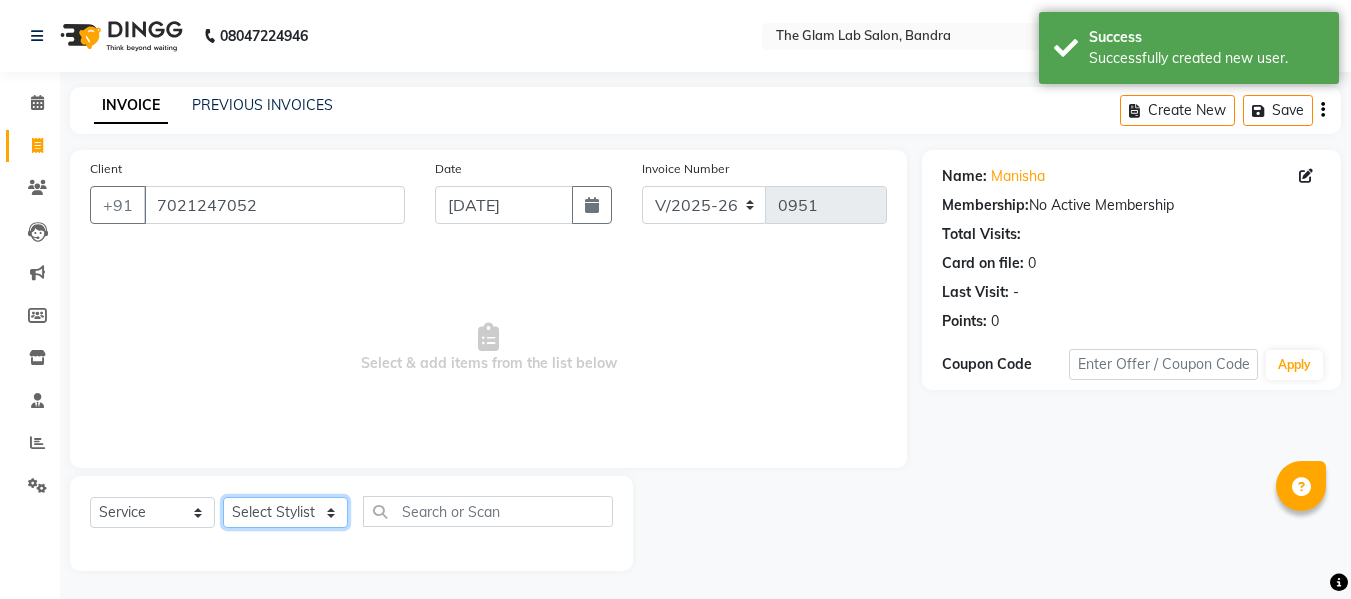 click on "Select Stylist [PERSON_NAME] [PERSON_NAME] [PERSON_NAME] [PERSON_NAME] BHGYASHREE [PERSON_NAME] [PERSON_NAME] [PERSON_NAME] [PERSON_NAME] [PERSON_NAME] [PERSON_NAME] [PERSON_NAME] [PERSON_NAME] [PERSON_NAME] [PERSON_NAME] [PERSON_NAME] [PERSON_NAME] [PERSON_NAME] [PERSON_NAME] WONCHUI [PERSON_NAME] [PERSON_NAME] ZAIN" 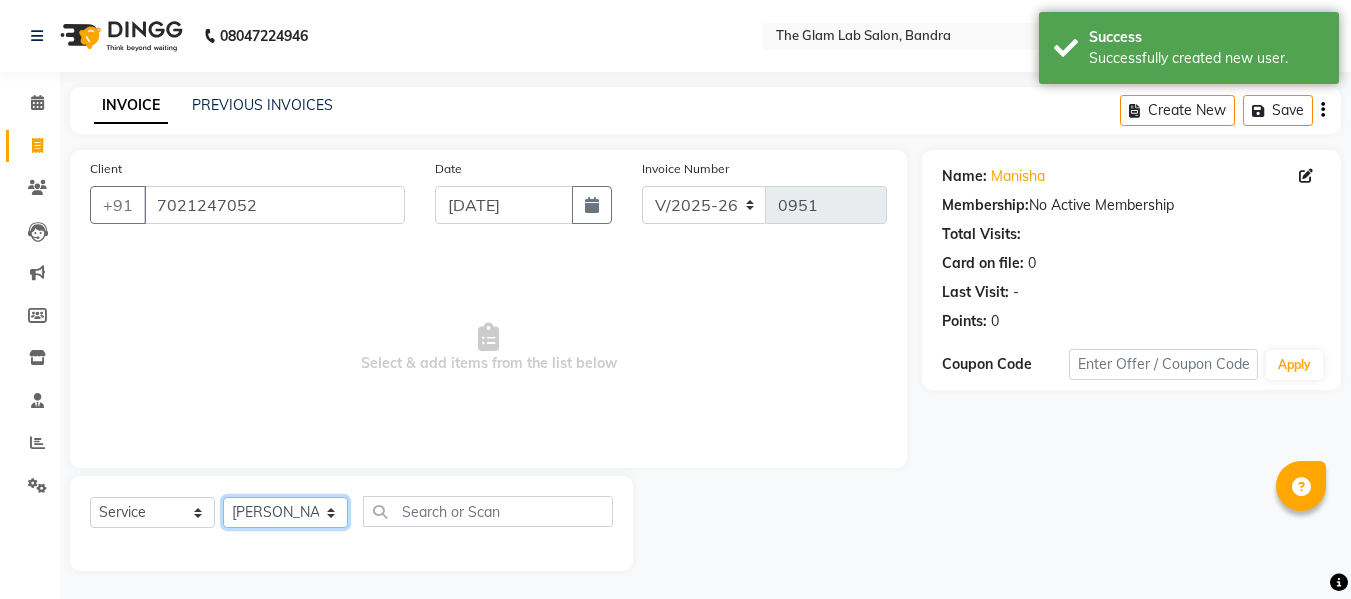 click on "Select Stylist [PERSON_NAME] [PERSON_NAME] [PERSON_NAME] [PERSON_NAME] BHGYASHREE [PERSON_NAME] [PERSON_NAME] [PERSON_NAME] [PERSON_NAME] [PERSON_NAME] [PERSON_NAME] [PERSON_NAME] [PERSON_NAME] [PERSON_NAME] [PERSON_NAME] [PERSON_NAME] [PERSON_NAME] [PERSON_NAME] [PERSON_NAME] WONCHUI [PERSON_NAME] [PERSON_NAME] ZAIN" 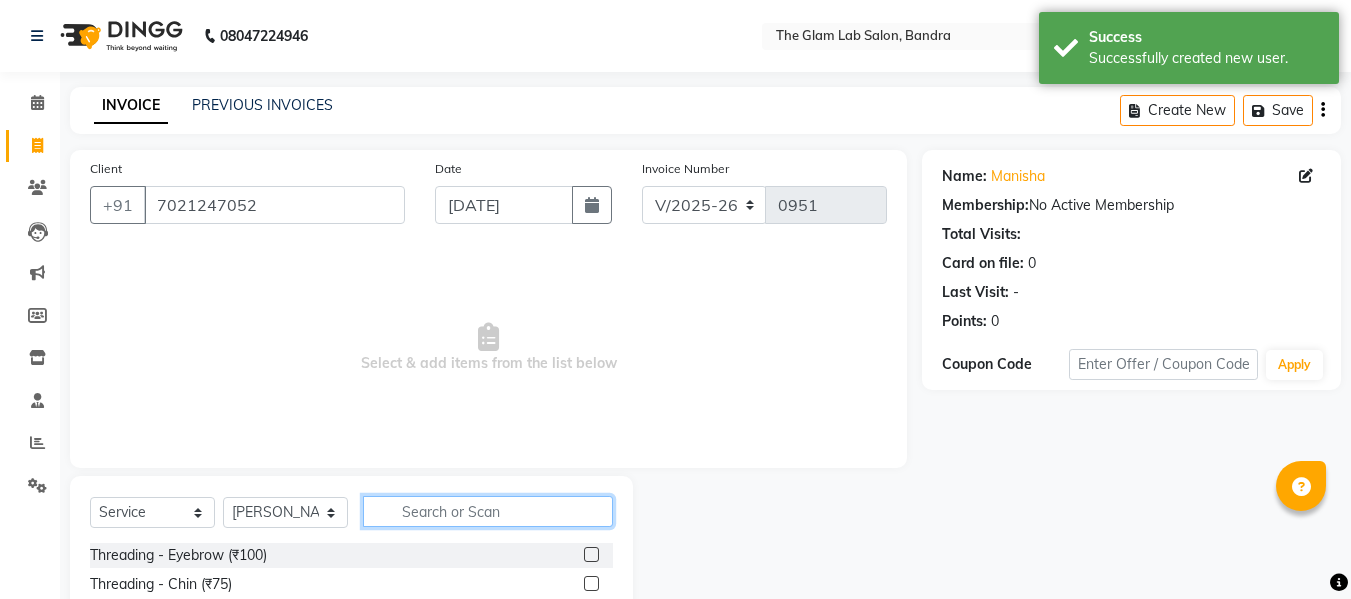 click 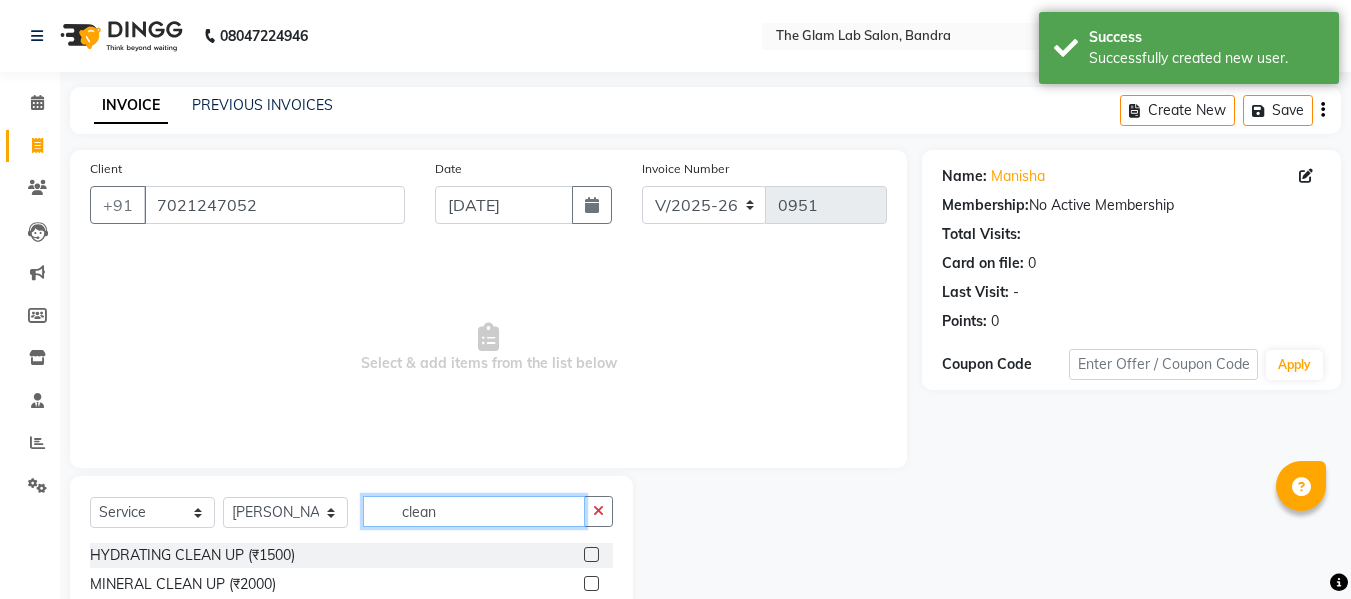 scroll, scrollTop: 72, scrollLeft: 0, axis: vertical 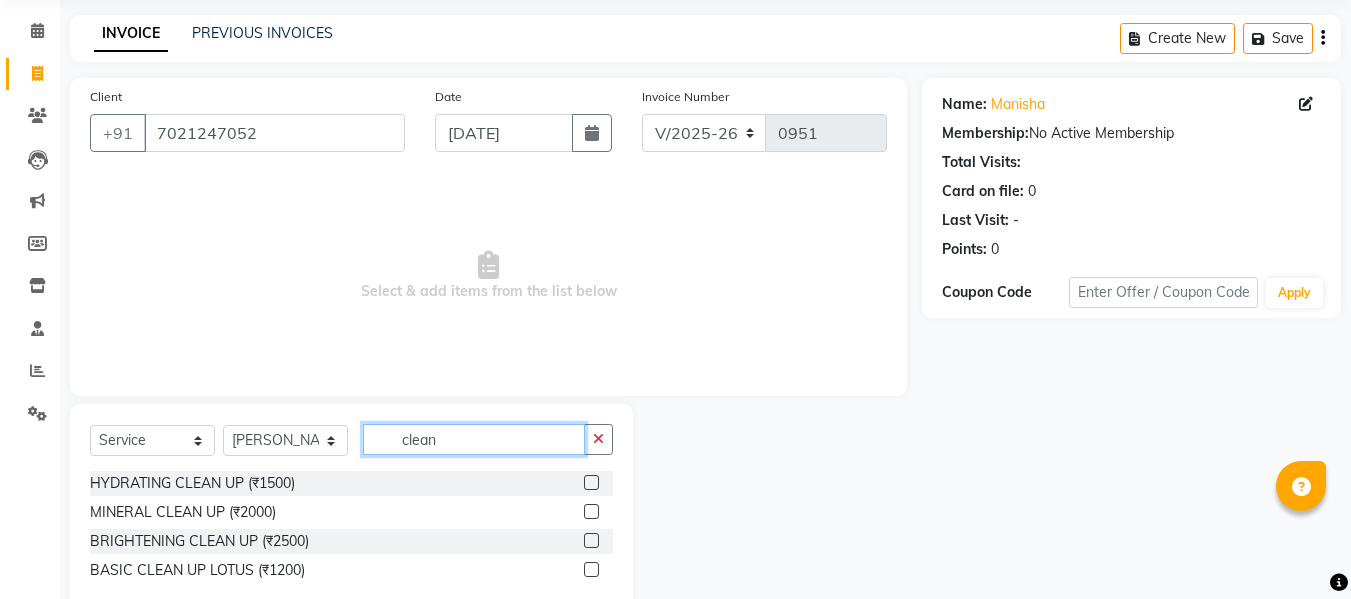 type on "clean" 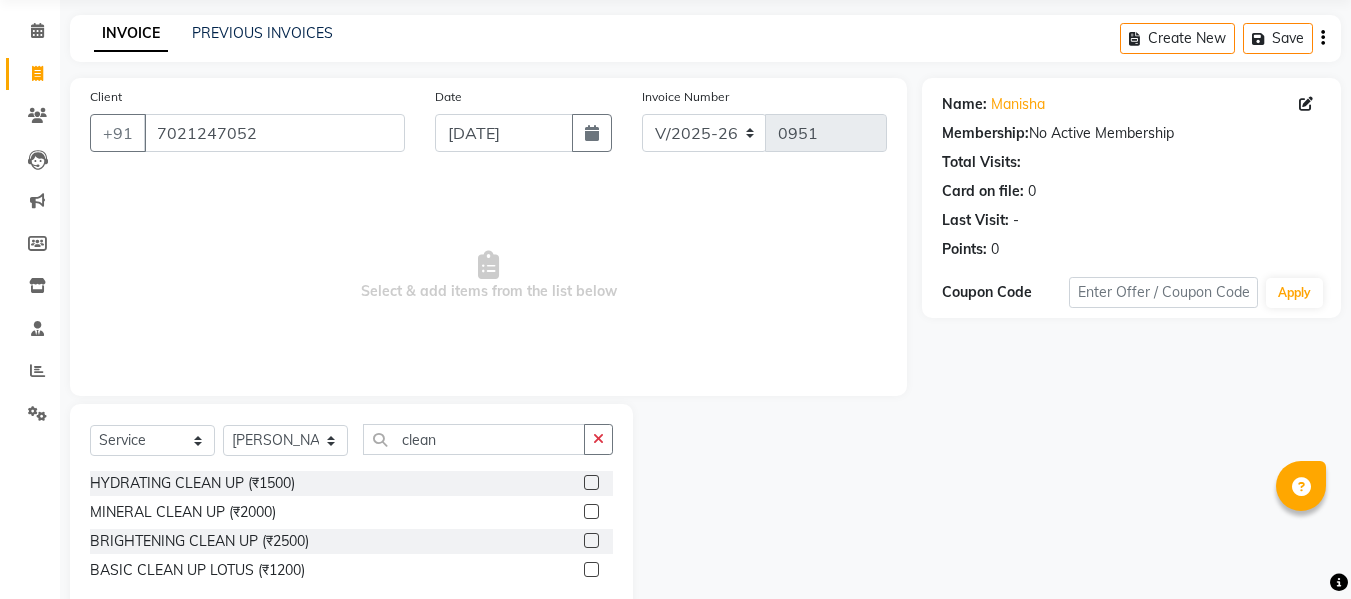 click 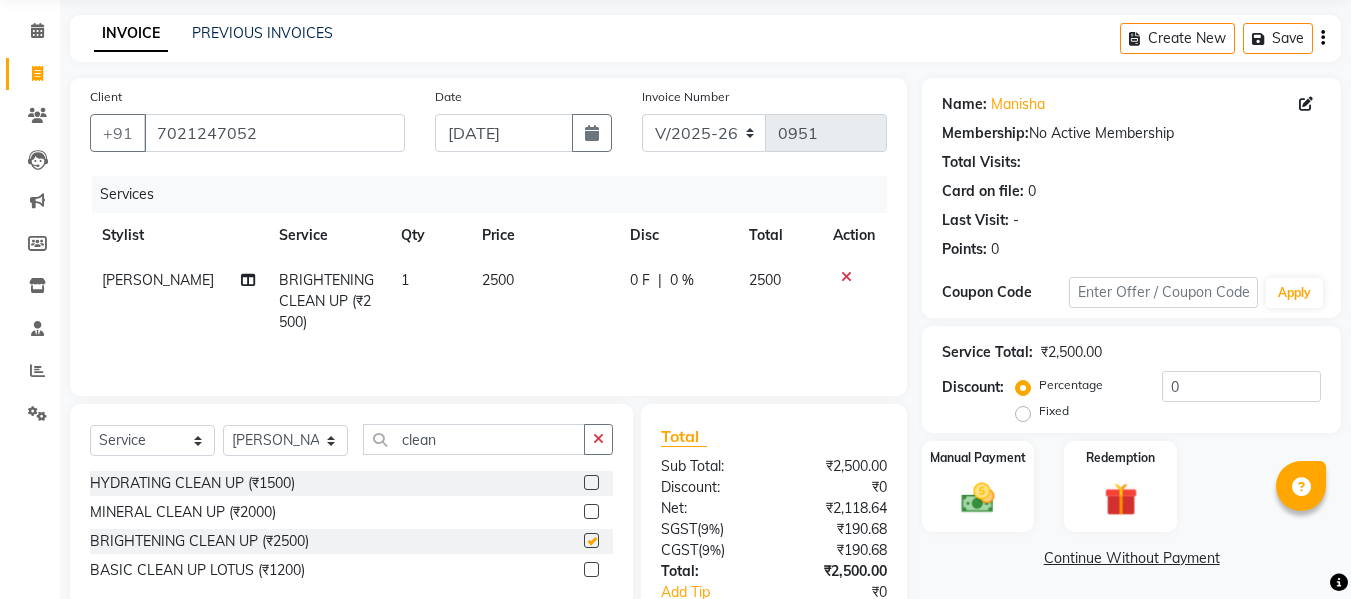 checkbox on "false" 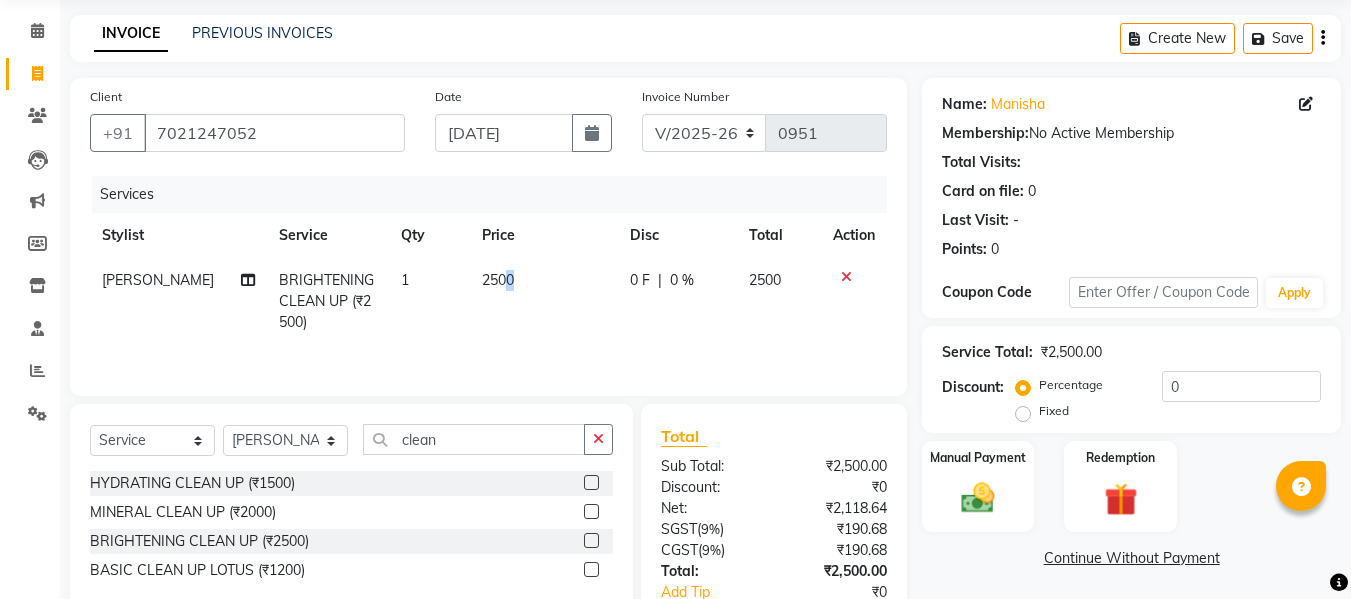 drag, startPoint x: 498, startPoint y: 280, endPoint x: 514, endPoint y: 280, distance: 16 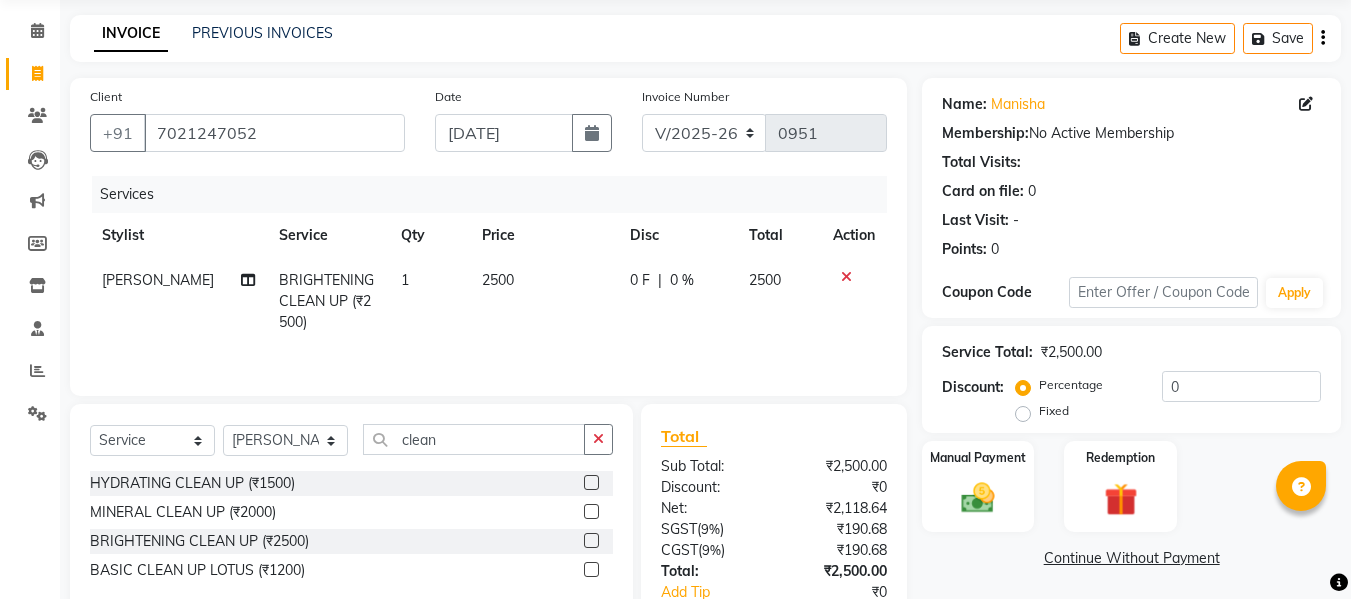 select on "62567" 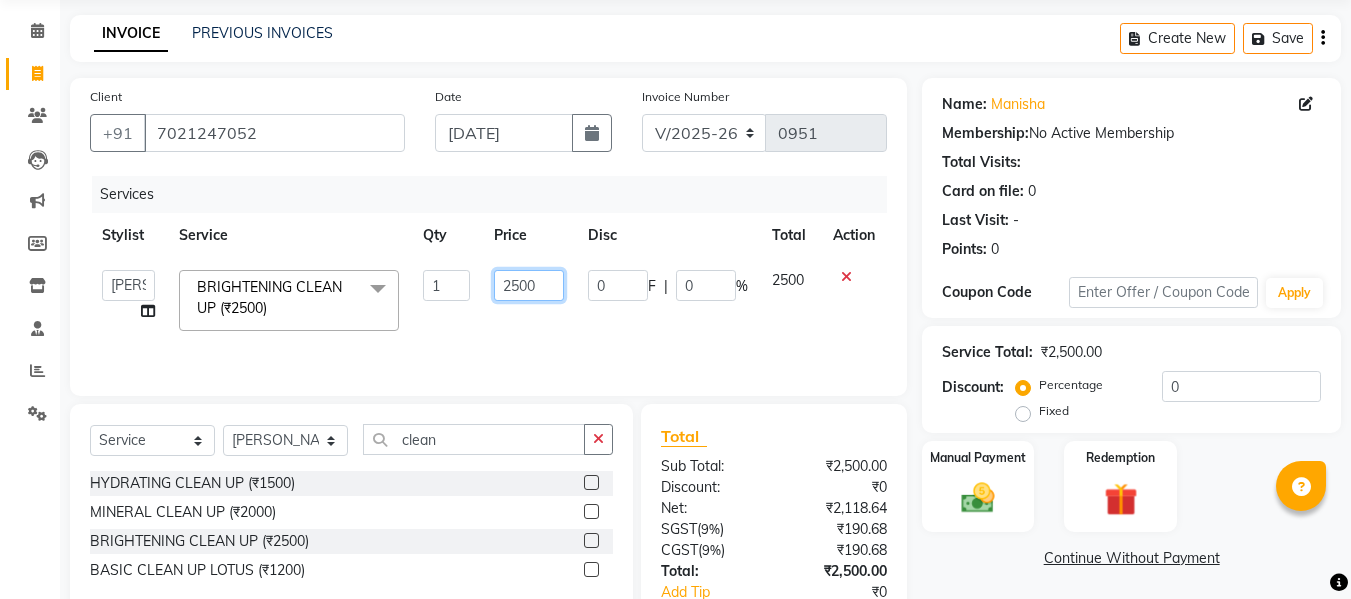click on "2500" 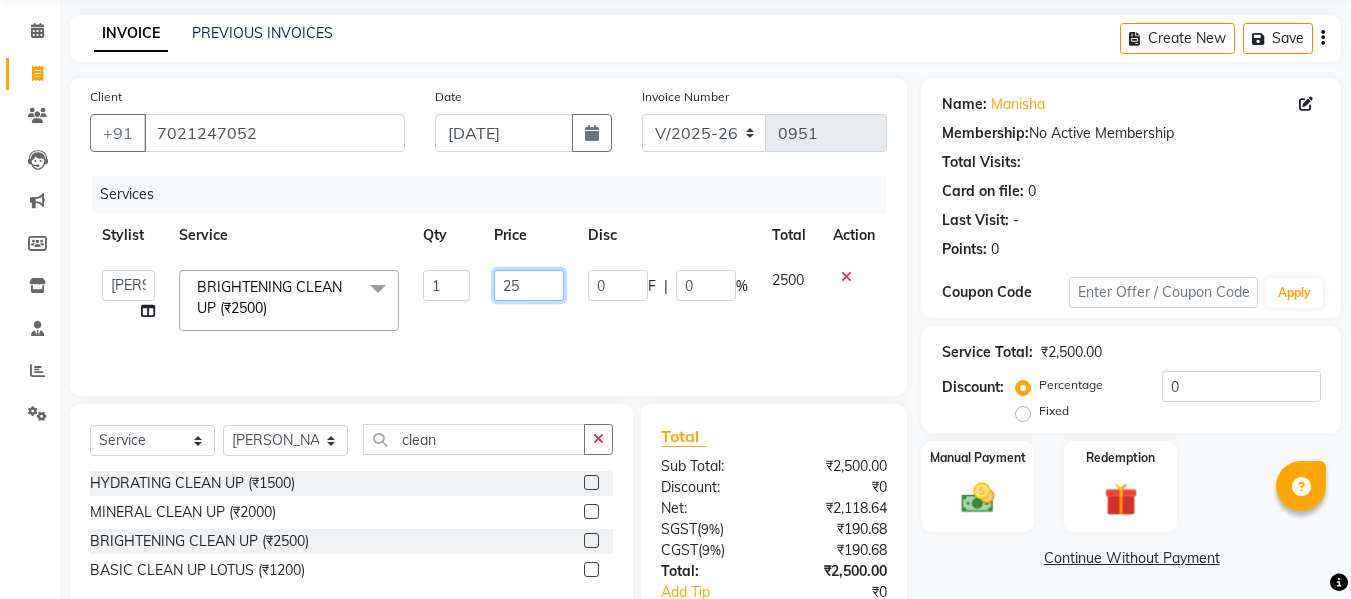 type on "2" 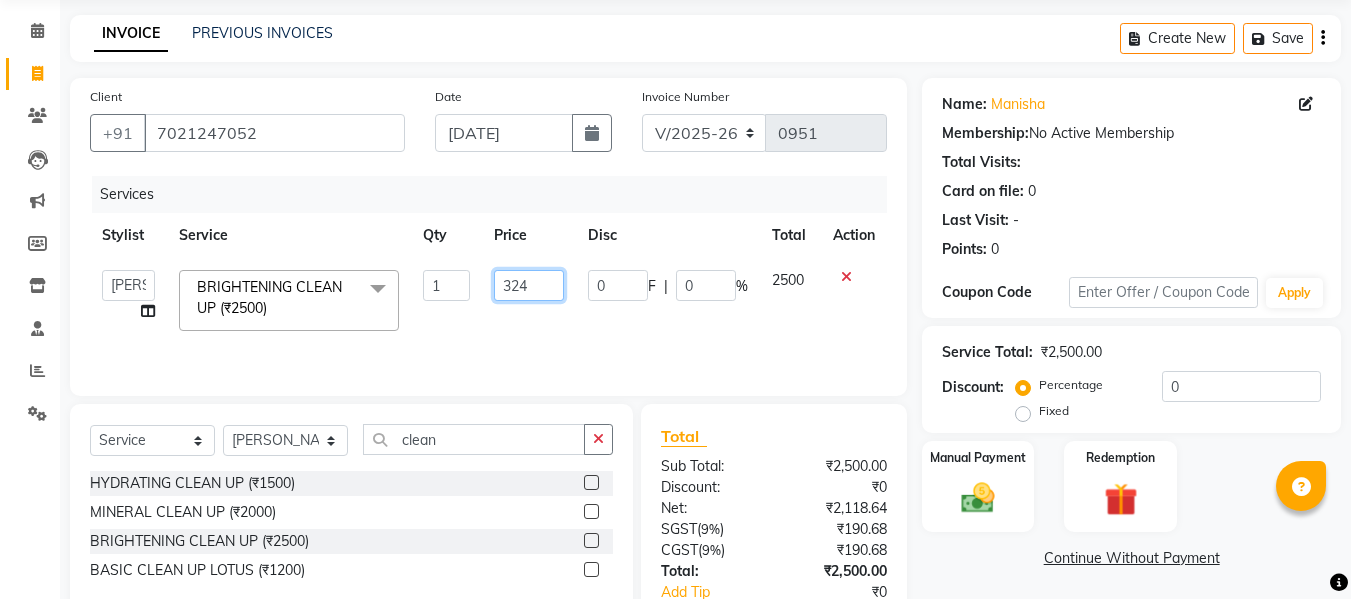 type on "3245" 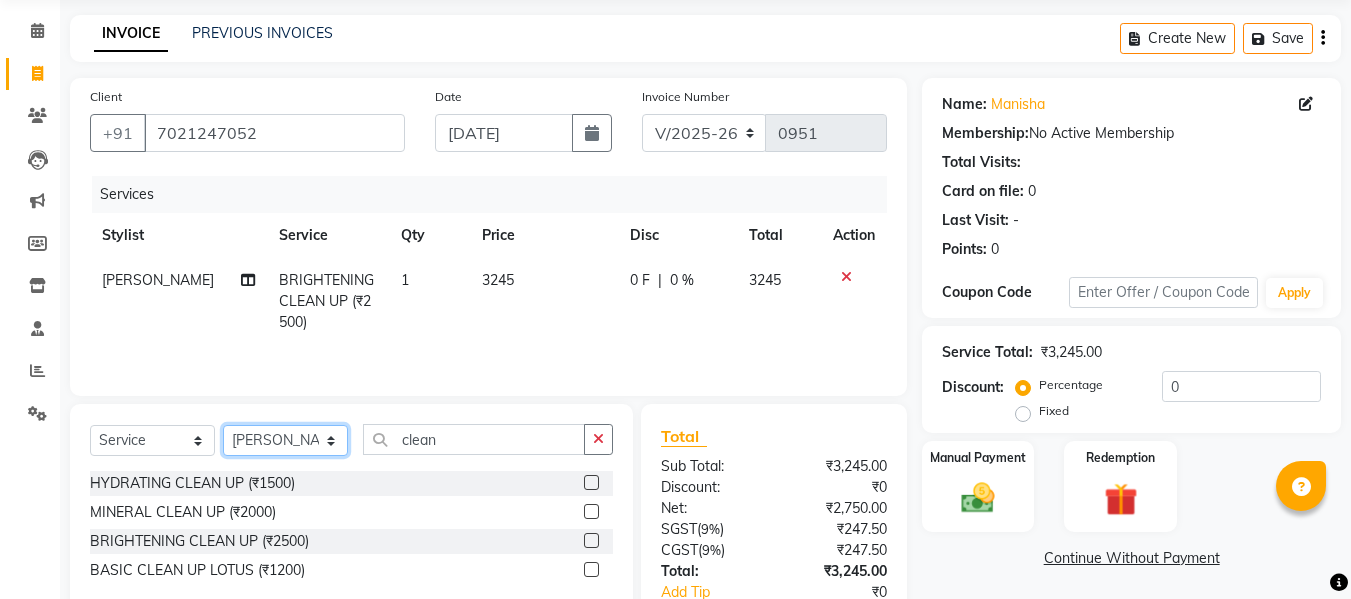 click on "Select Stylist [PERSON_NAME] [PERSON_NAME] [PERSON_NAME] [PERSON_NAME] BHGYASHREE [PERSON_NAME] [PERSON_NAME] [PERSON_NAME] [PERSON_NAME] [PERSON_NAME] [PERSON_NAME] [PERSON_NAME] [PERSON_NAME] [PERSON_NAME] [PERSON_NAME] [PERSON_NAME] [PERSON_NAME] [PERSON_NAME] [PERSON_NAME] WONCHUI [PERSON_NAME] [PERSON_NAME] ZAIN" 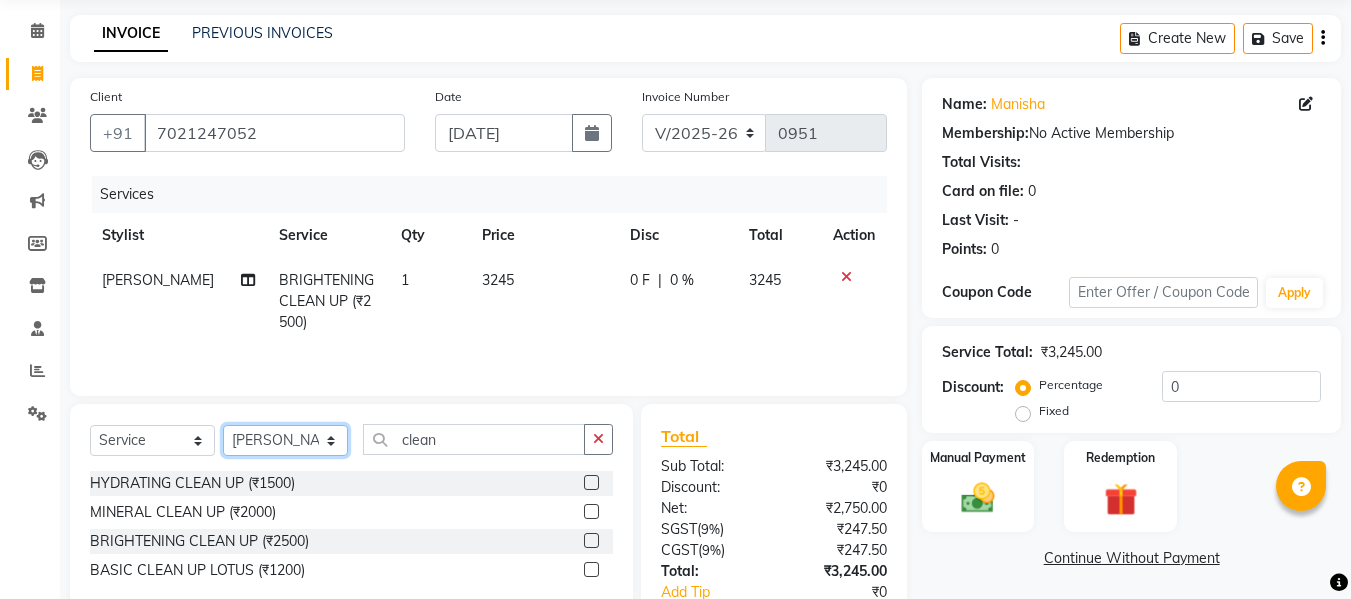 select on "62808" 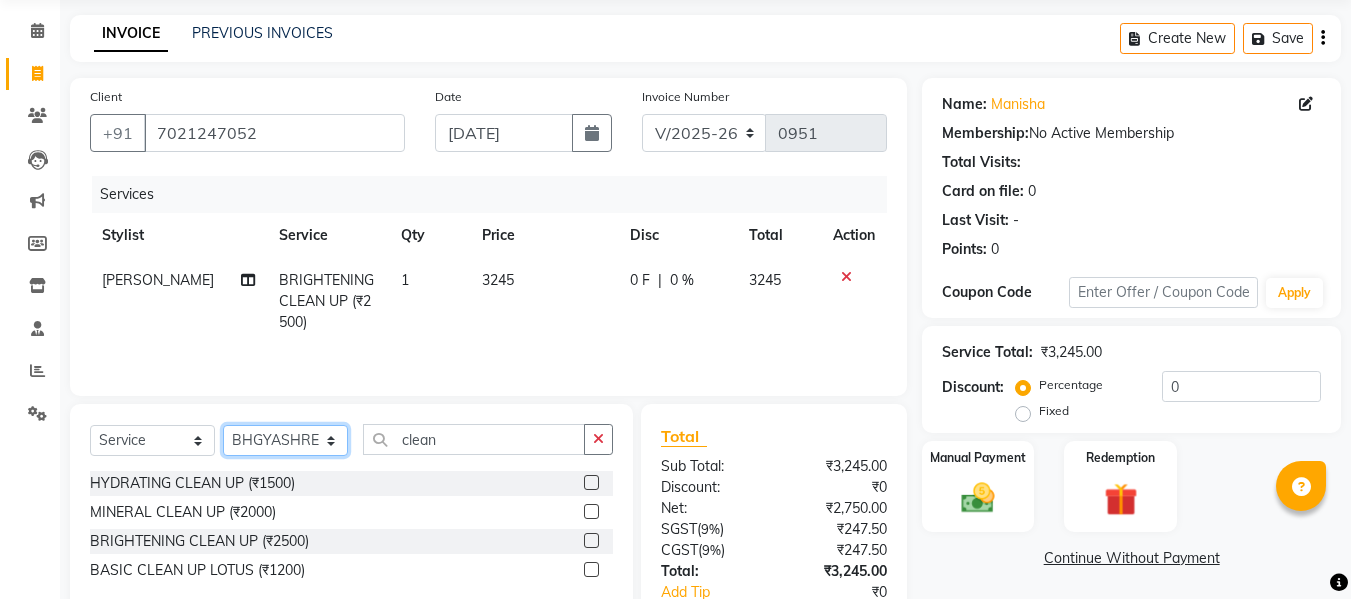 click on "Select Stylist [PERSON_NAME] [PERSON_NAME] [PERSON_NAME] [PERSON_NAME] BHGYASHREE [PERSON_NAME] [PERSON_NAME] [PERSON_NAME] [PERSON_NAME] [PERSON_NAME] [PERSON_NAME] [PERSON_NAME] [PERSON_NAME] [PERSON_NAME] [PERSON_NAME] [PERSON_NAME] [PERSON_NAME] [PERSON_NAME] [PERSON_NAME] WONCHUI [PERSON_NAME] [PERSON_NAME] ZAIN" 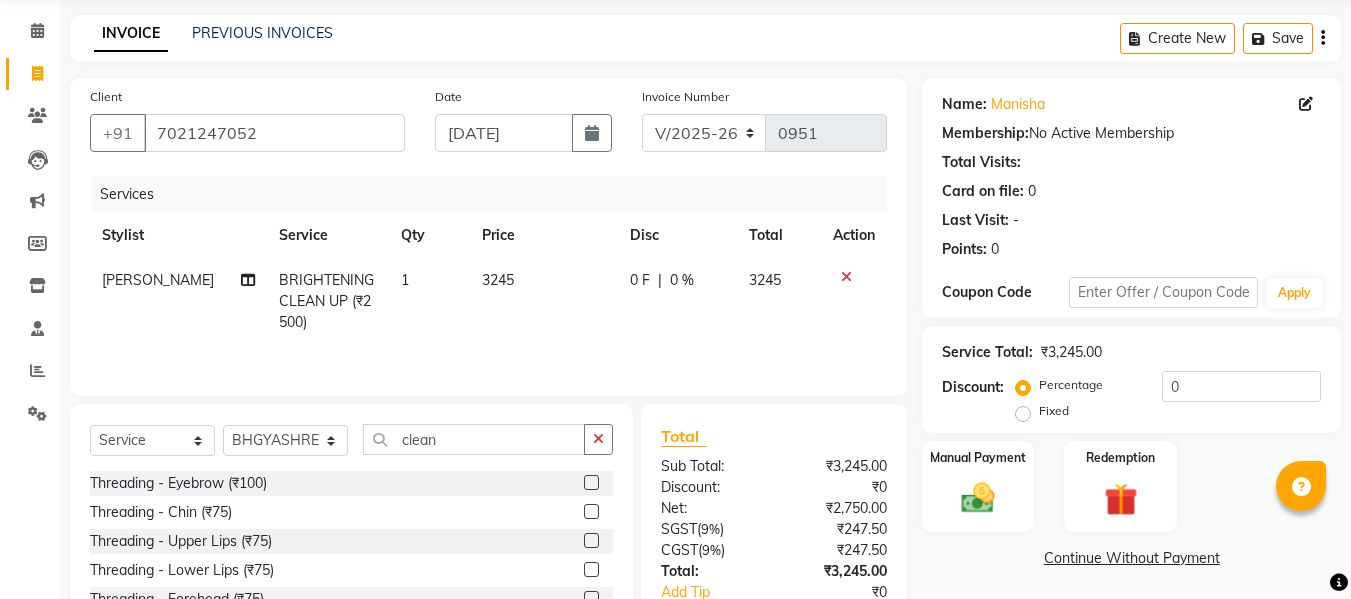 drag, startPoint x: 599, startPoint y: 447, endPoint x: 515, endPoint y: 431, distance: 85.51023 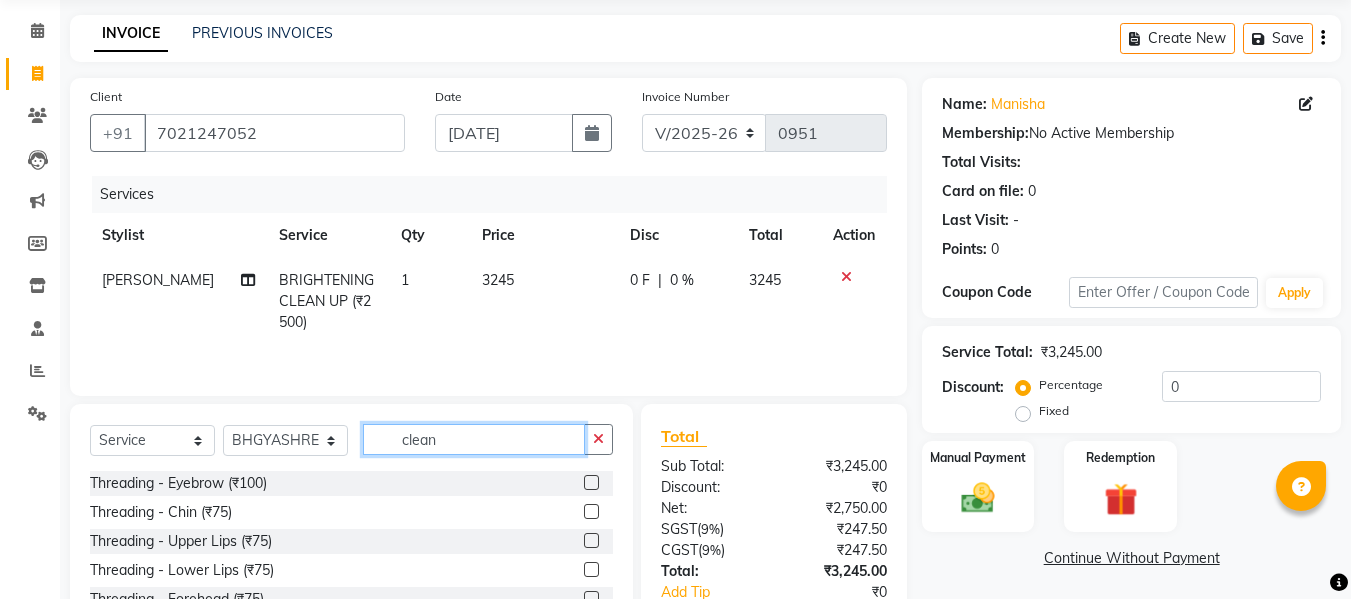 click on "clean" 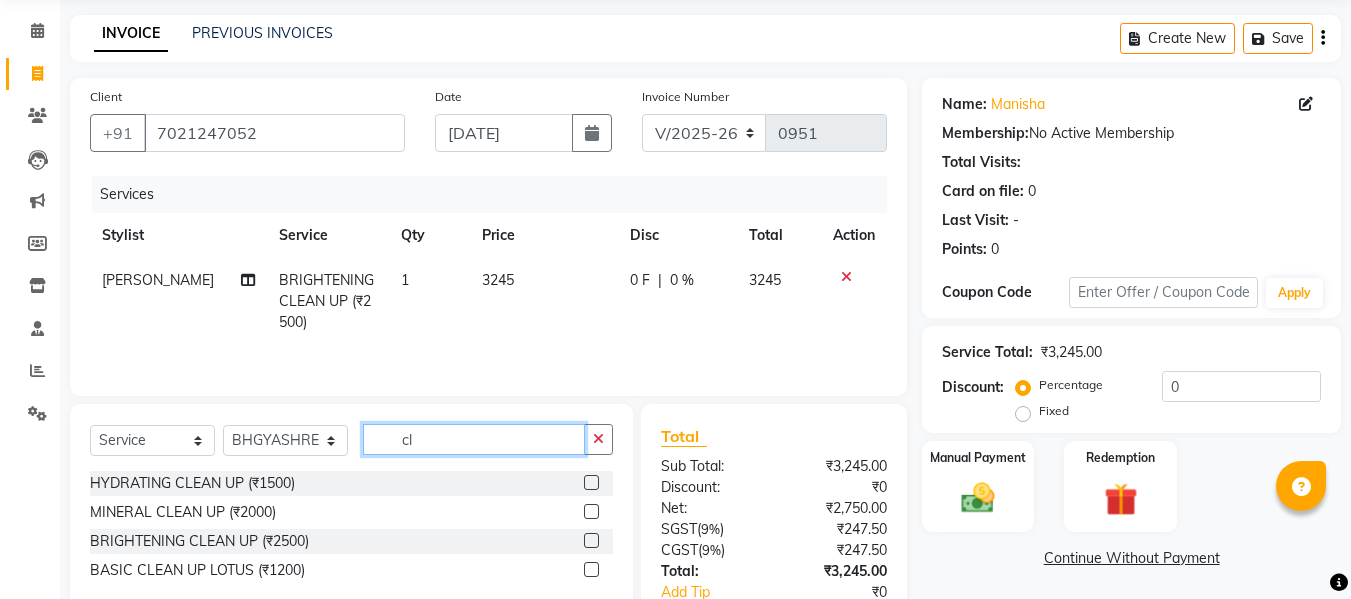 type on "c" 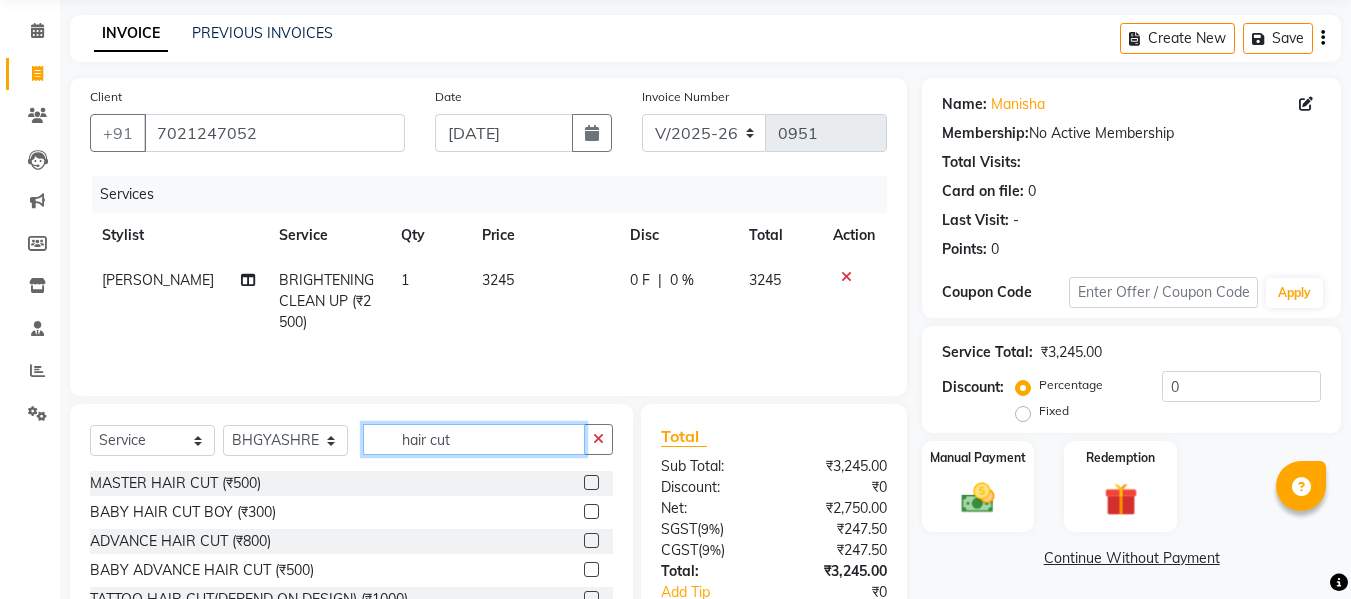 scroll, scrollTop: 202, scrollLeft: 0, axis: vertical 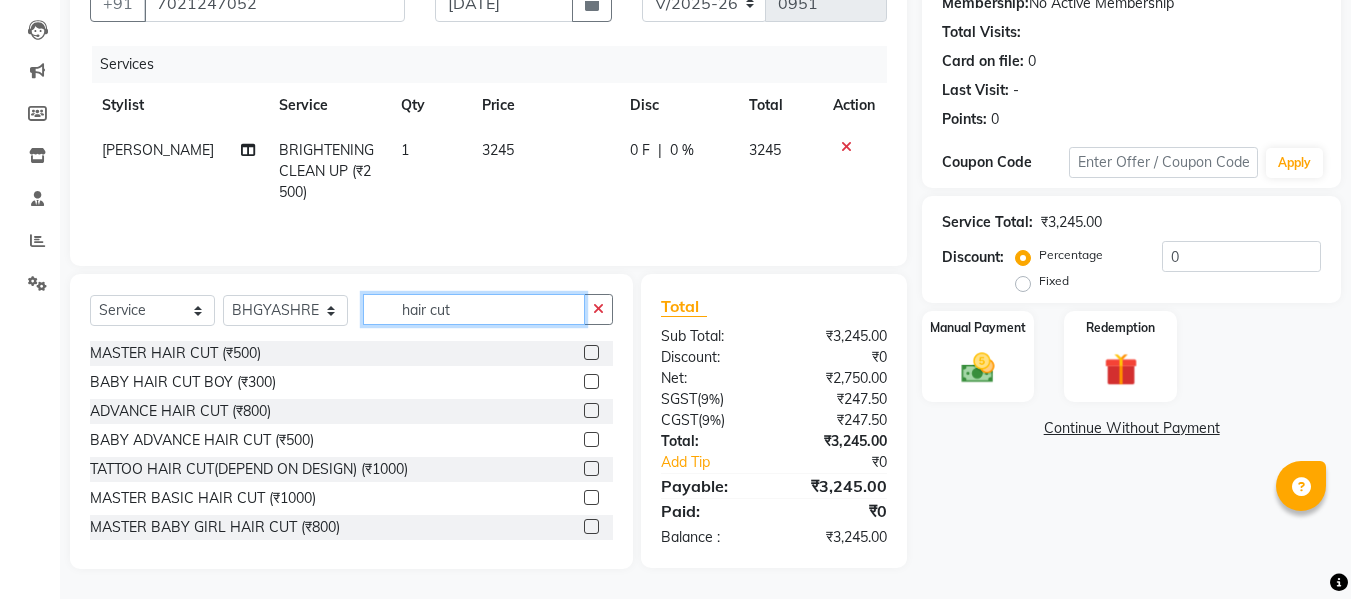 type on "hair cut" 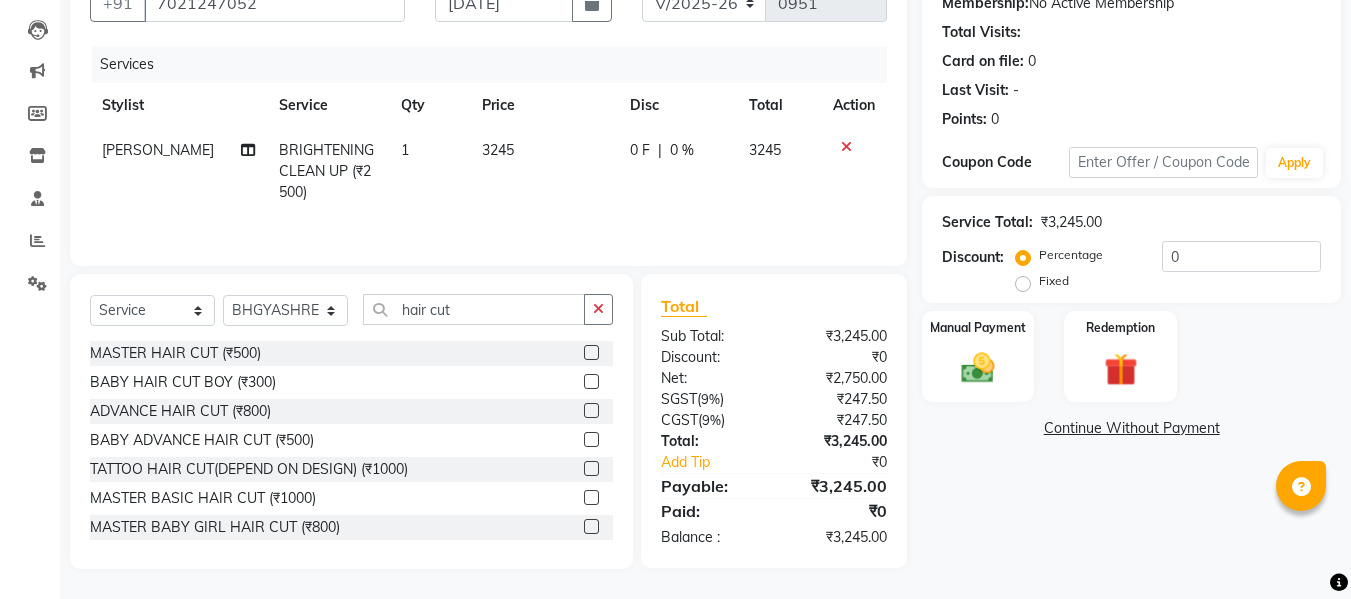 click 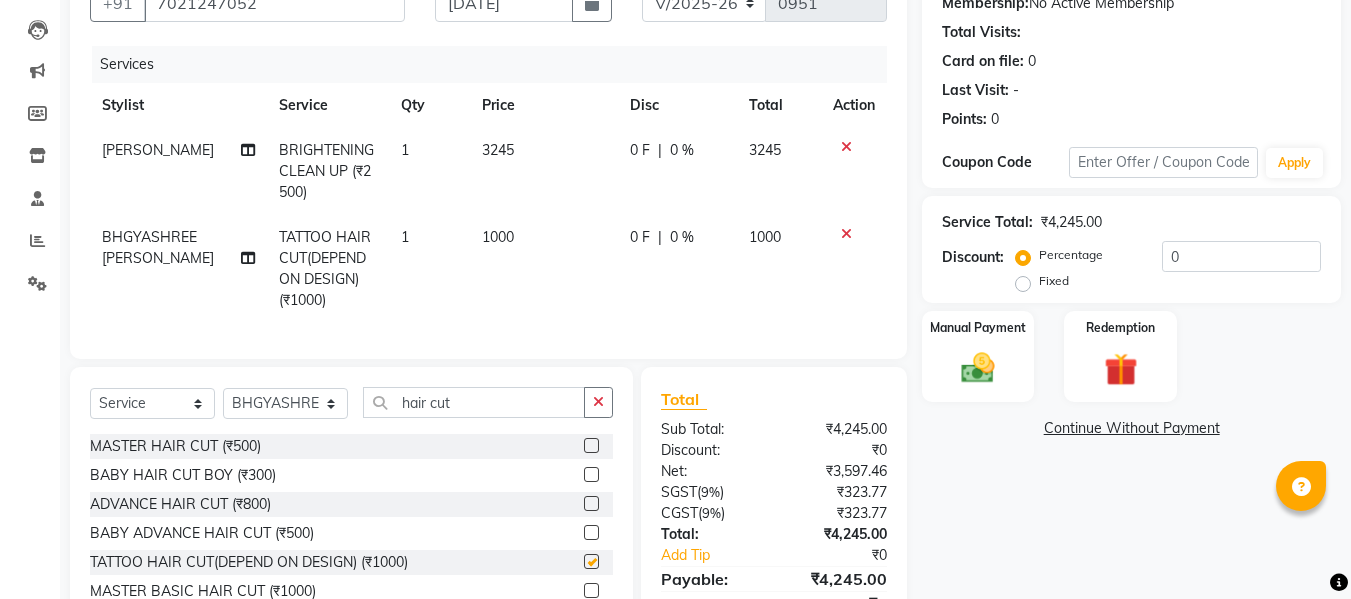 checkbox on "false" 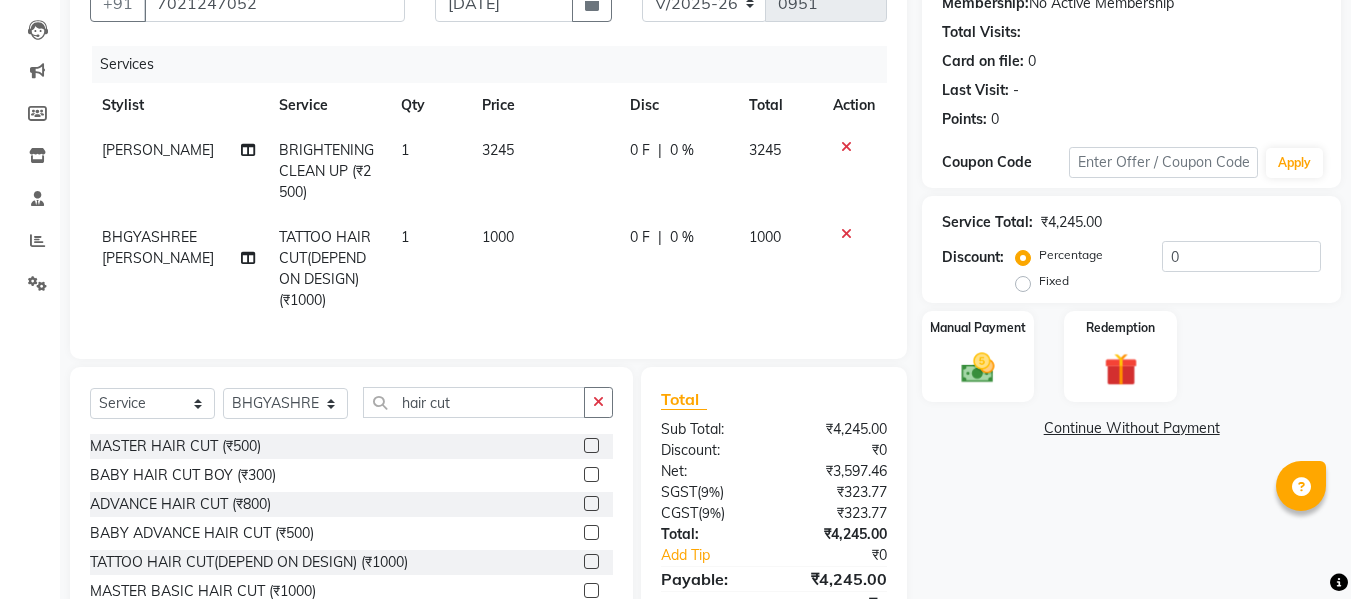click on "1000" 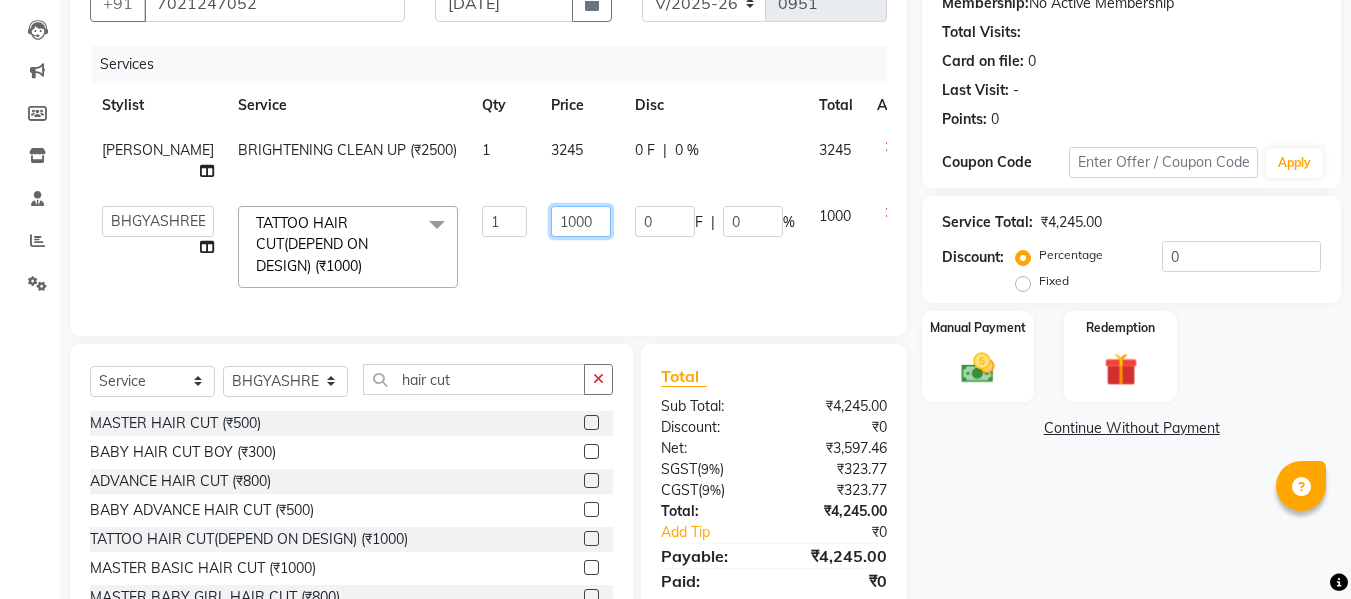 click on "1000" 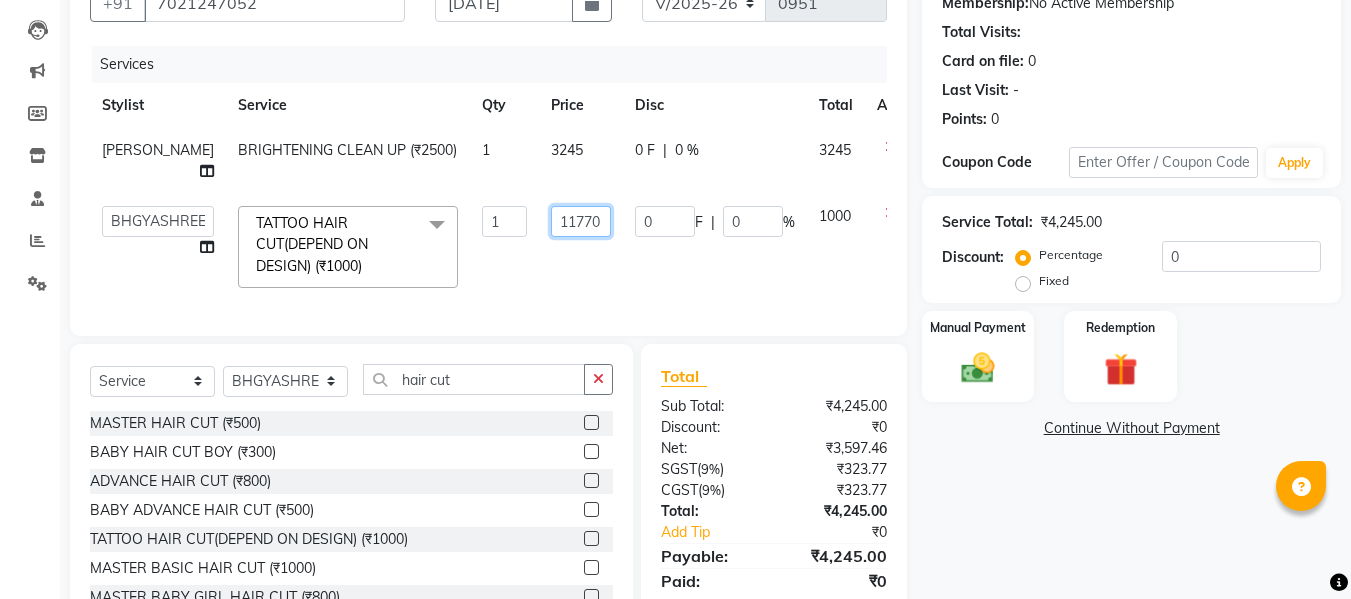 click on "11770" 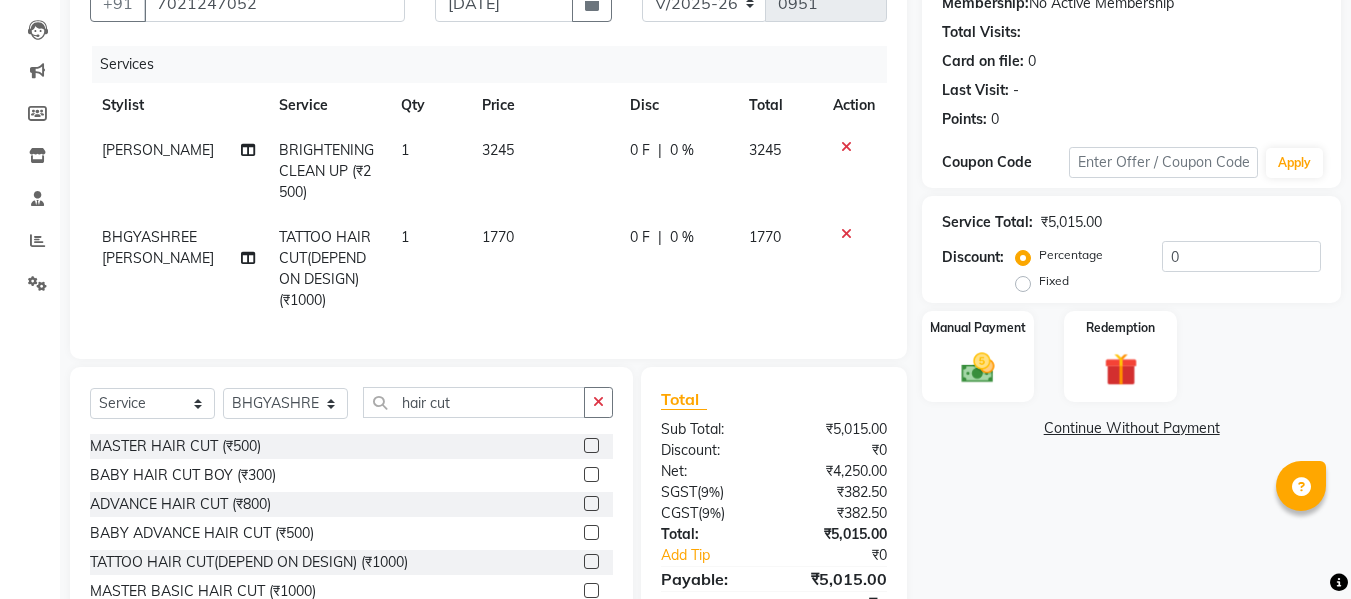 click on "1770" 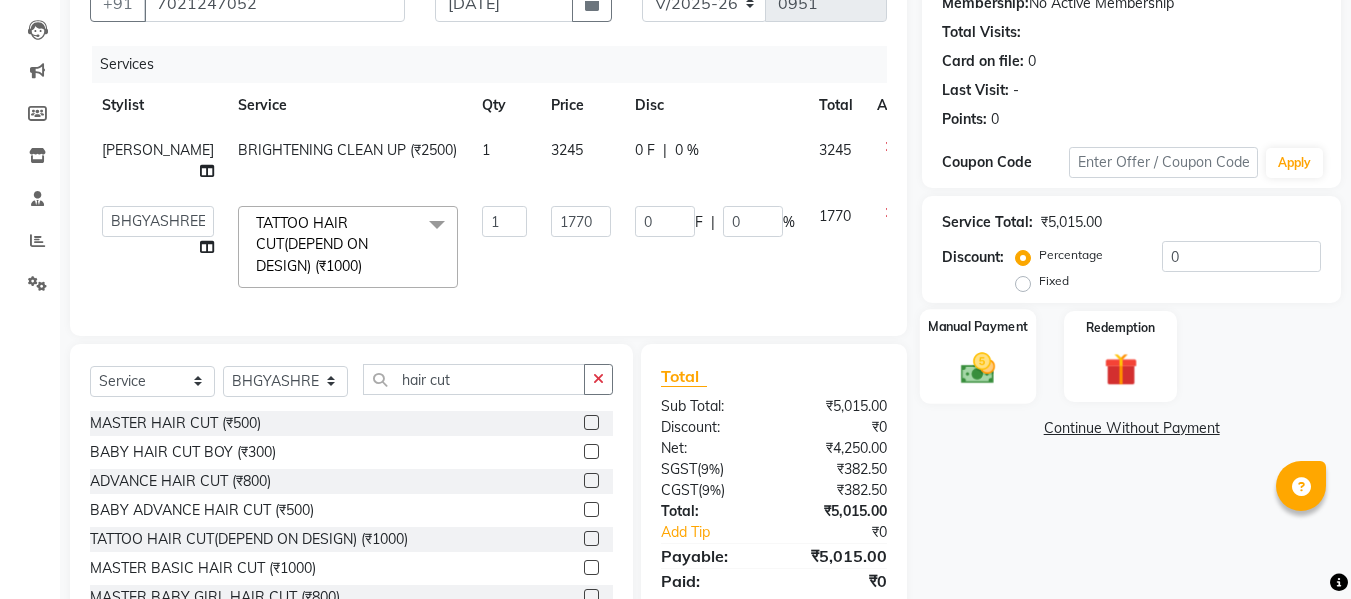 click 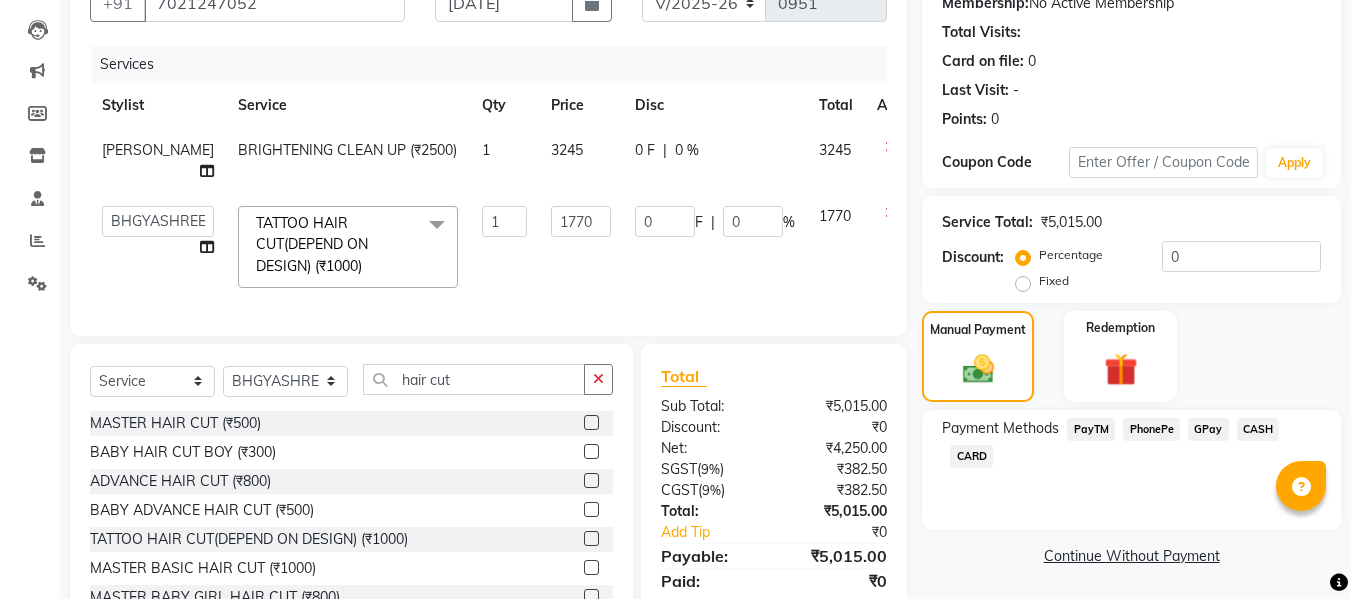 click on "PhonePe" 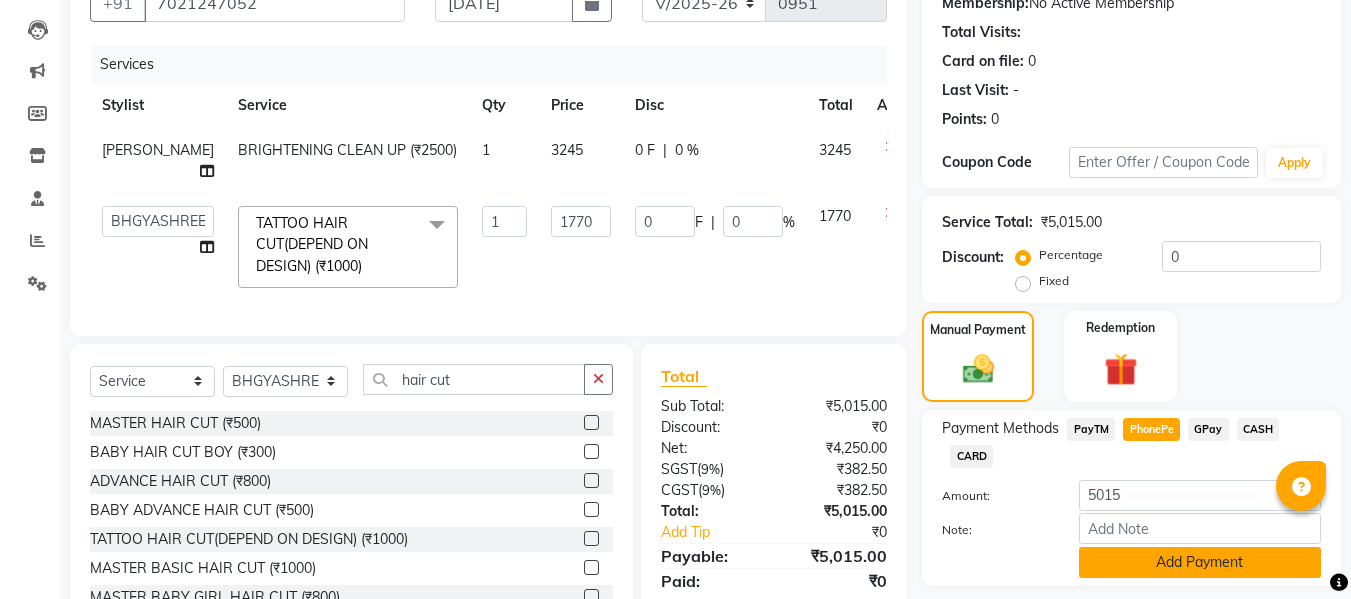 click on "Add Payment" 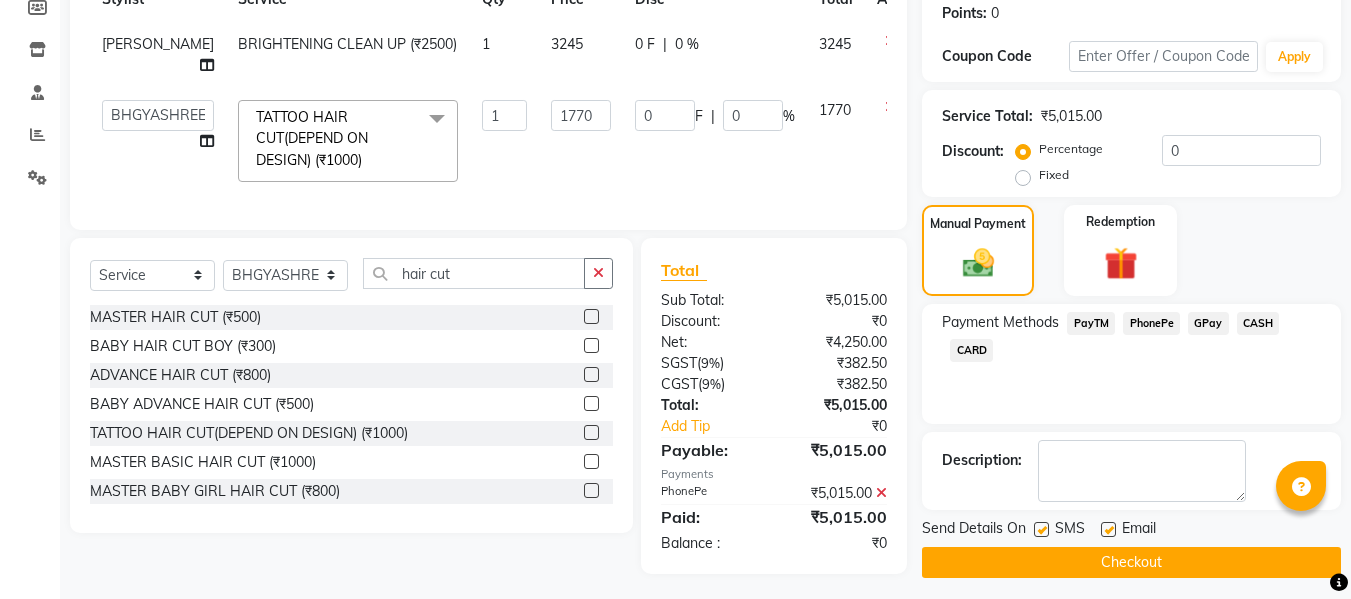 scroll, scrollTop: 349, scrollLeft: 0, axis: vertical 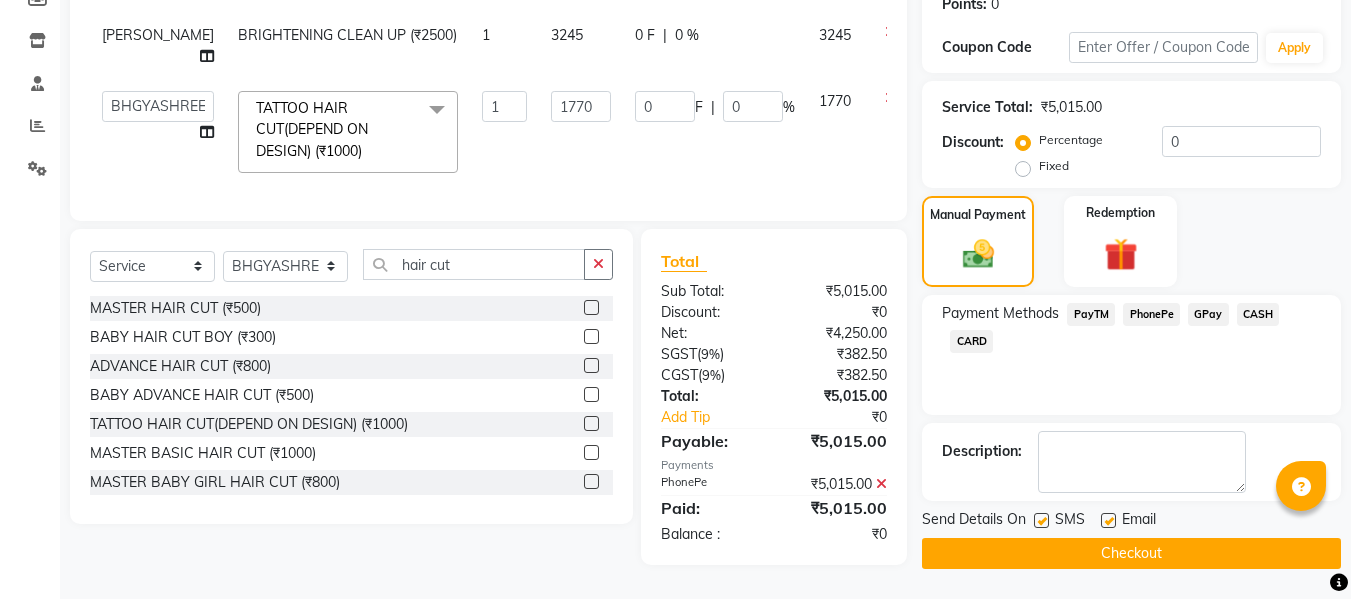 click on "Checkout" 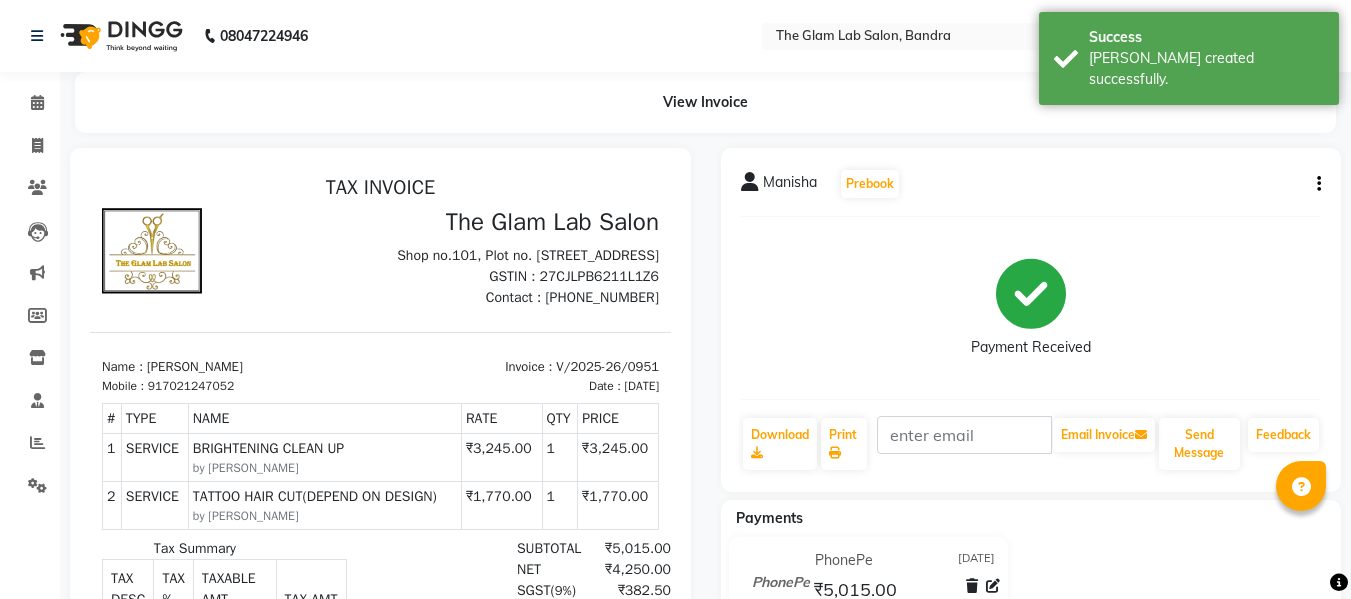 scroll, scrollTop: 0, scrollLeft: 0, axis: both 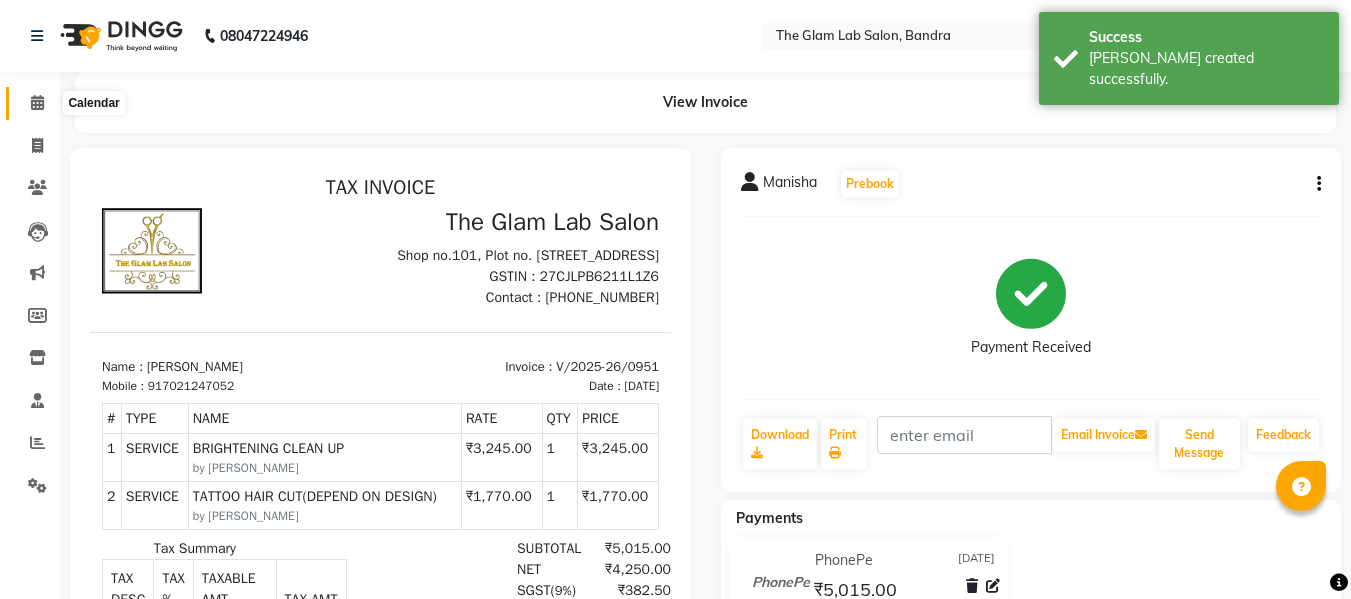 click 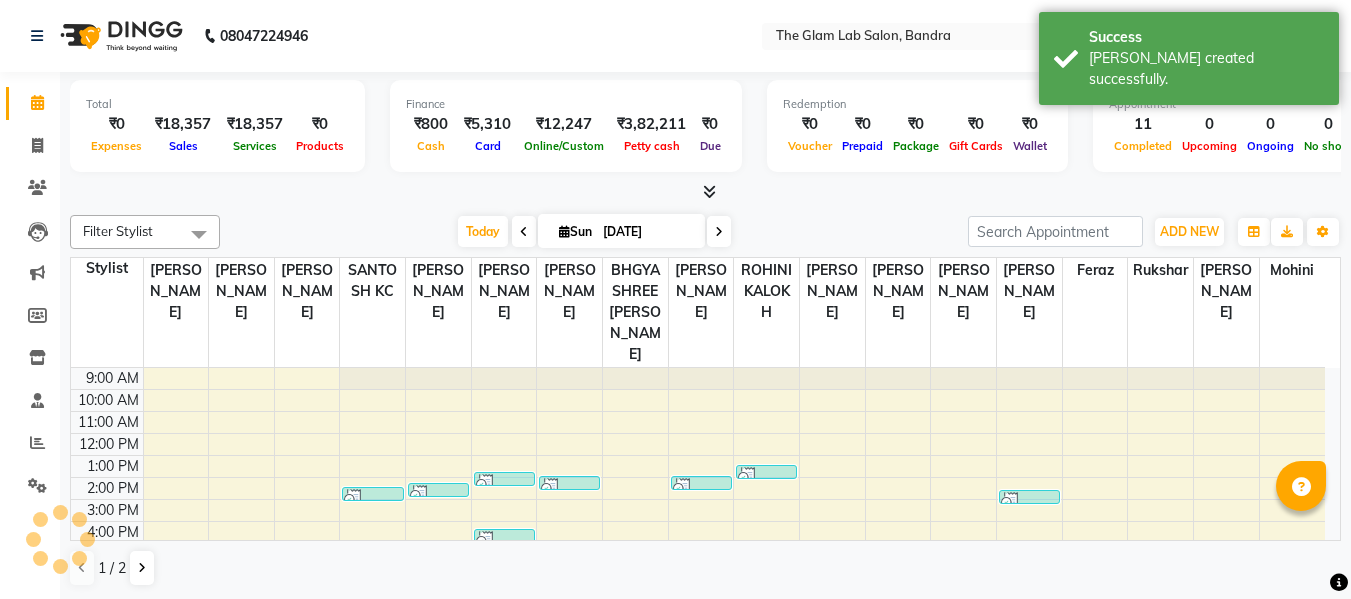 click on "Filter Stylist" at bounding box center [145, 232] 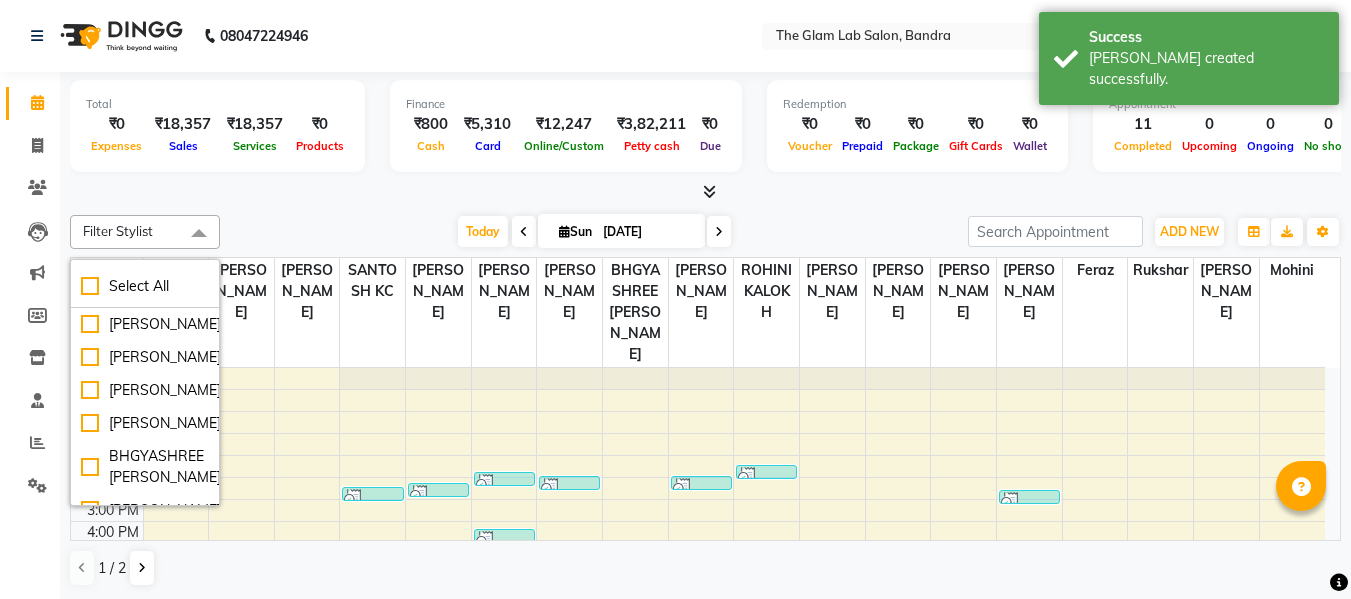 click on "Filter Stylist" at bounding box center [145, 232] 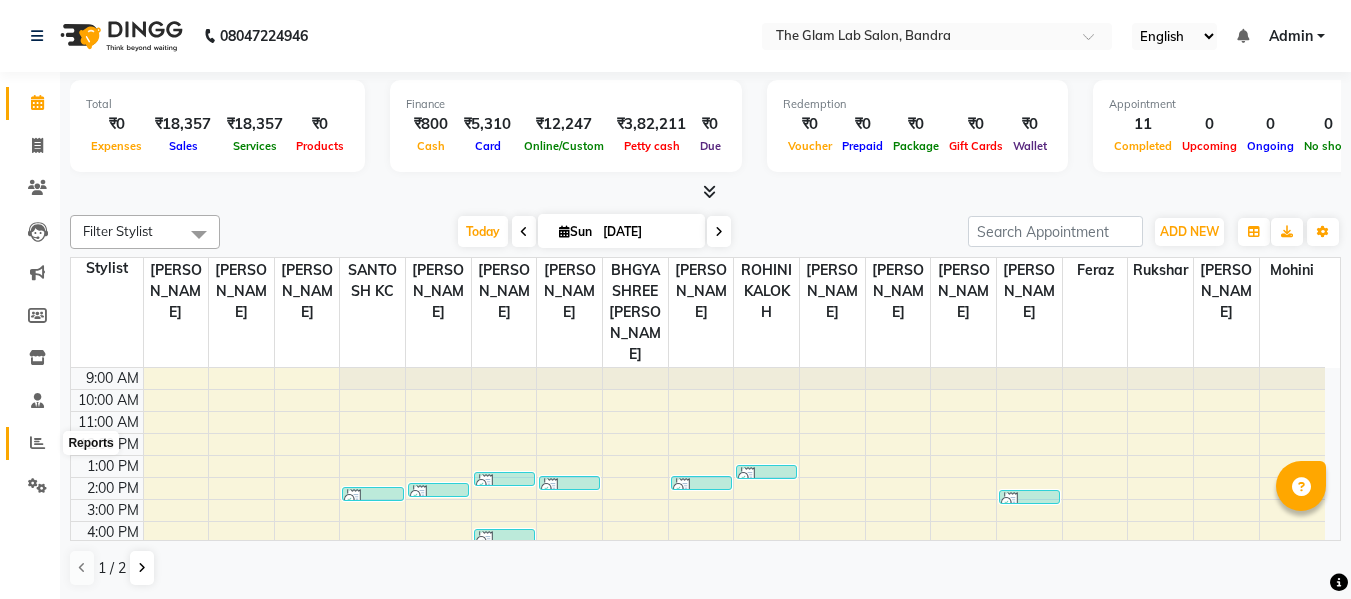 click 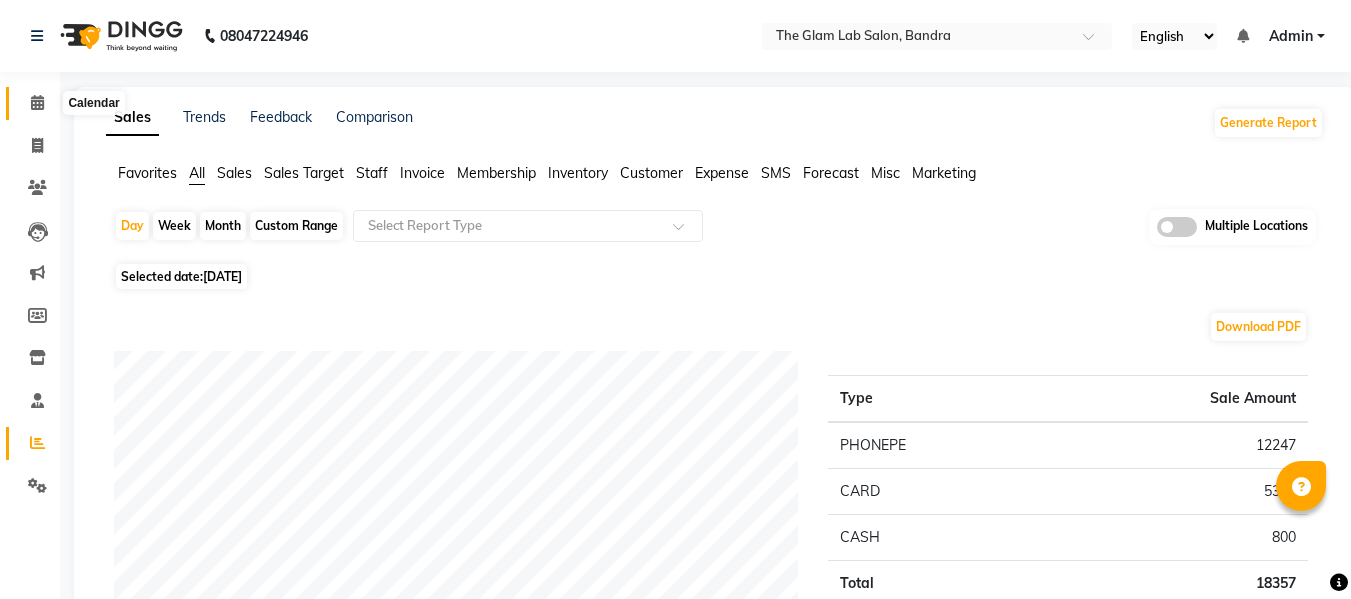 click 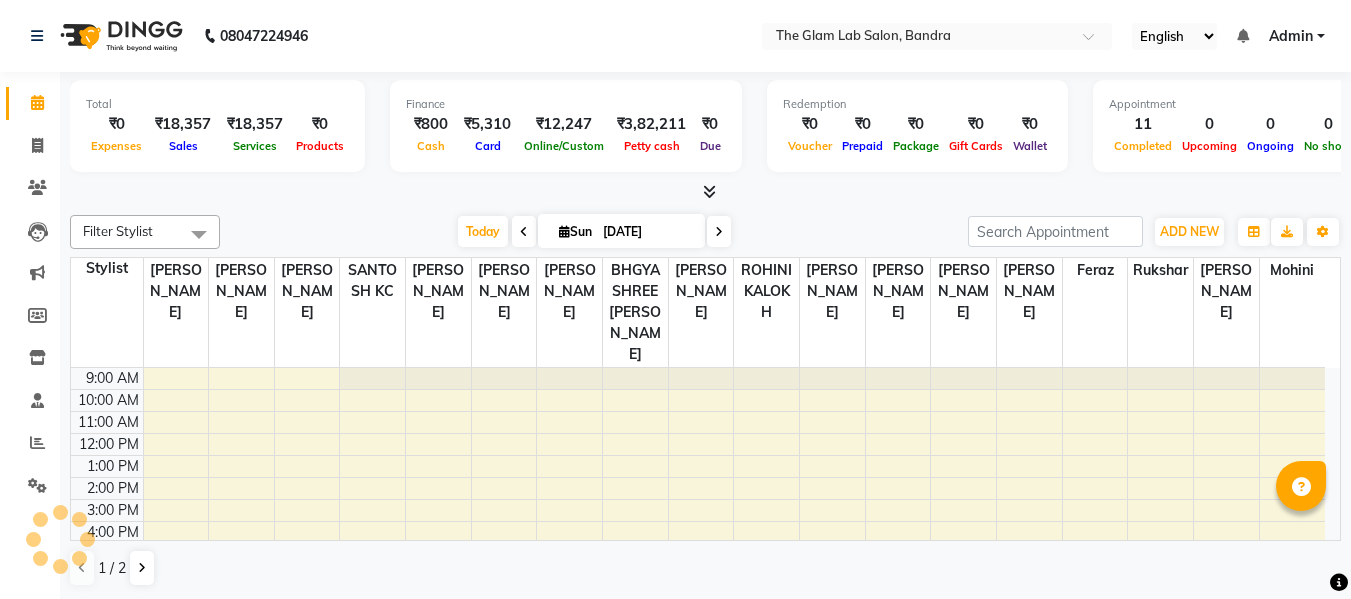 scroll, scrollTop: 0, scrollLeft: 0, axis: both 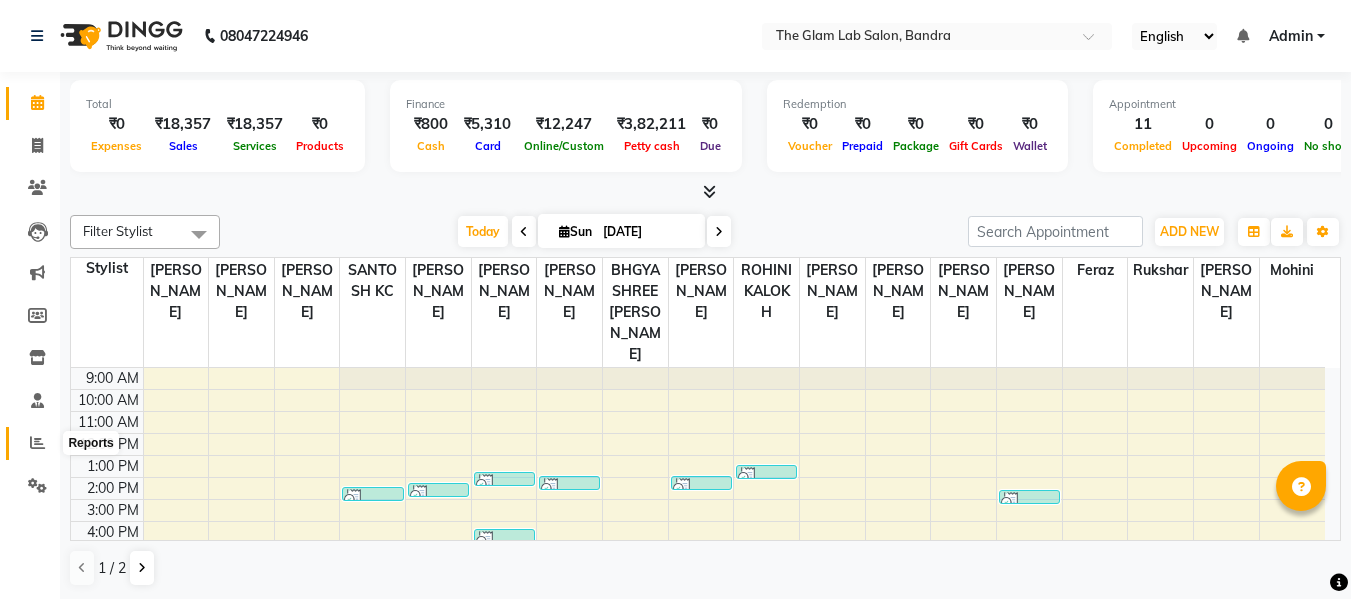 click 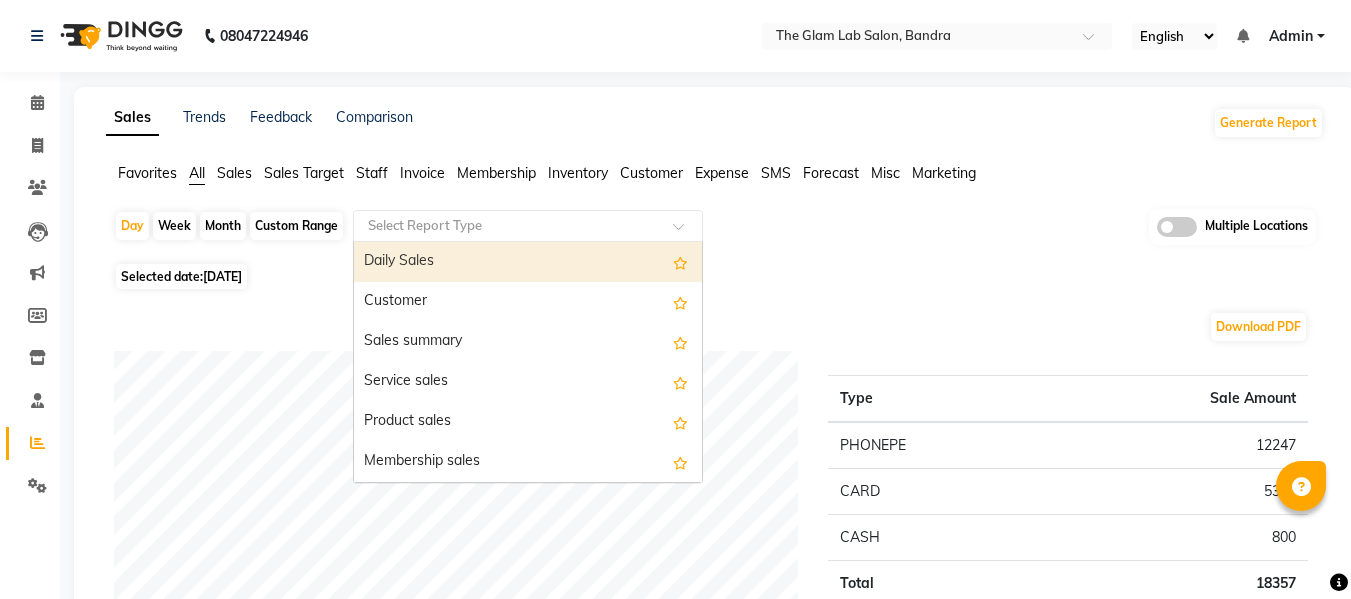 click on "Select Report Type" 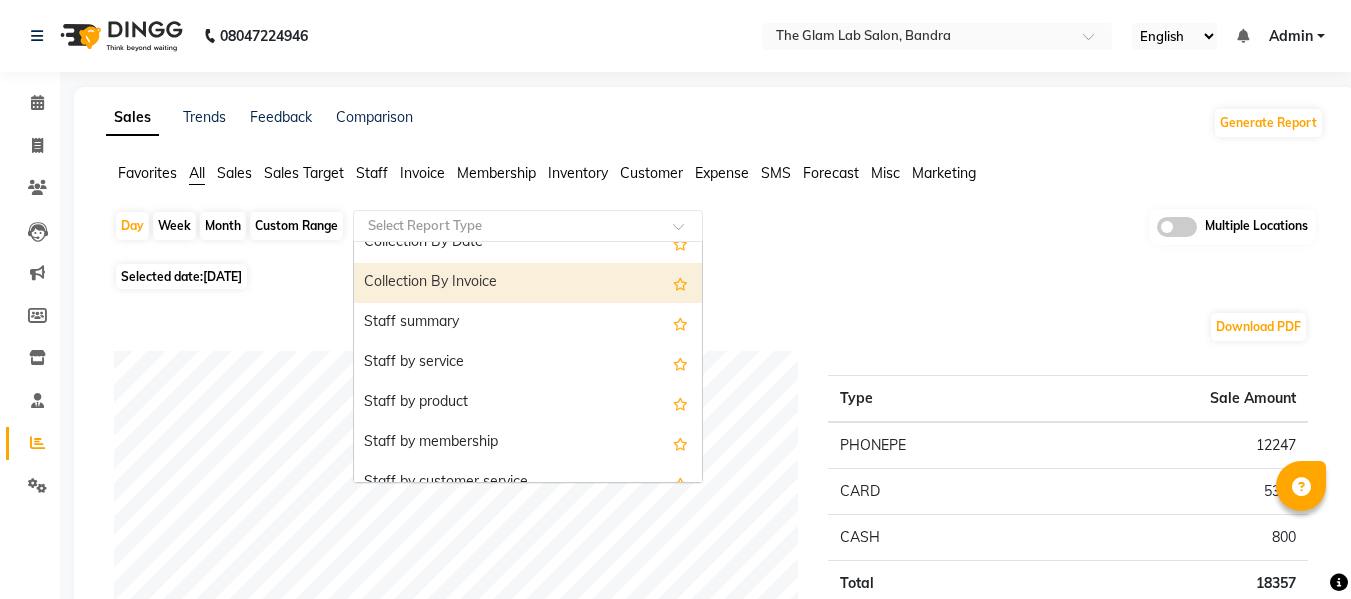 scroll, scrollTop: 660, scrollLeft: 0, axis: vertical 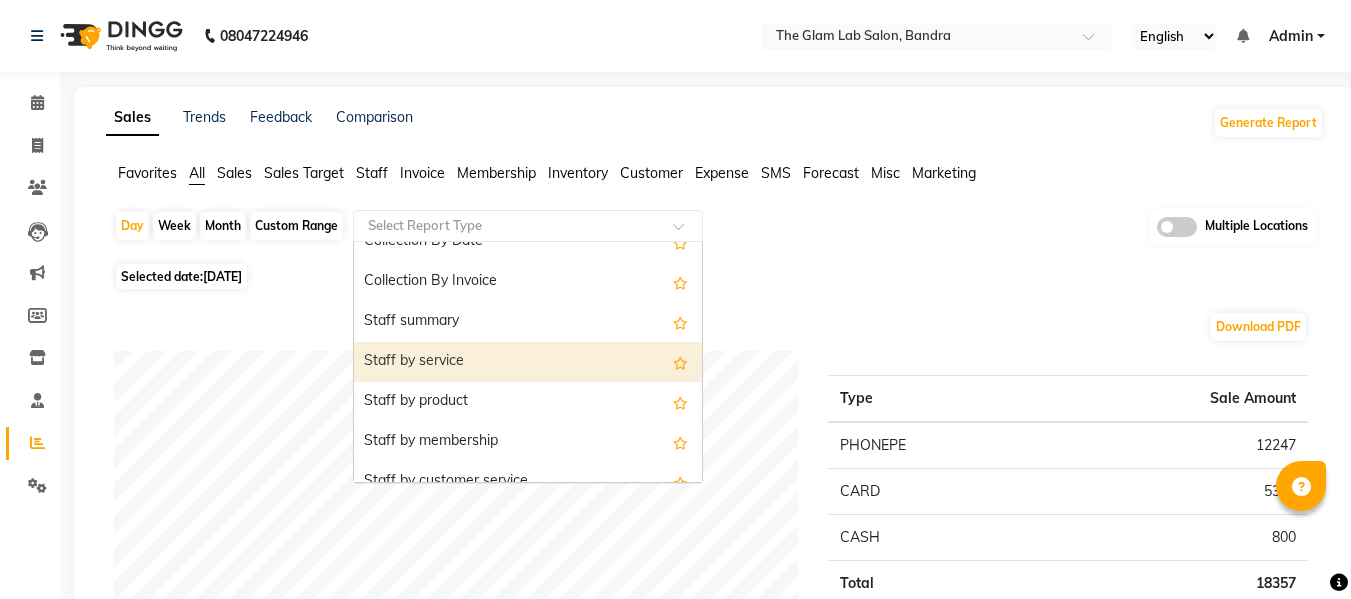 click on "Staff by service" at bounding box center (528, 362) 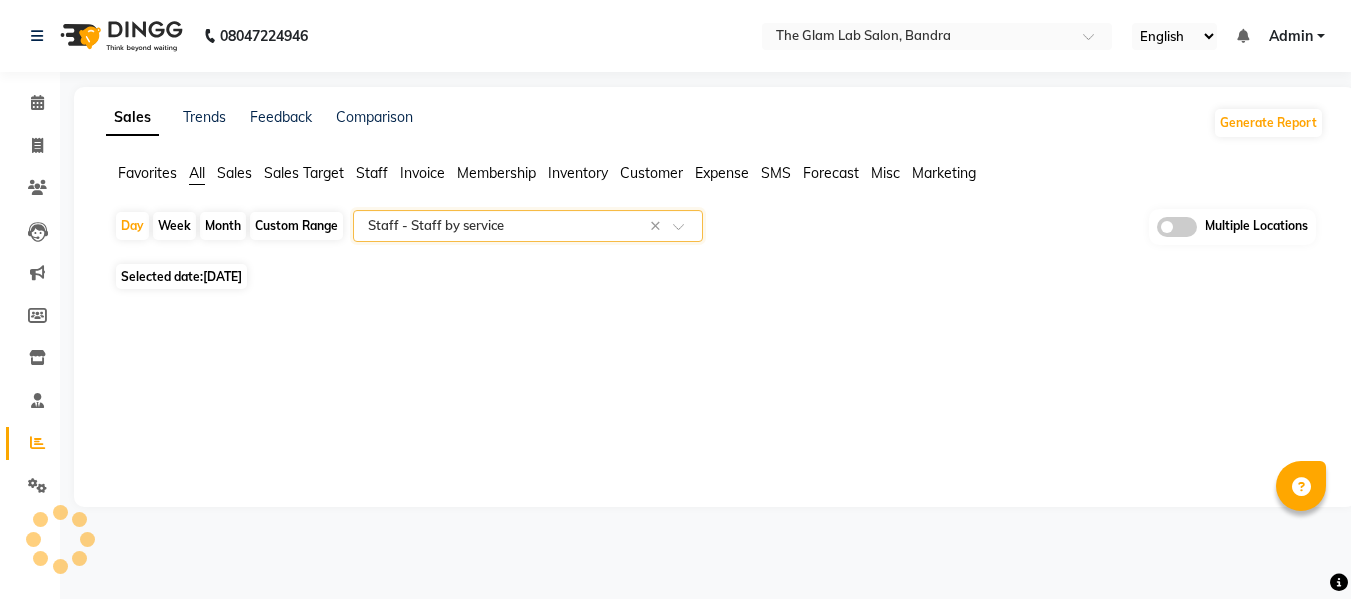 select on "full_report" 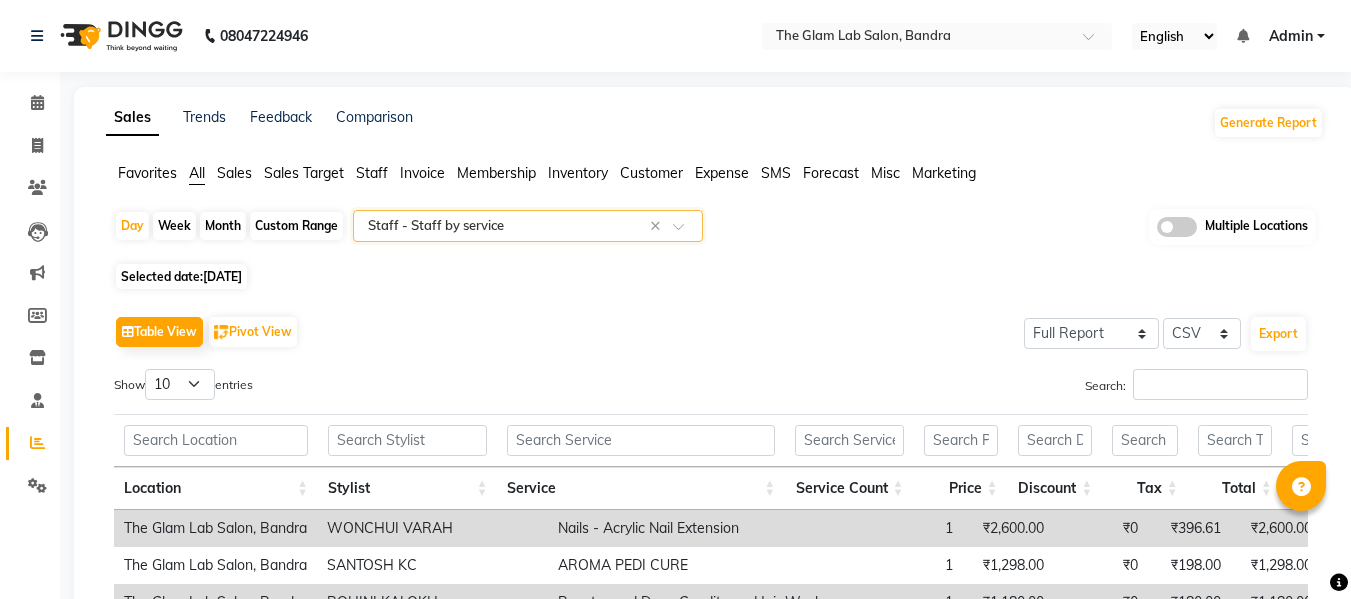 click on "[DATE]" 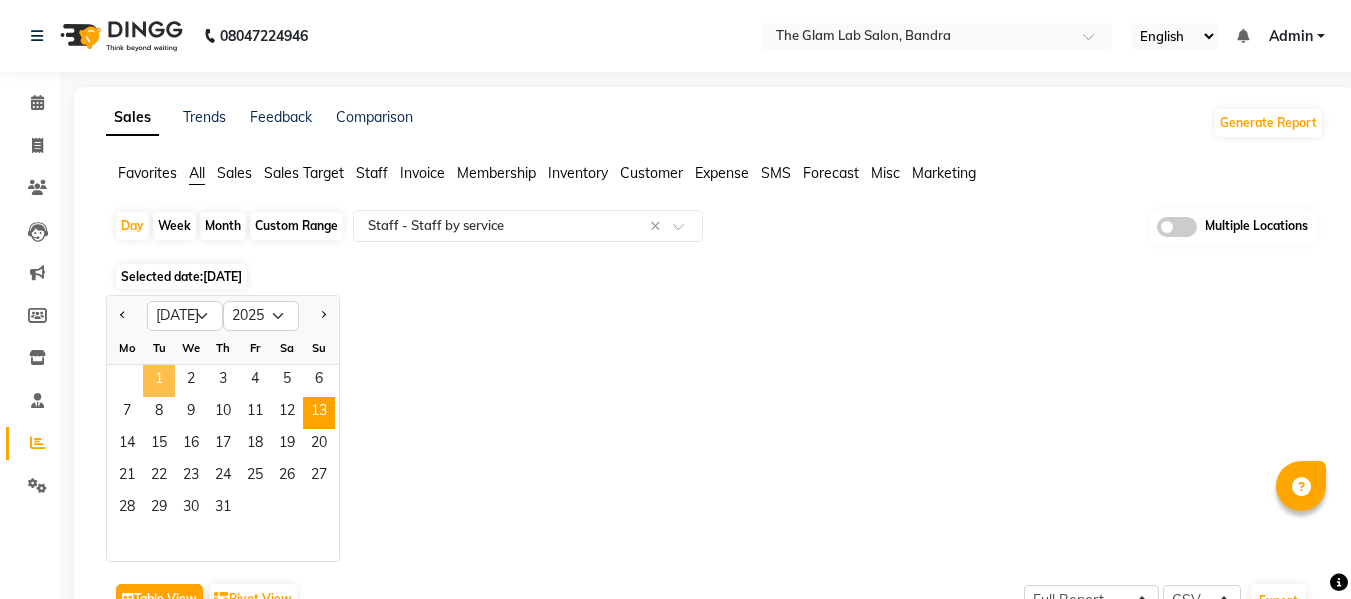 click on "1" 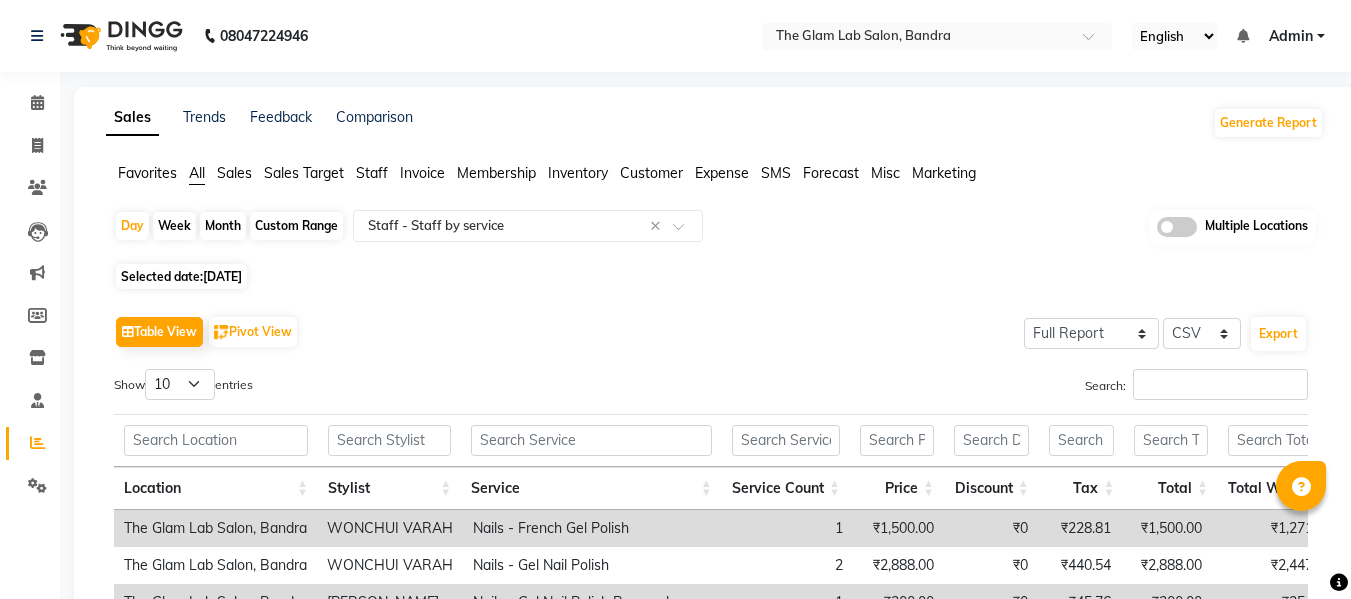 click on "[DATE]" 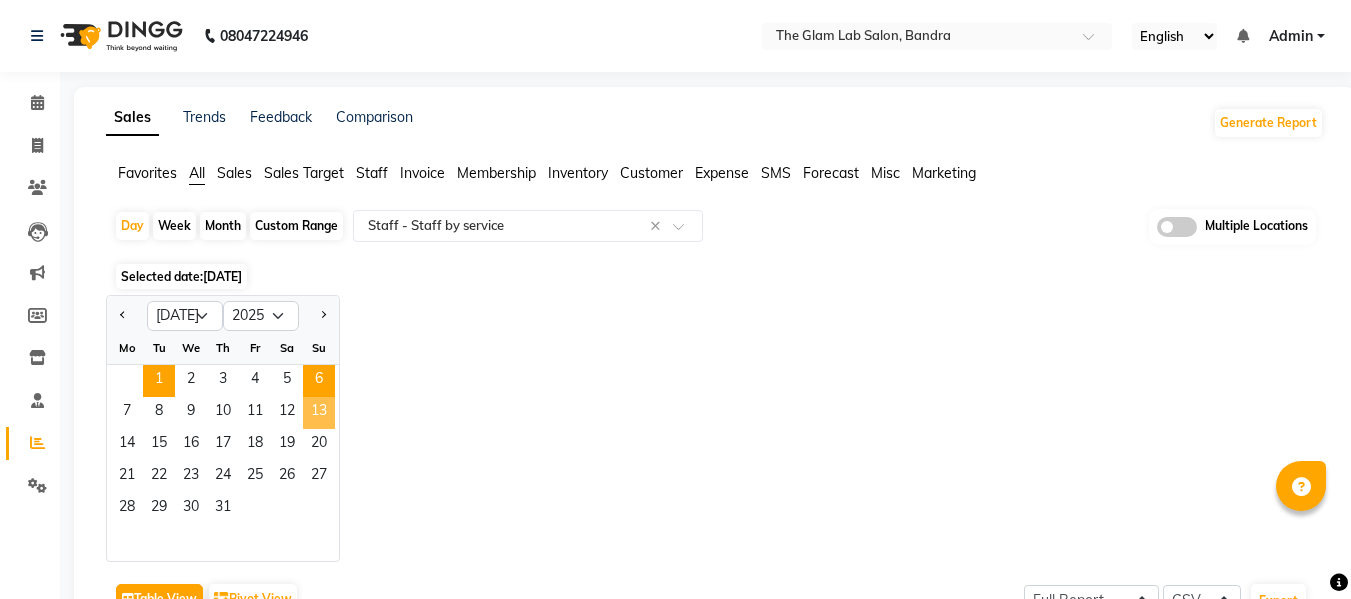 drag, startPoint x: 160, startPoint y: 372, endPoint x: 320, endPoint y: 395, distance: 161.64467 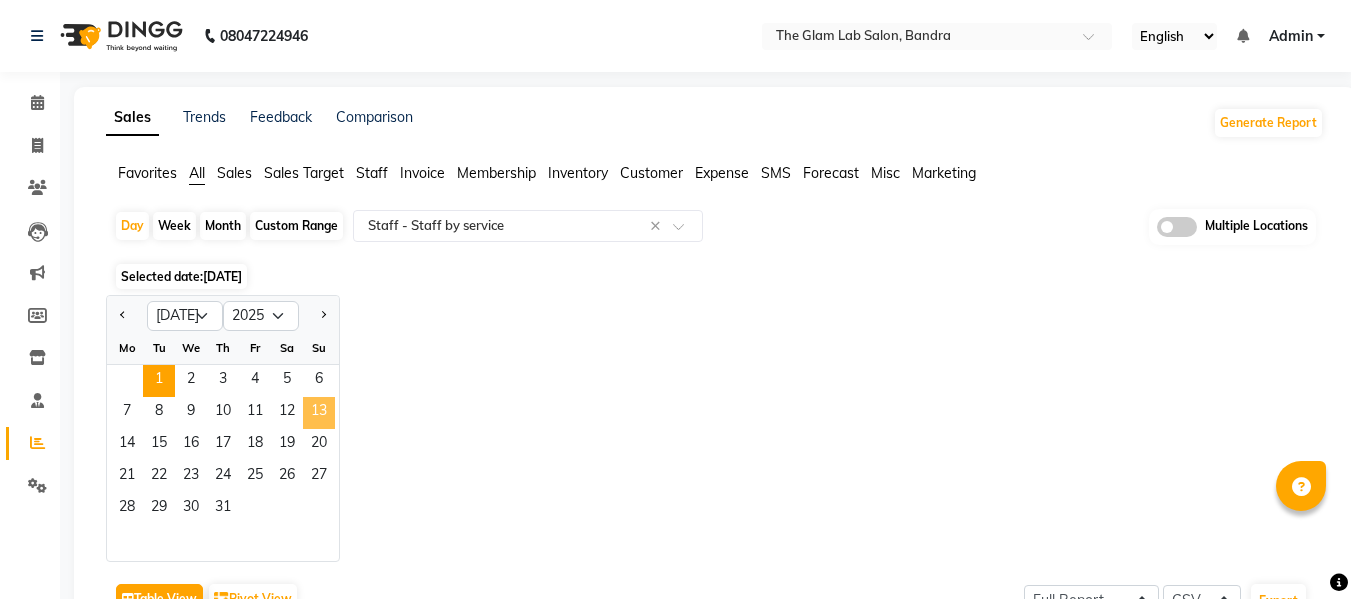 click on "13" 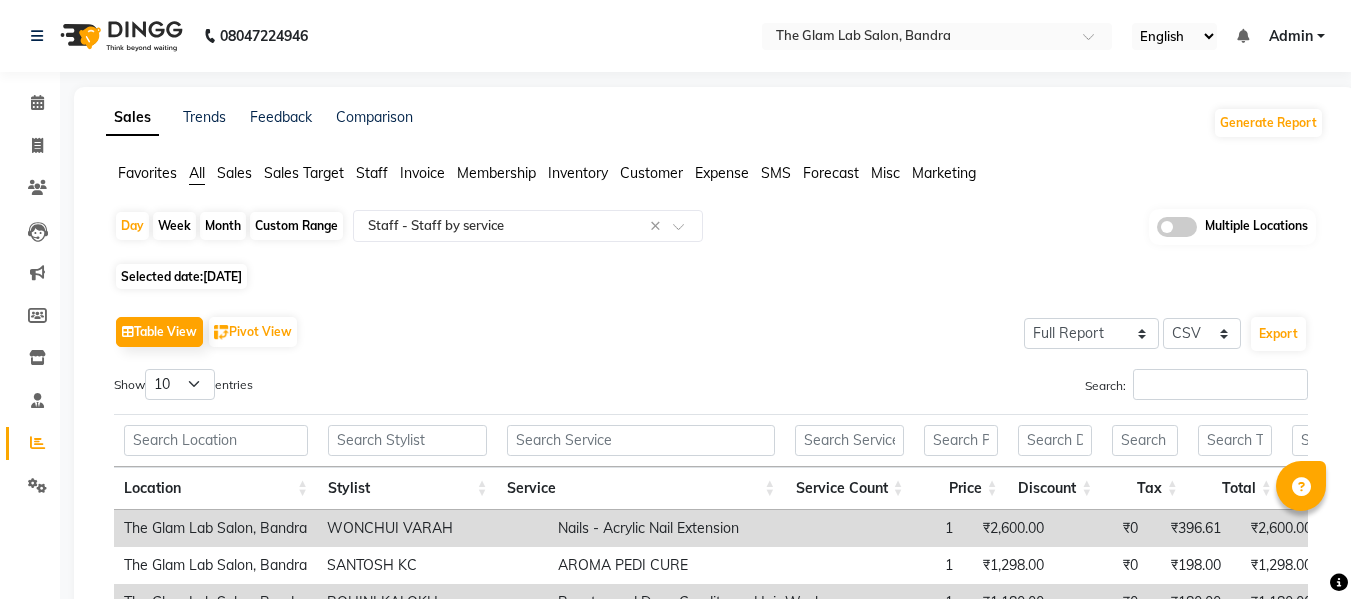 click on "[DATE]" 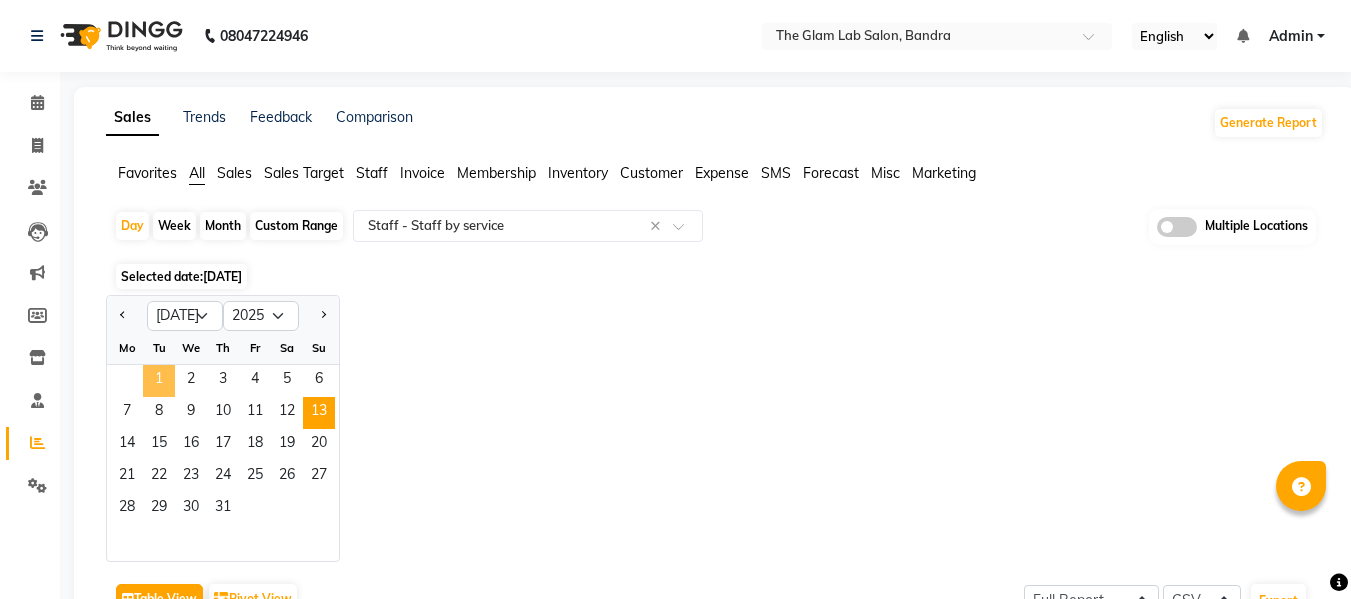 click on "1" 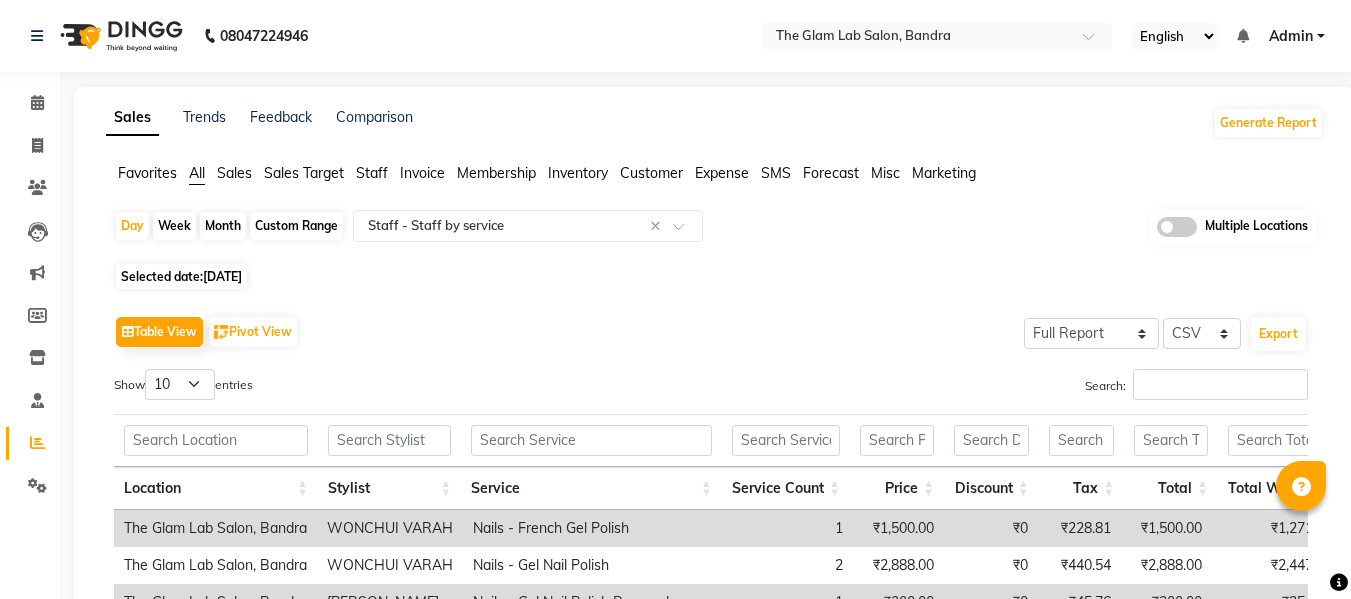 click on "[DATE]" 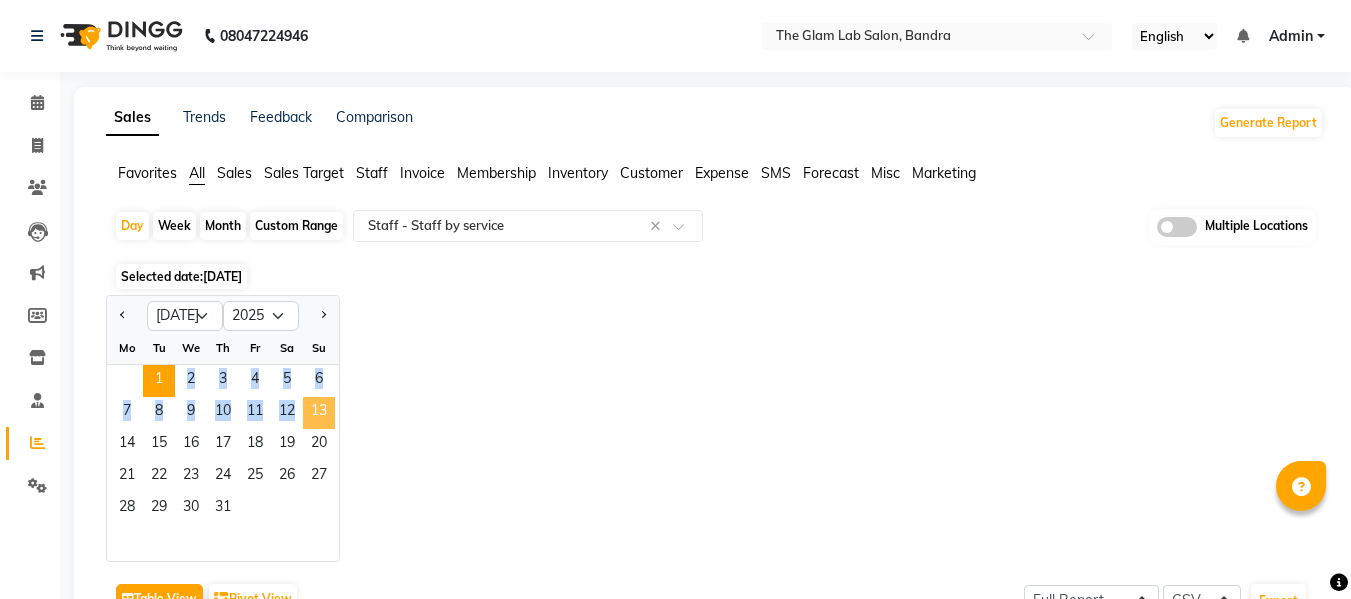 drag, startPoint x: 157, startPoint y: 373, endPoint x: 312, endPoint y: 412, distance: 159.83116 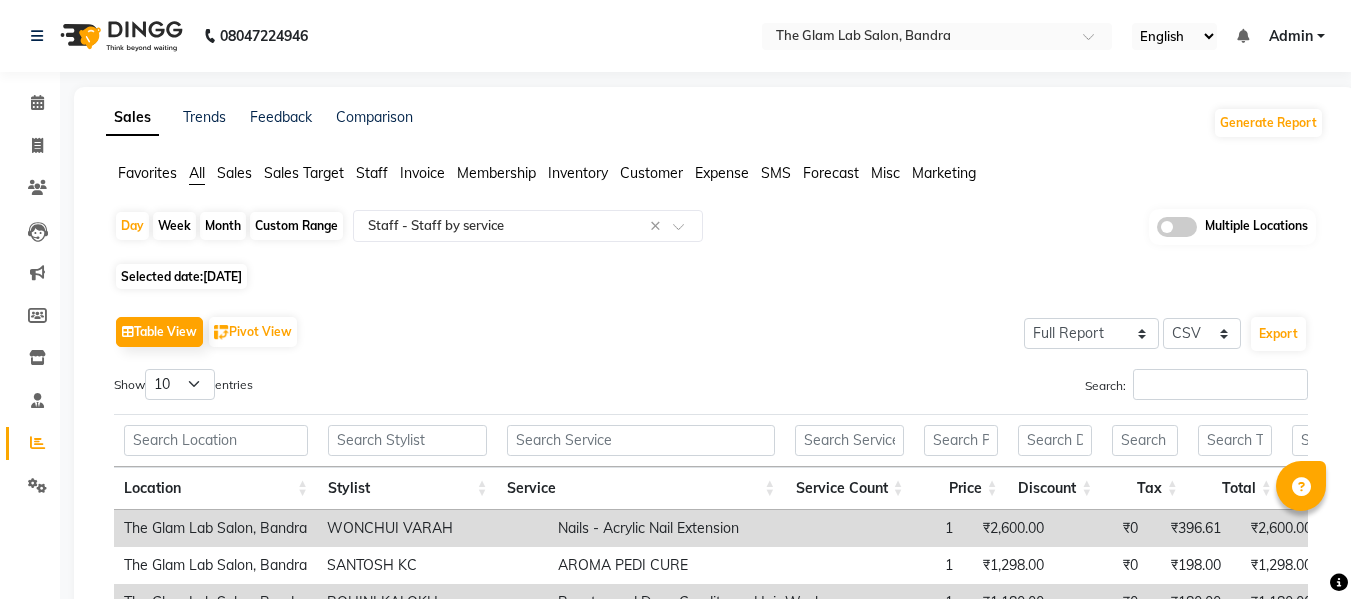 click on "Custom Range" 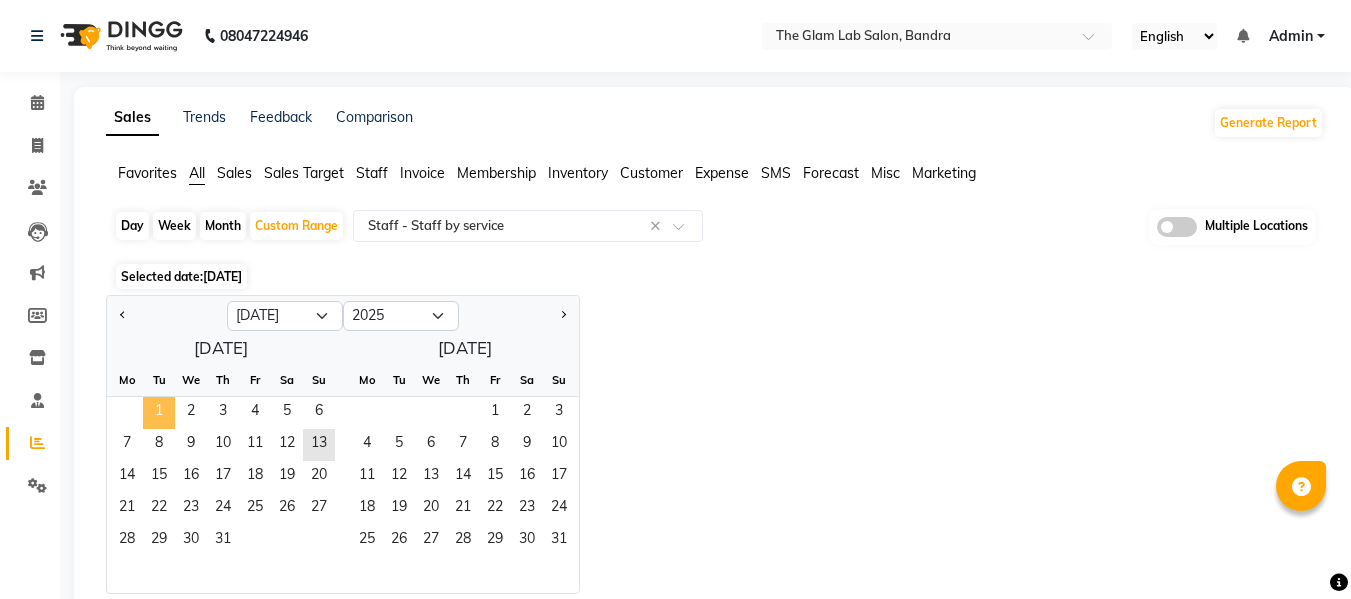 click on "1" 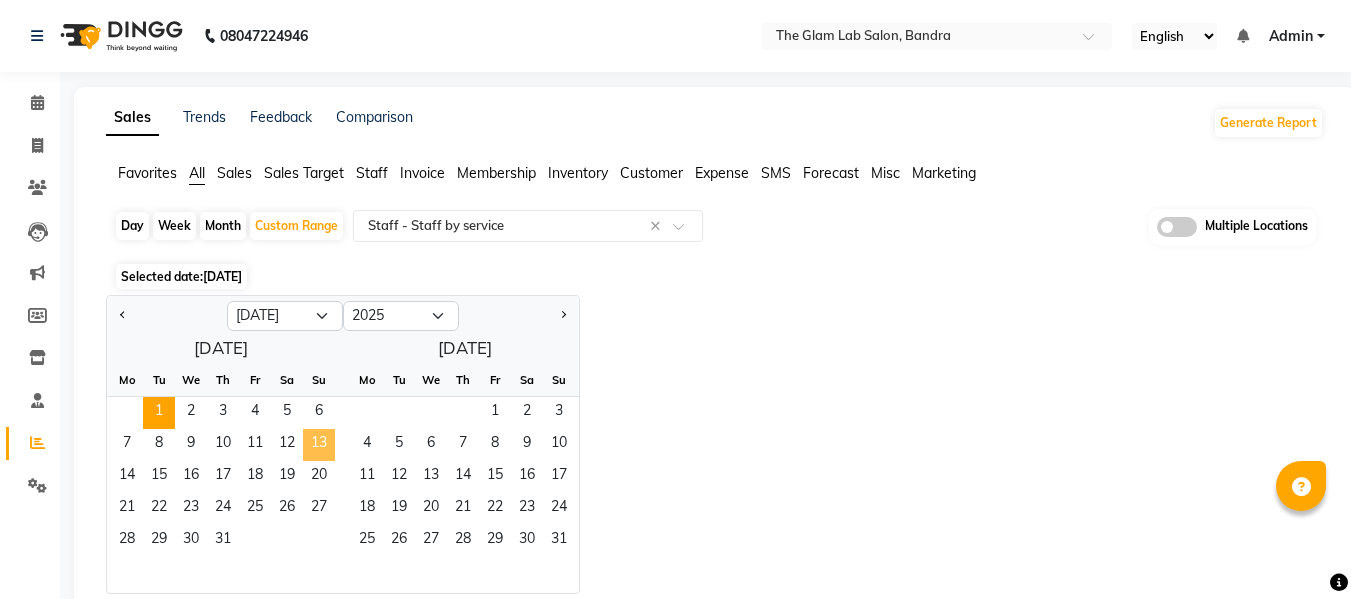 click on "13" 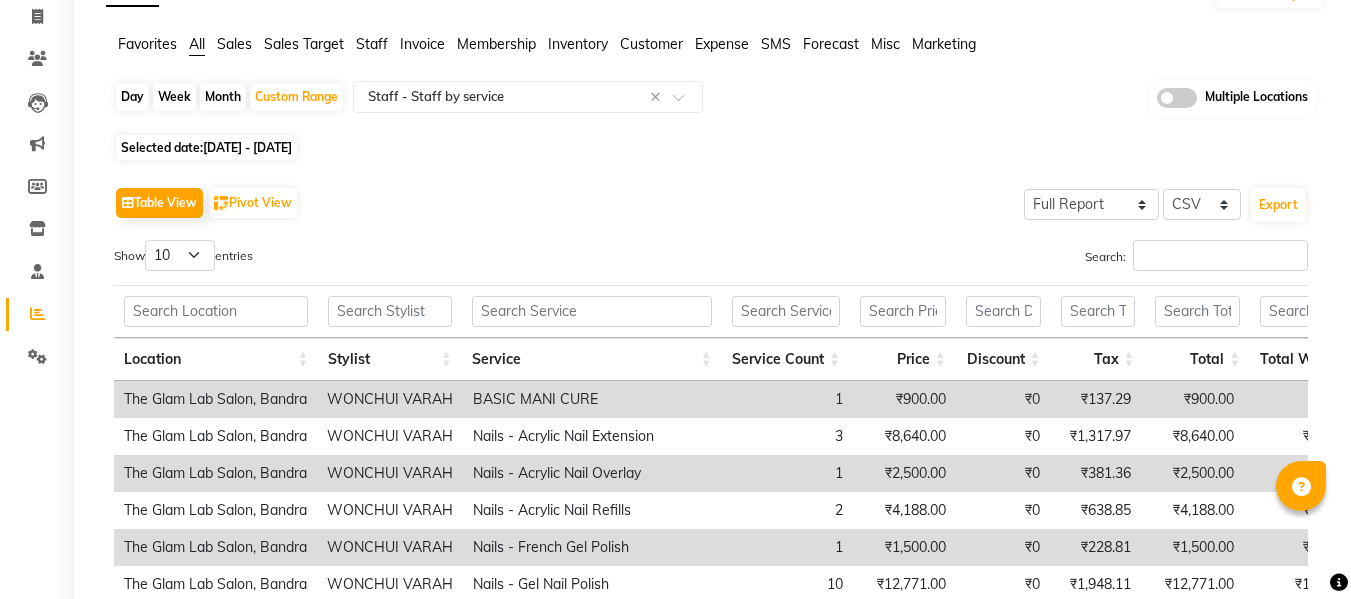 scroll, scrollTop: 245, scrollLeft: 0, axis: vertical 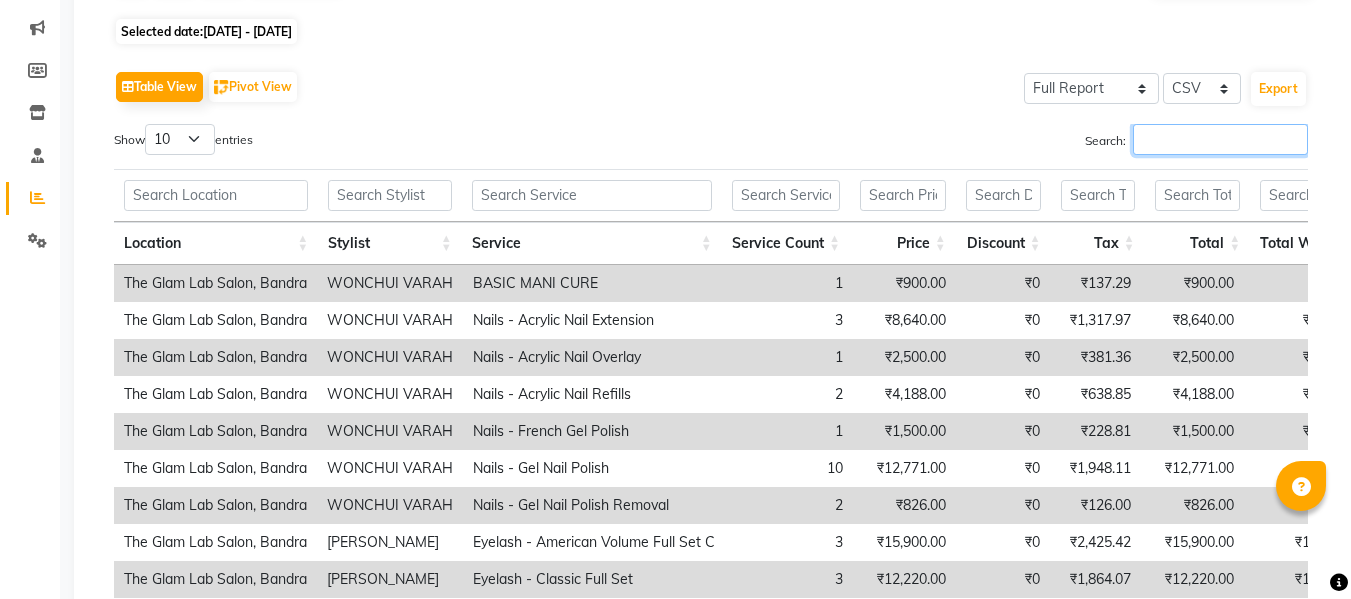 click on "Search:" at bounding box center [1220, 139] 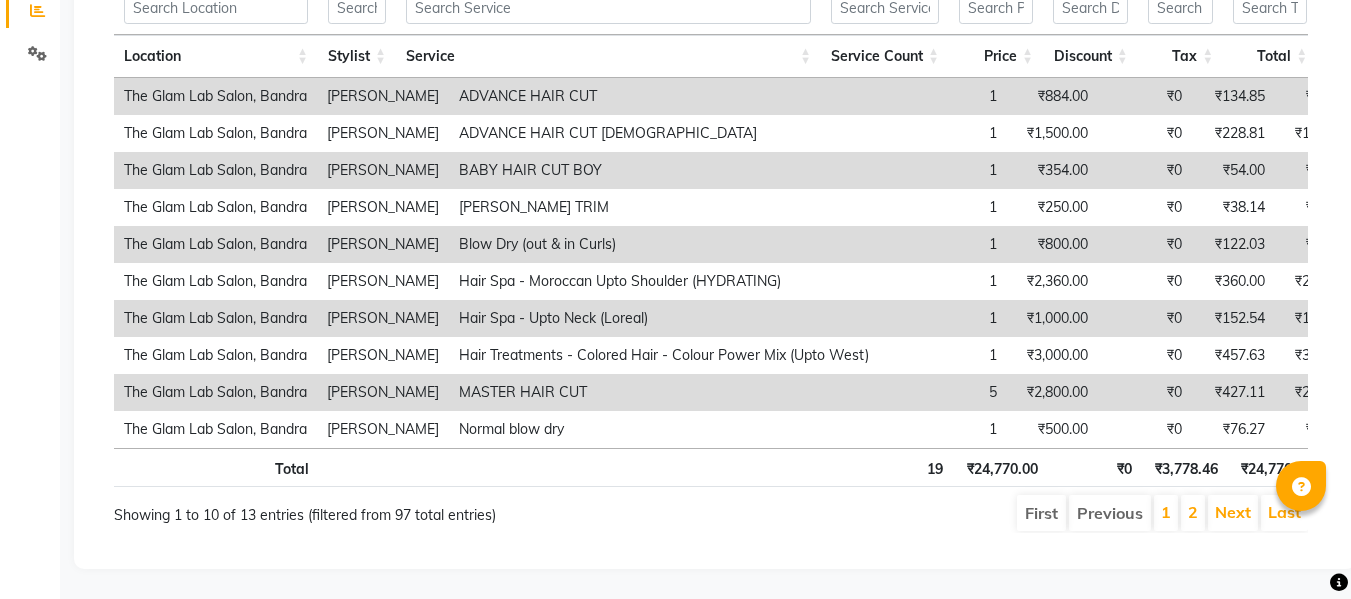 scroll, scrollTop: 0, scrollLeft: 0, axis: both 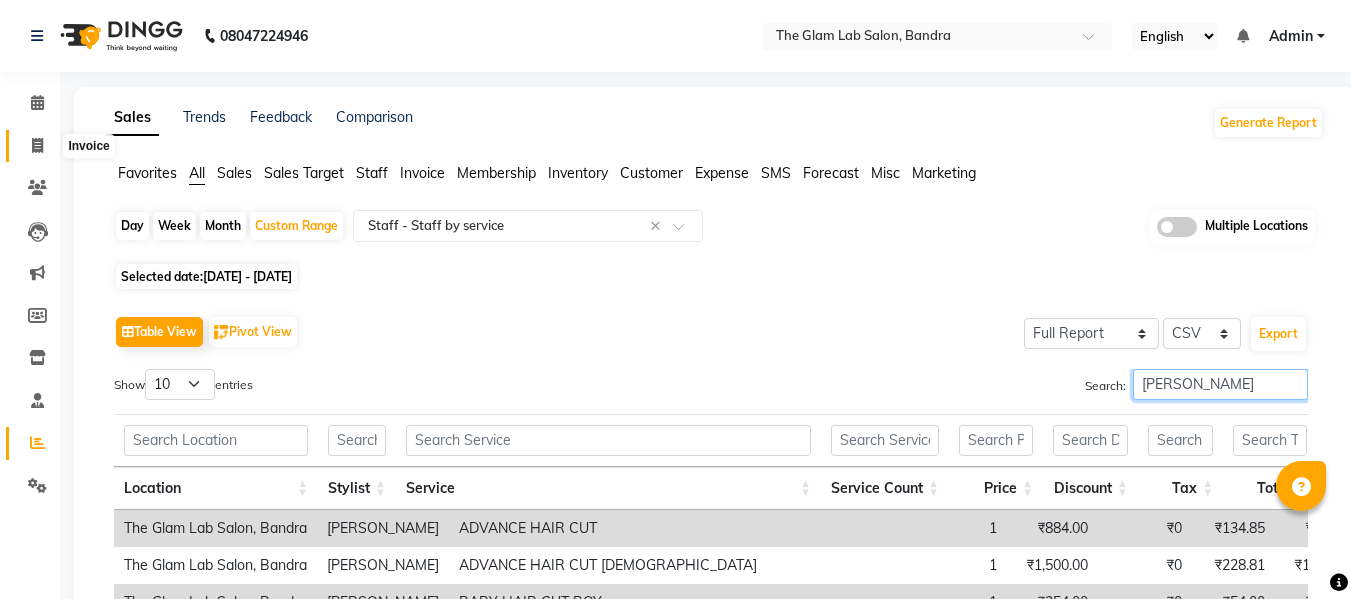 type on "[PERSON_NAME]" 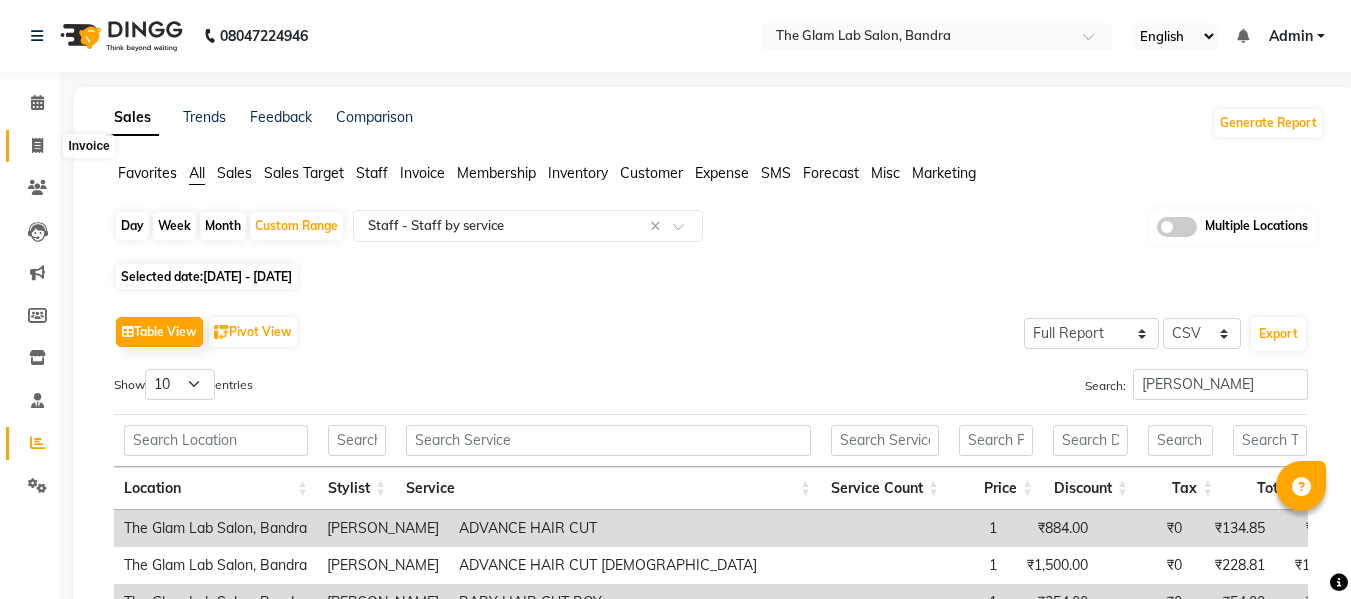 click 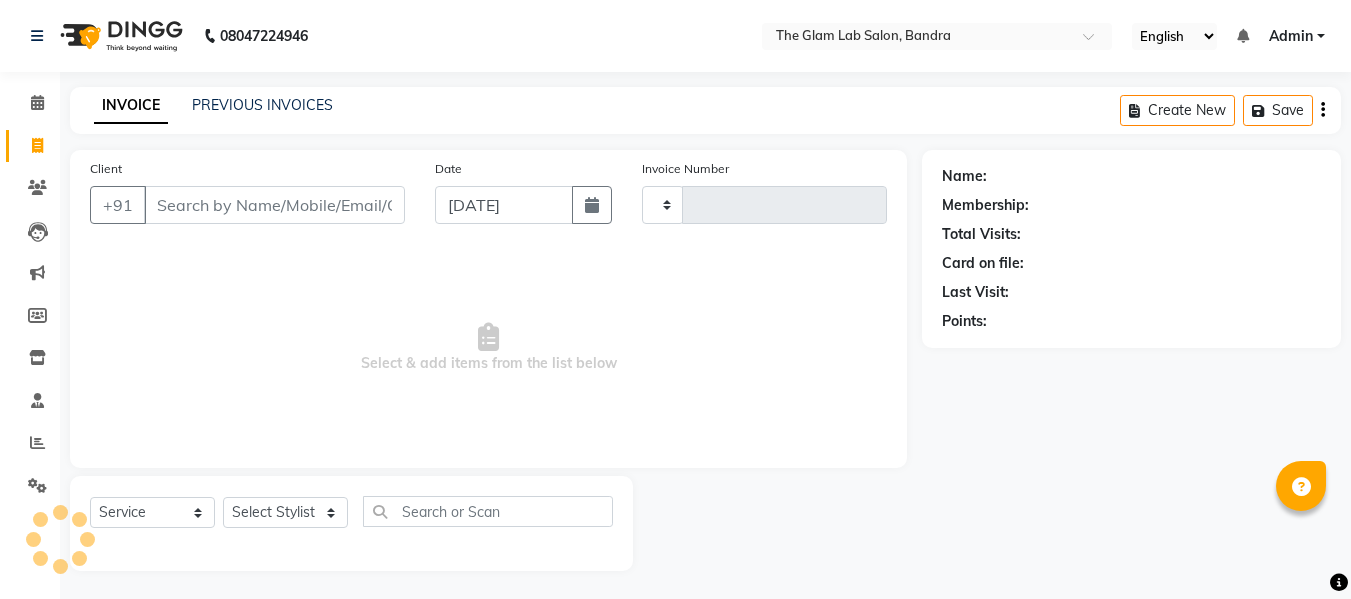 scroll, scrollTop: 2, scrollLeft: 0, axis: vertical 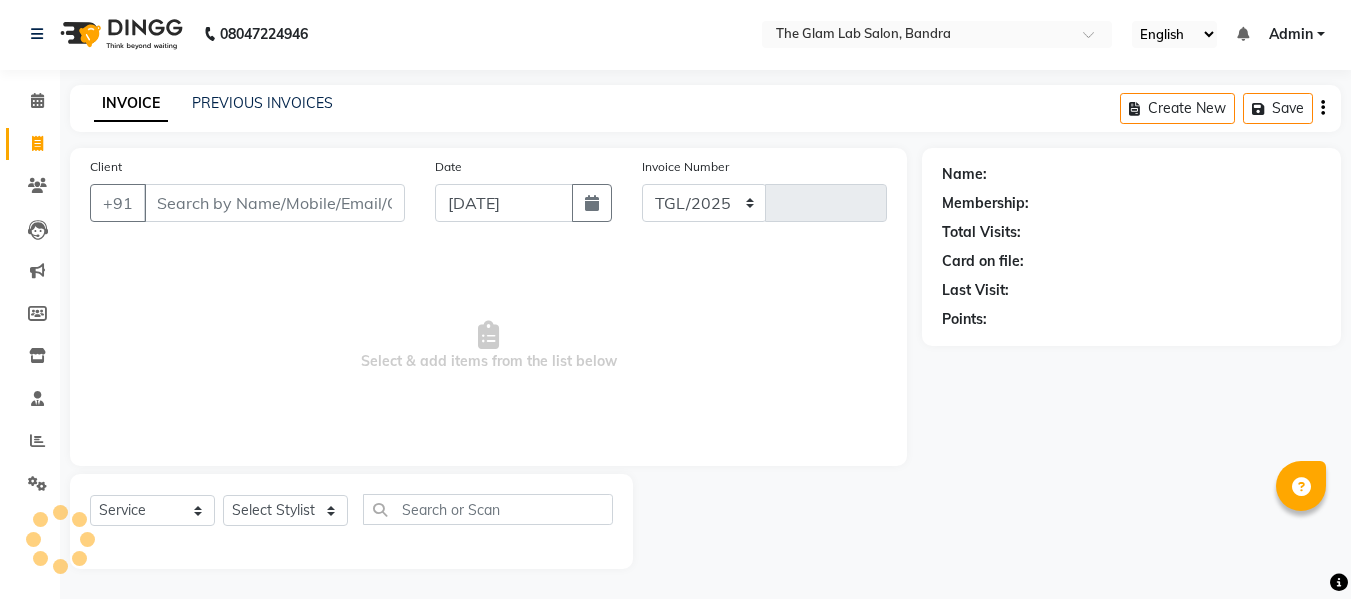 select on "734" 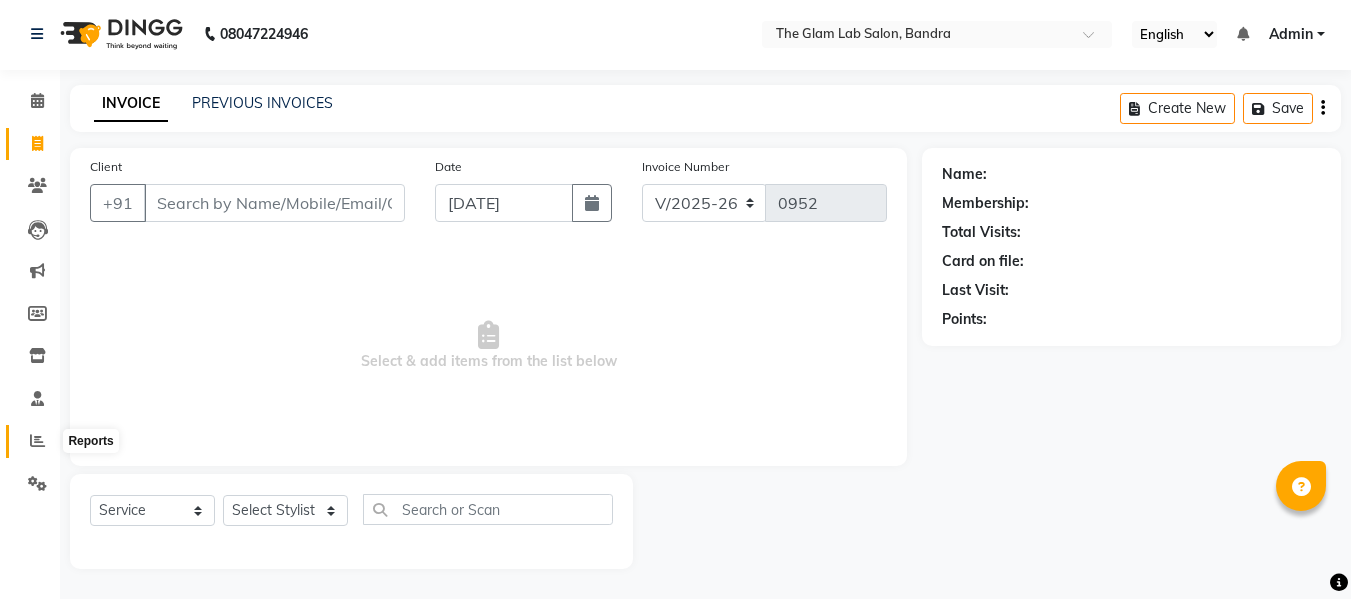 click 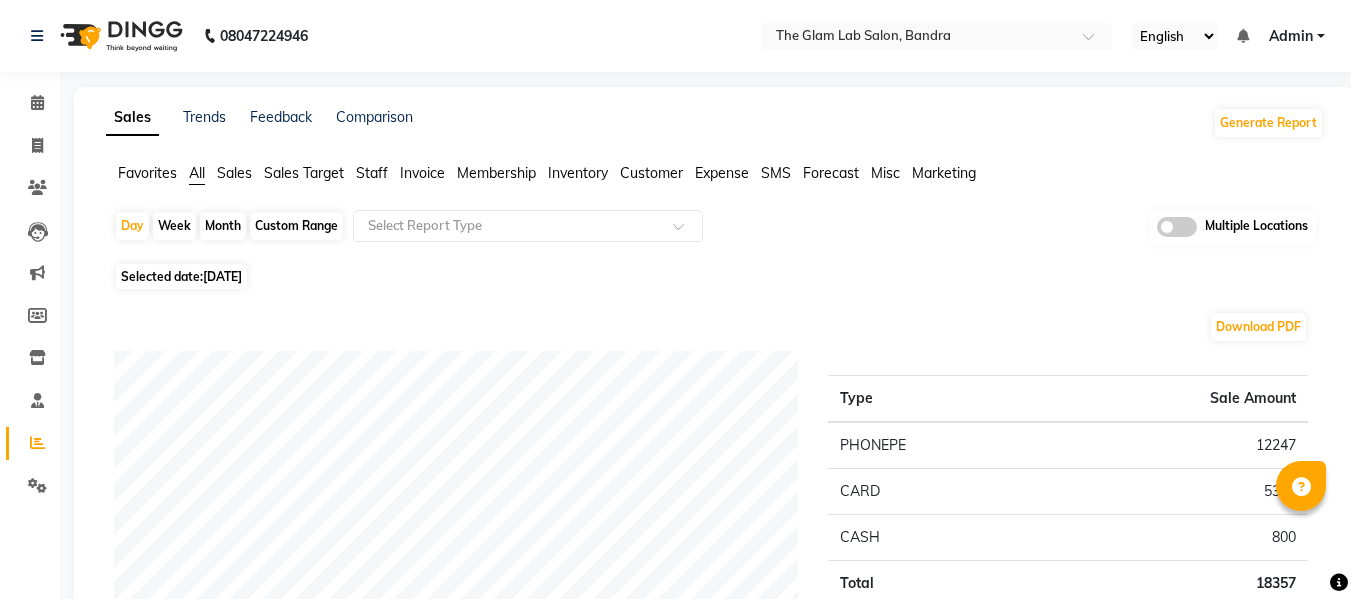click on "Custom Range" 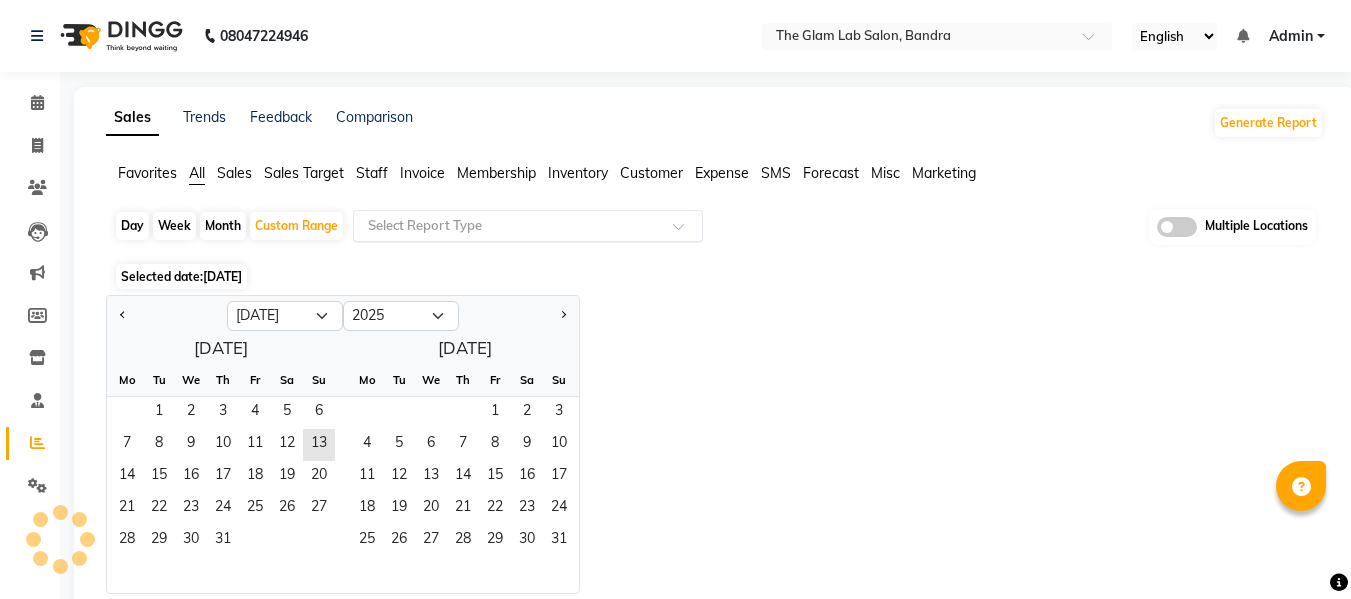 click 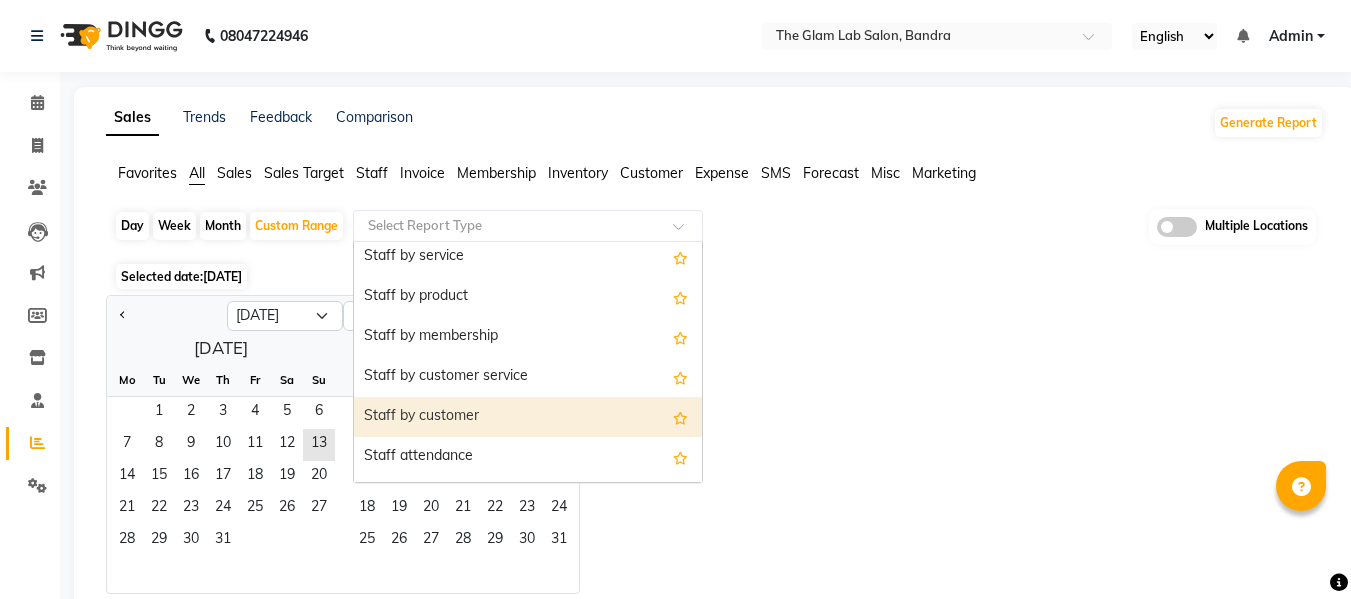 scroll, scrollTop: 763, scrollLeft: 0, axis: vertical 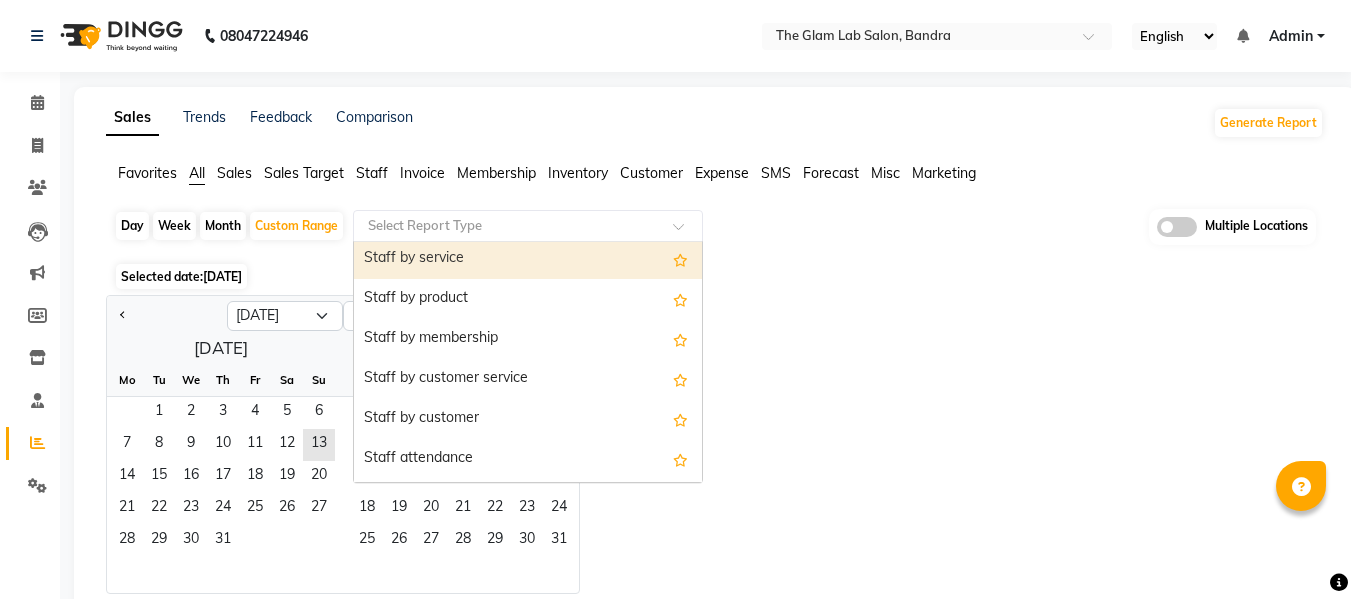 click on "Staff by service" at bounding box center [528, 259] 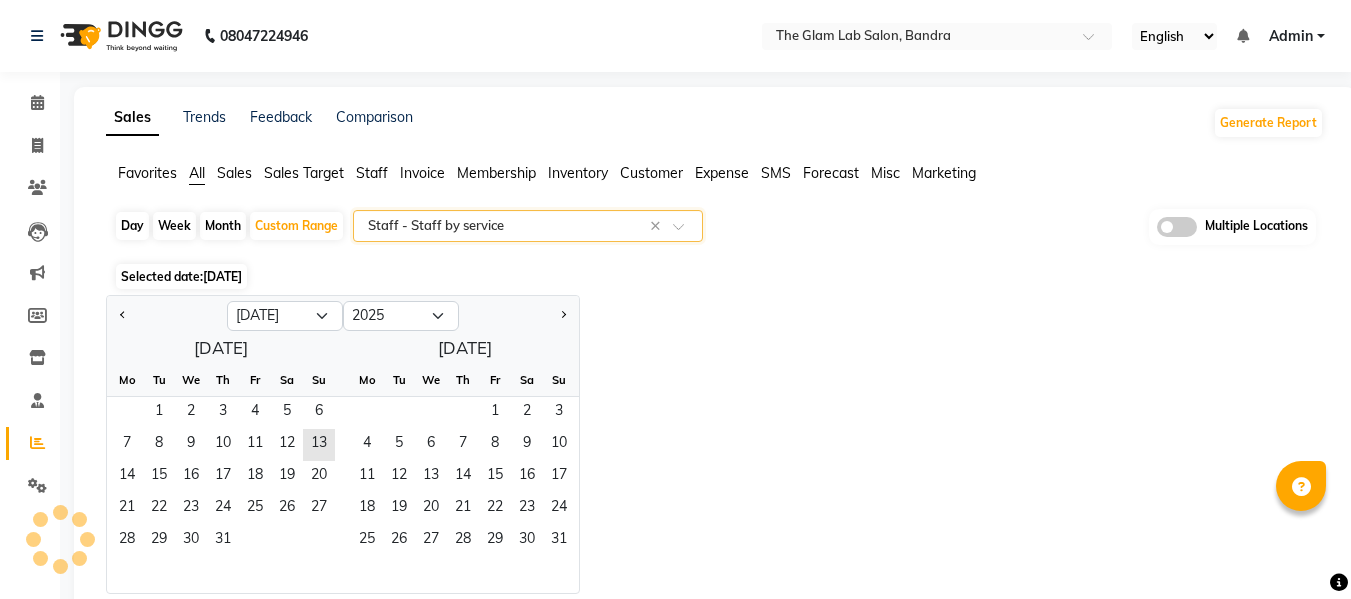 select on "full_report" 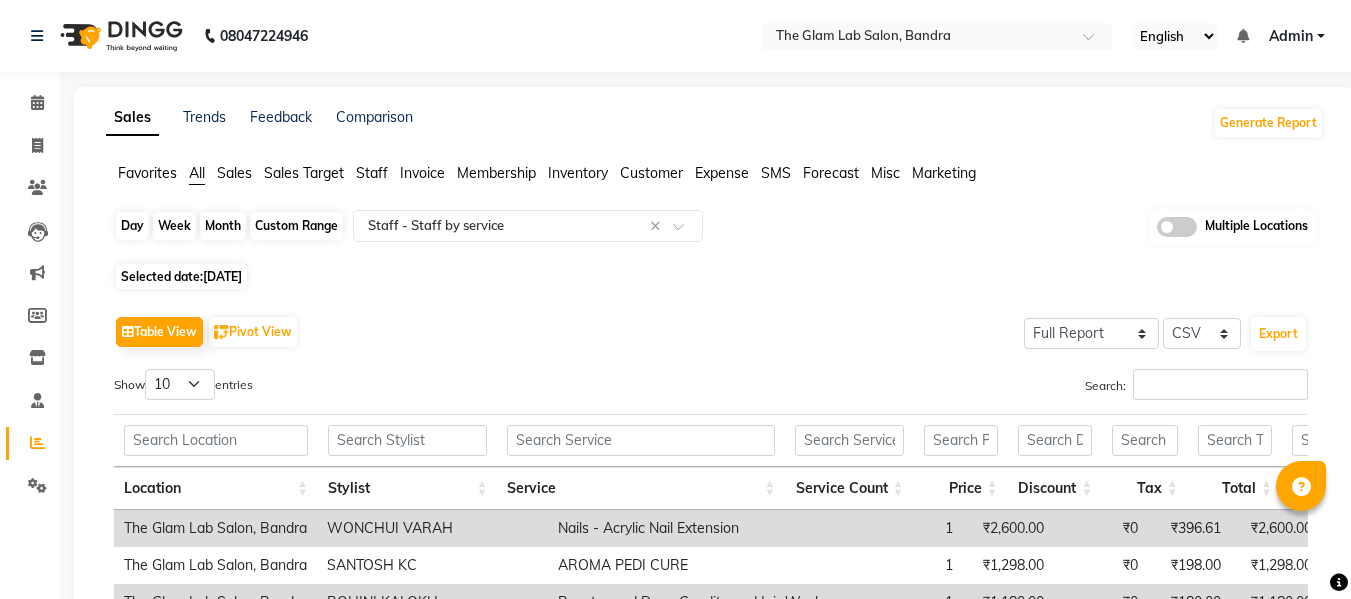 click on "Custom Range" 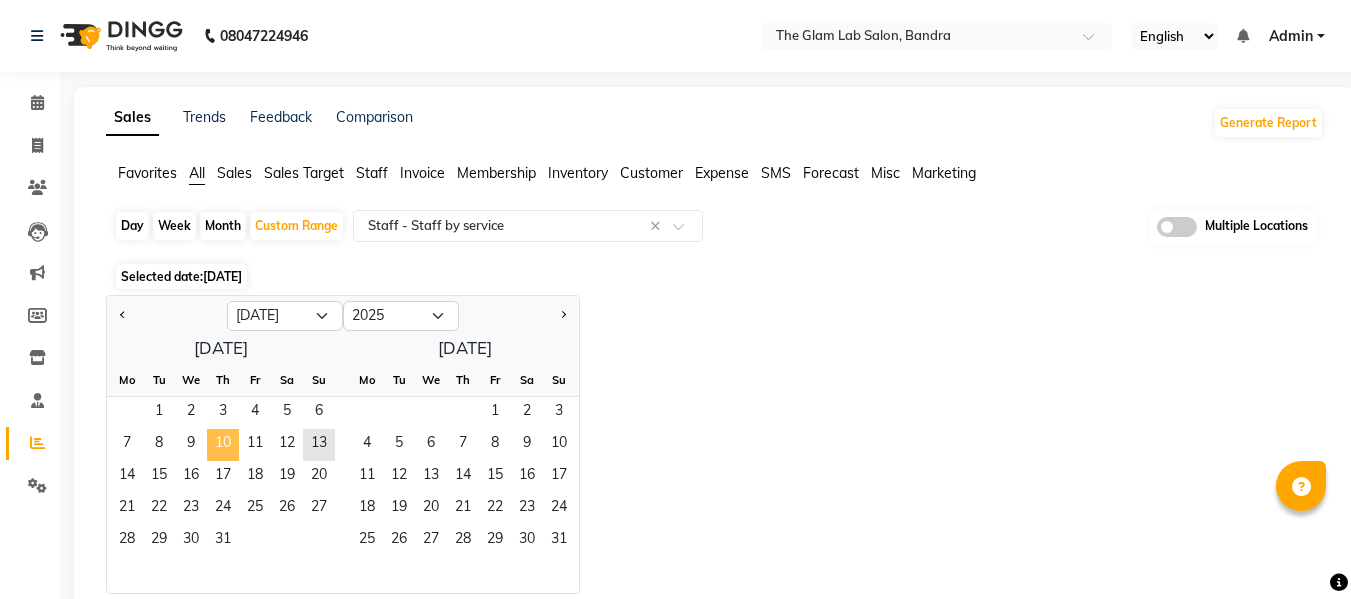 click on "10" 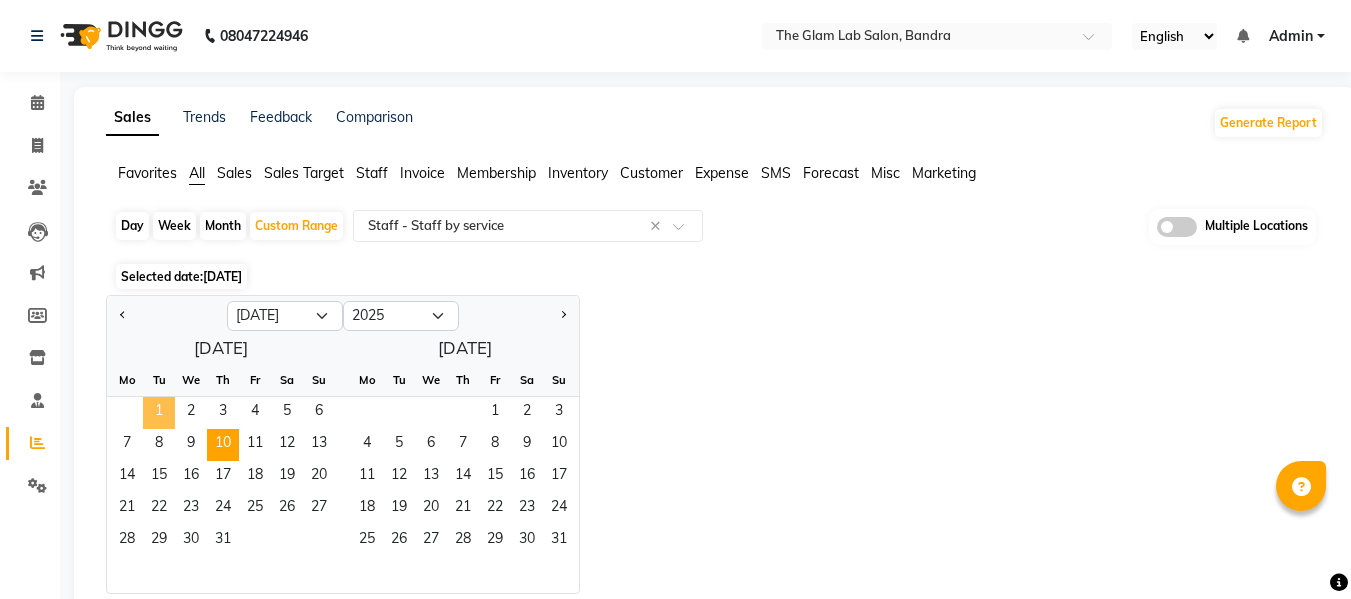 click on "1" 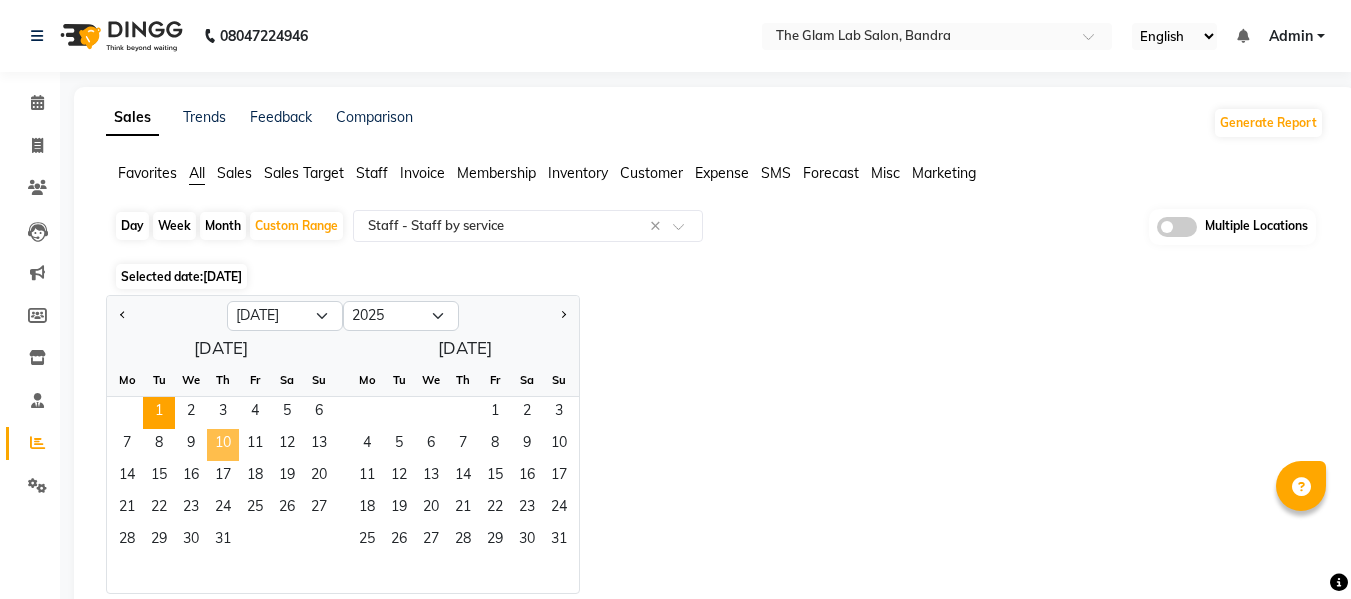 click on "10" 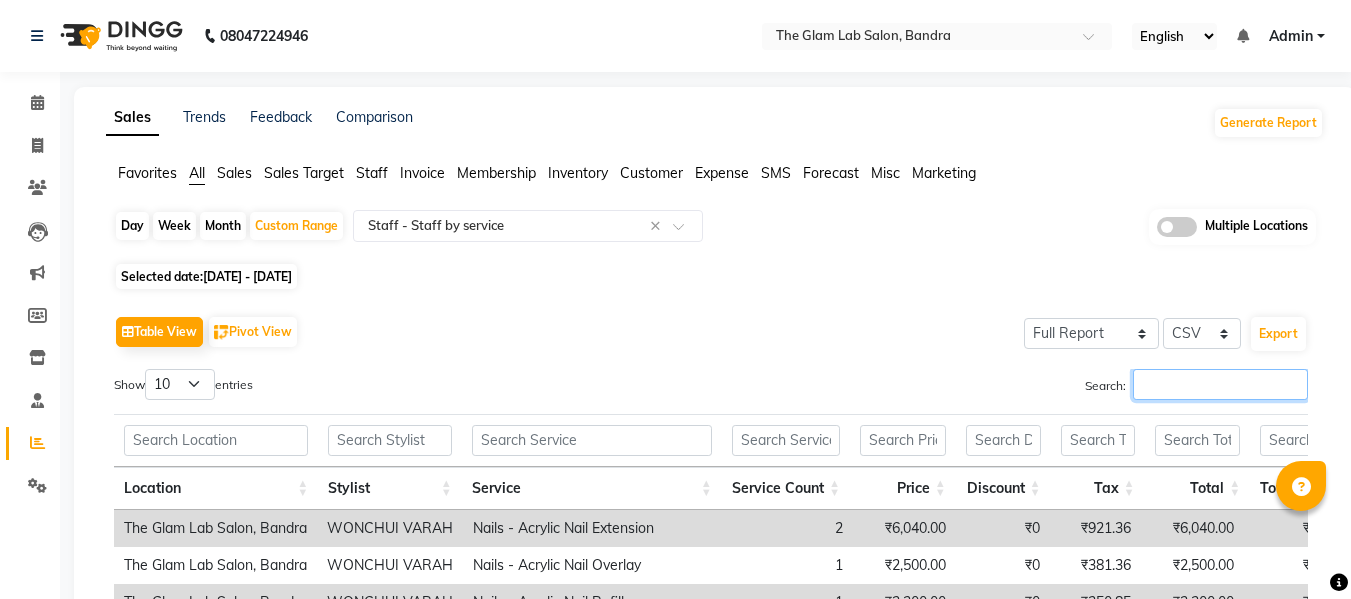 click on "Search:" at bounding box center (1220, 384) 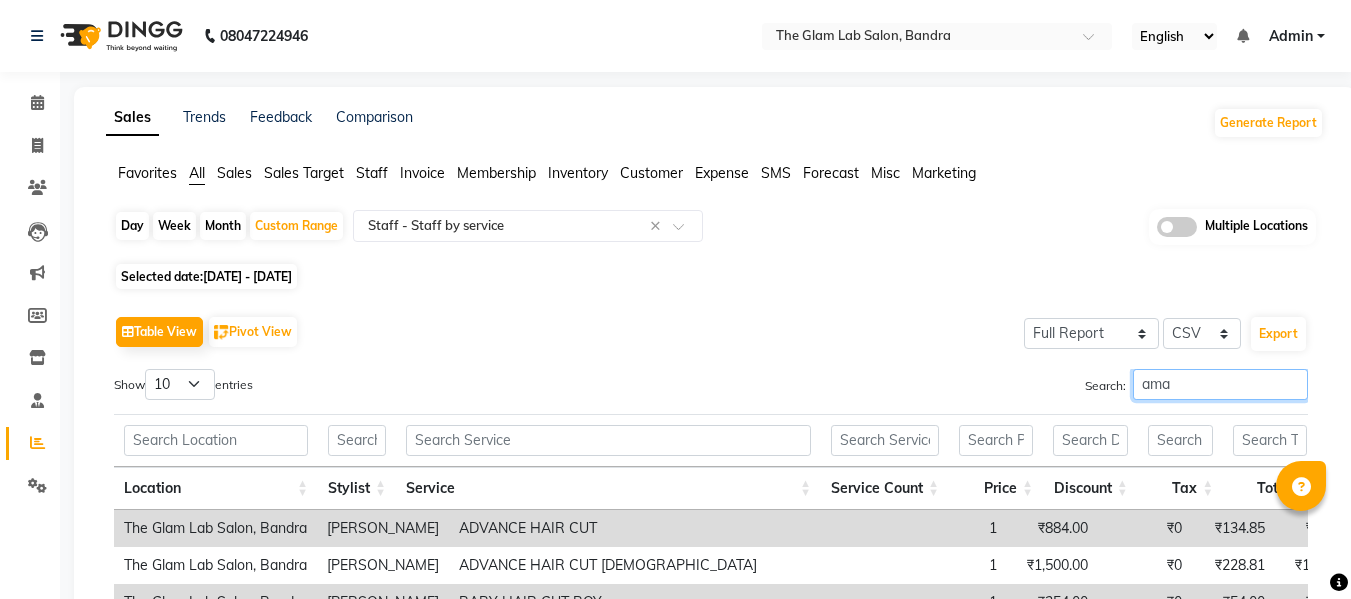 scroll, scrollTop: 457, scrollLeft: 0, axis: vertical 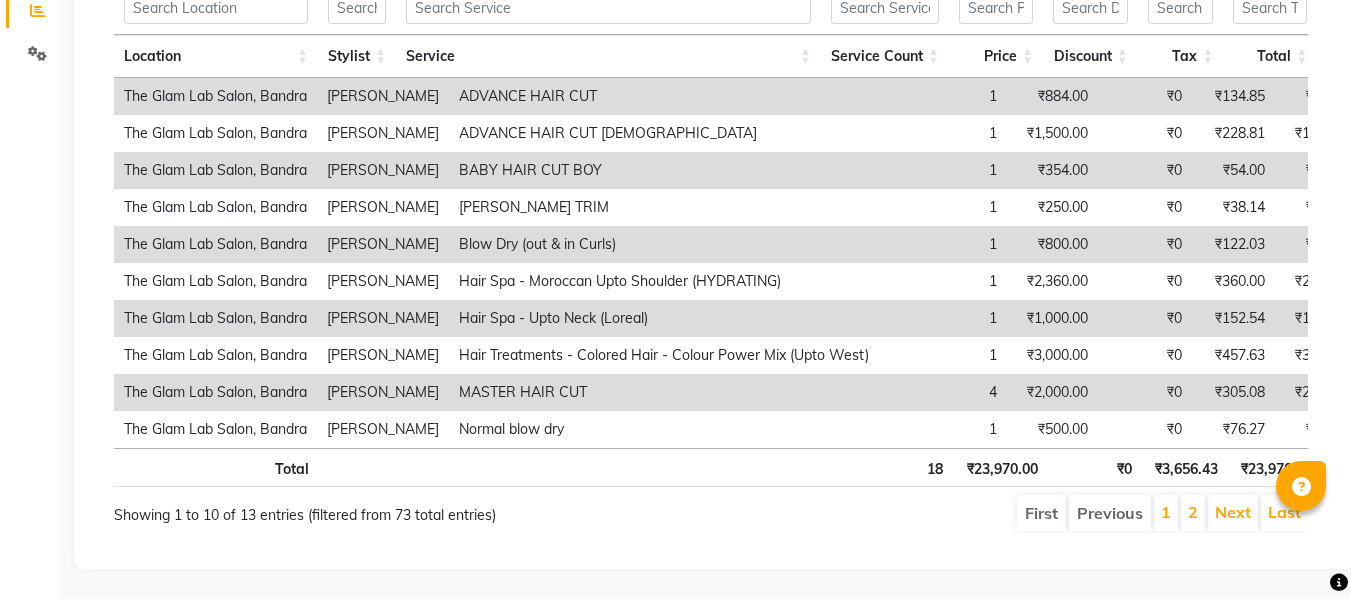 type on "ama" 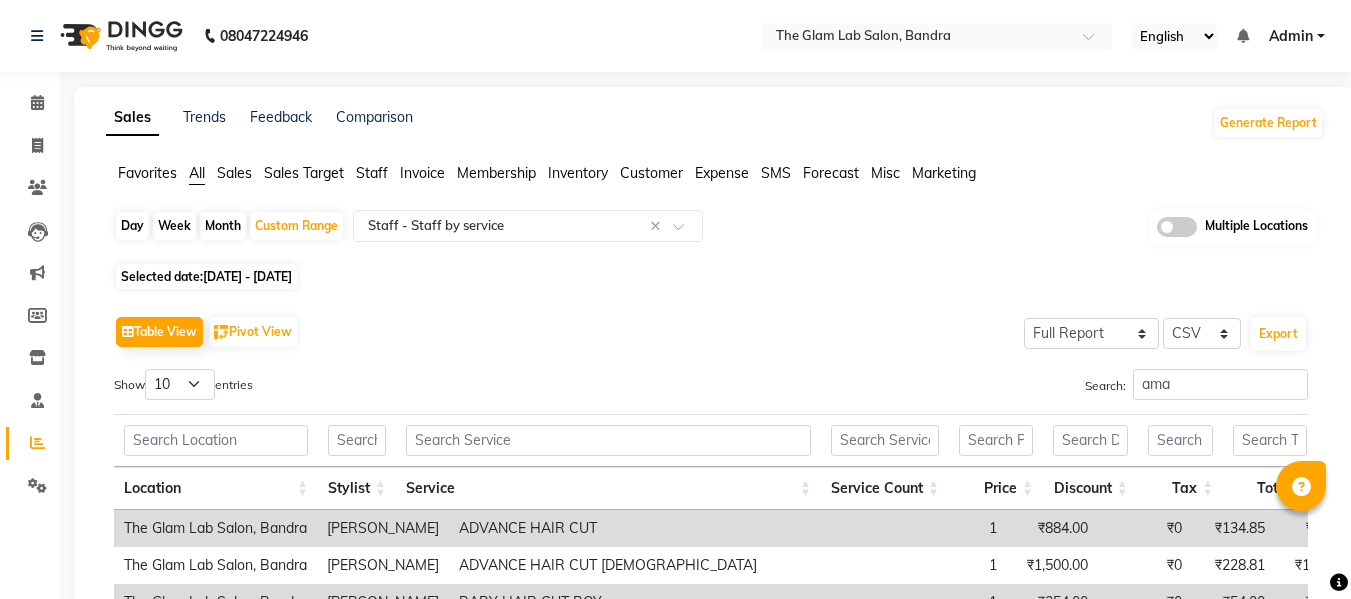 click on "[DATE] - [DATE]" 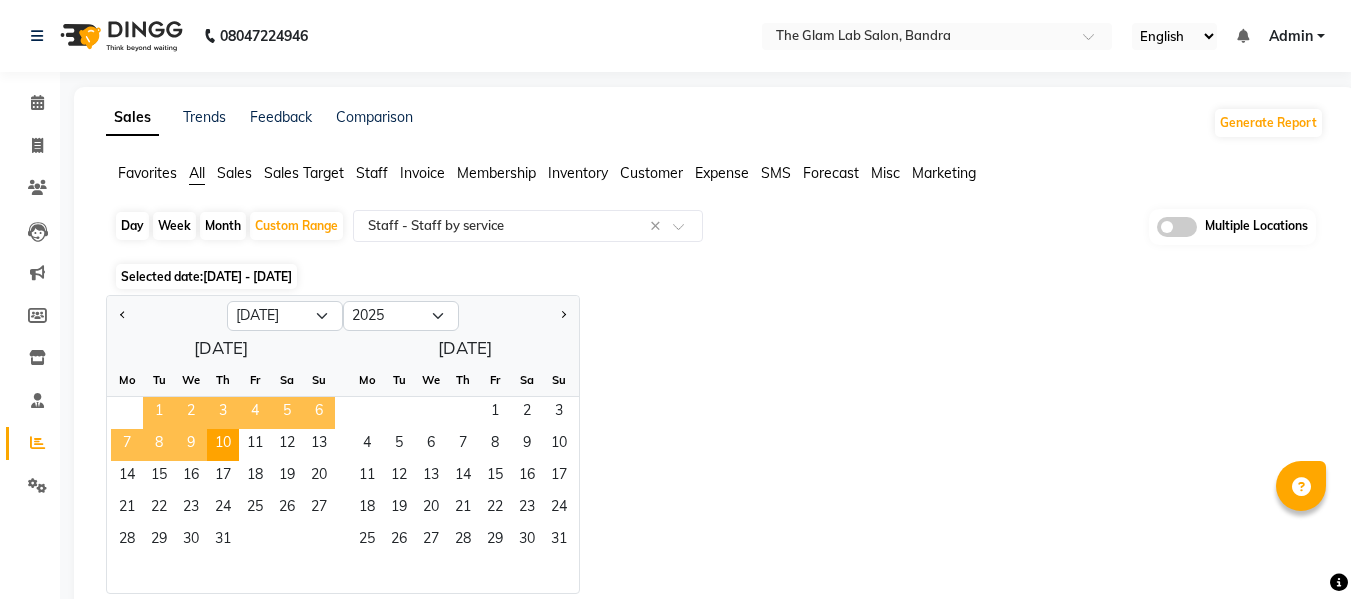 click on "1" 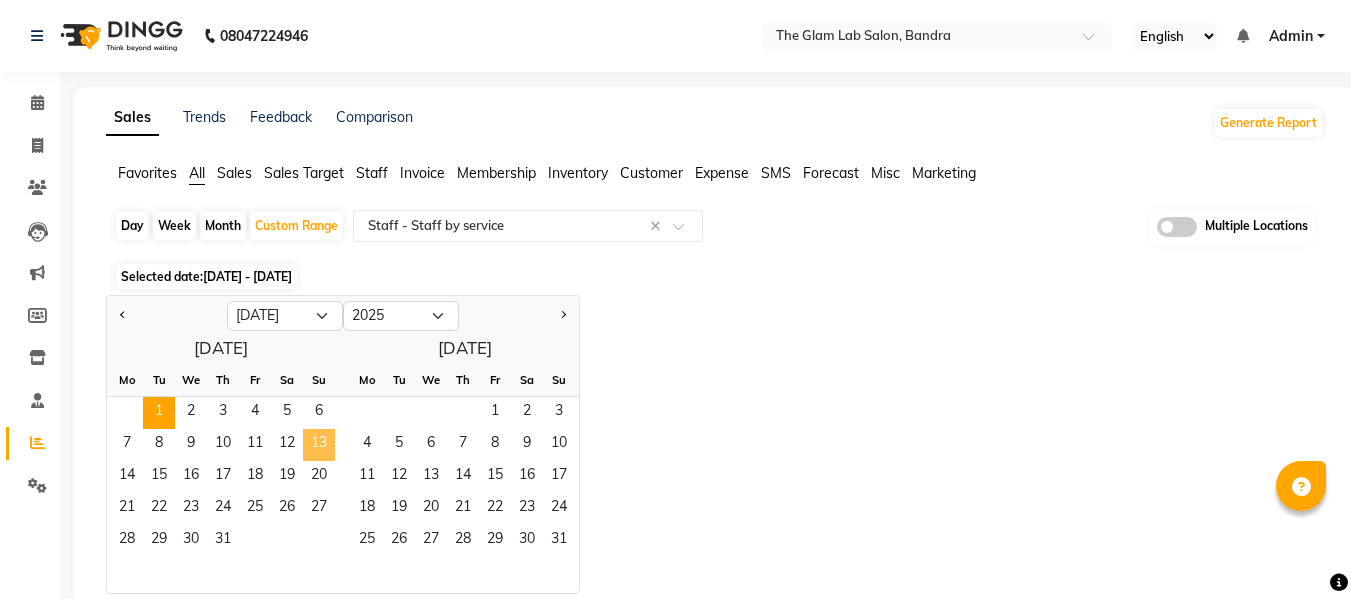 click on "13" 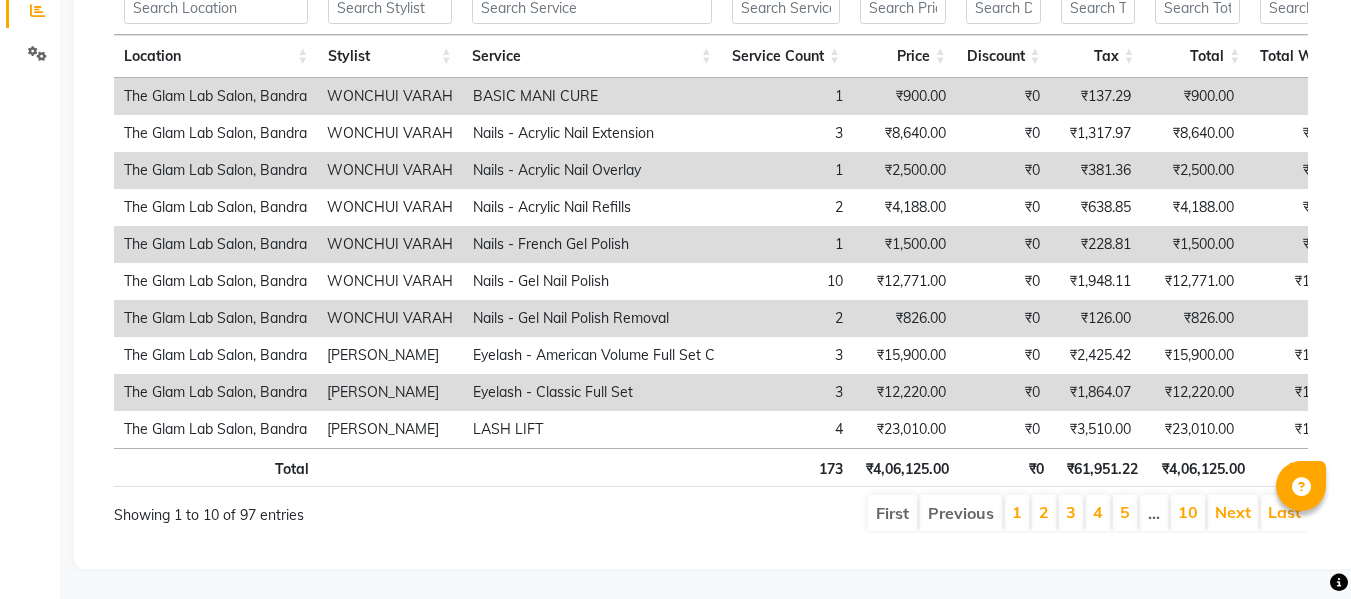 scroll, scrollTop: 130, scrollLeft: 0, axis: vertical 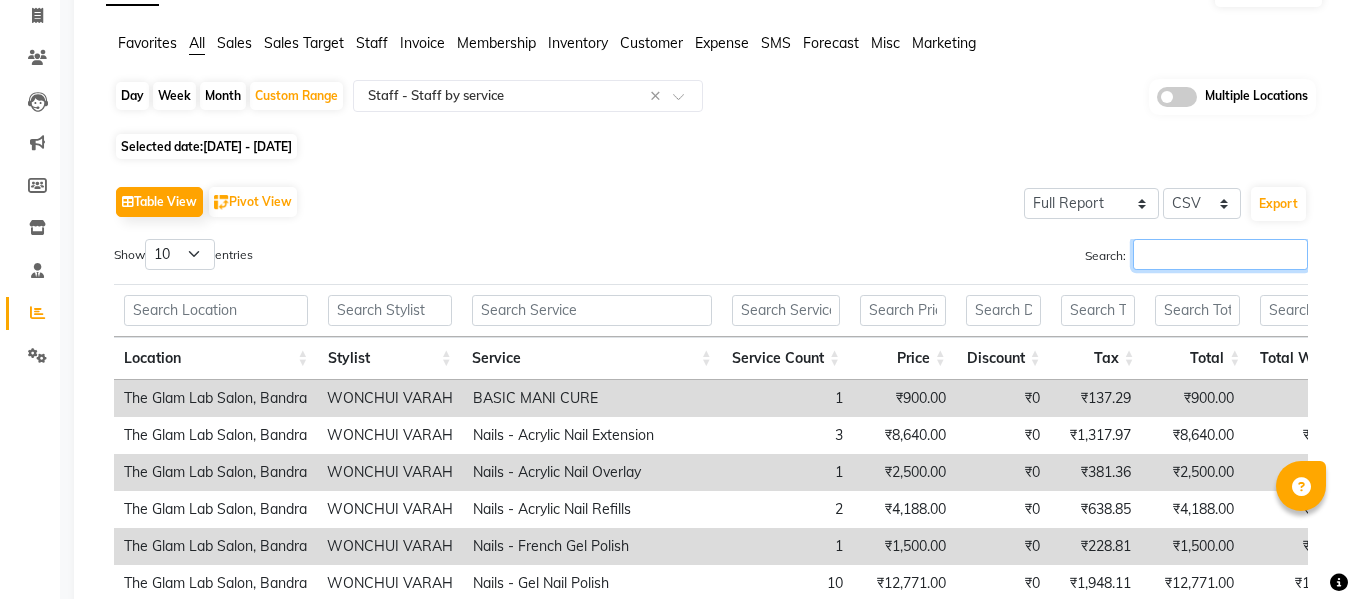click on "Search:" at bounding box center (1220, 254) 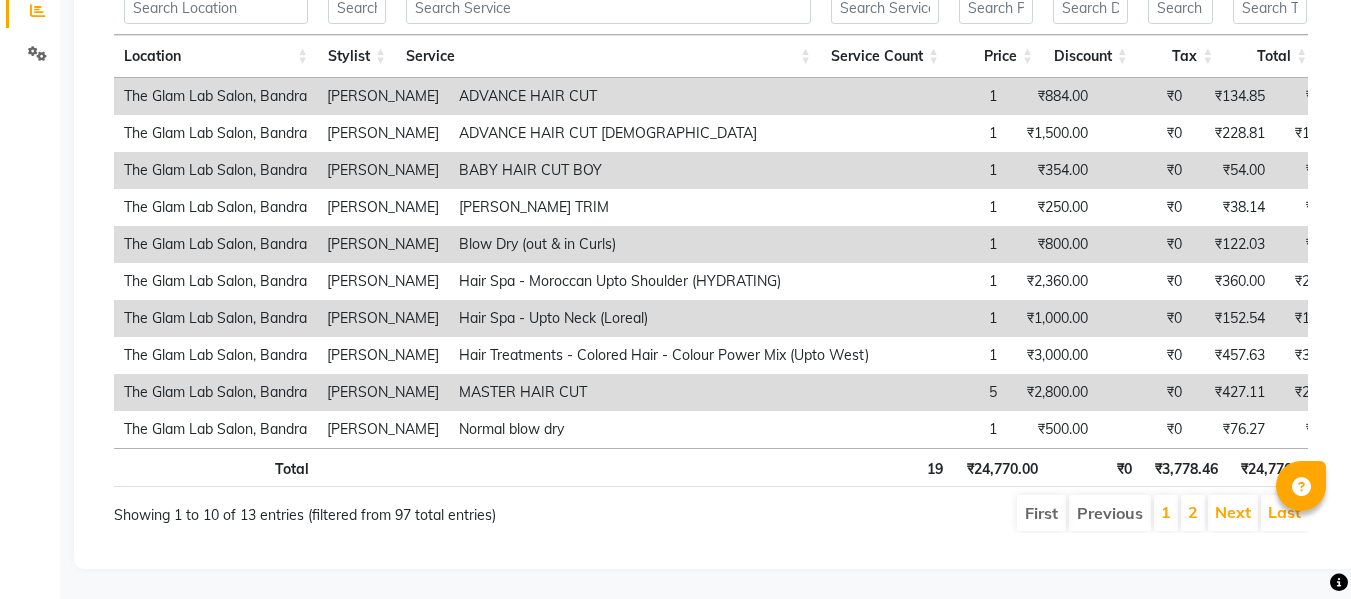 scroll, scrollTop: 355, scrollLeft: 0, axis: vertical 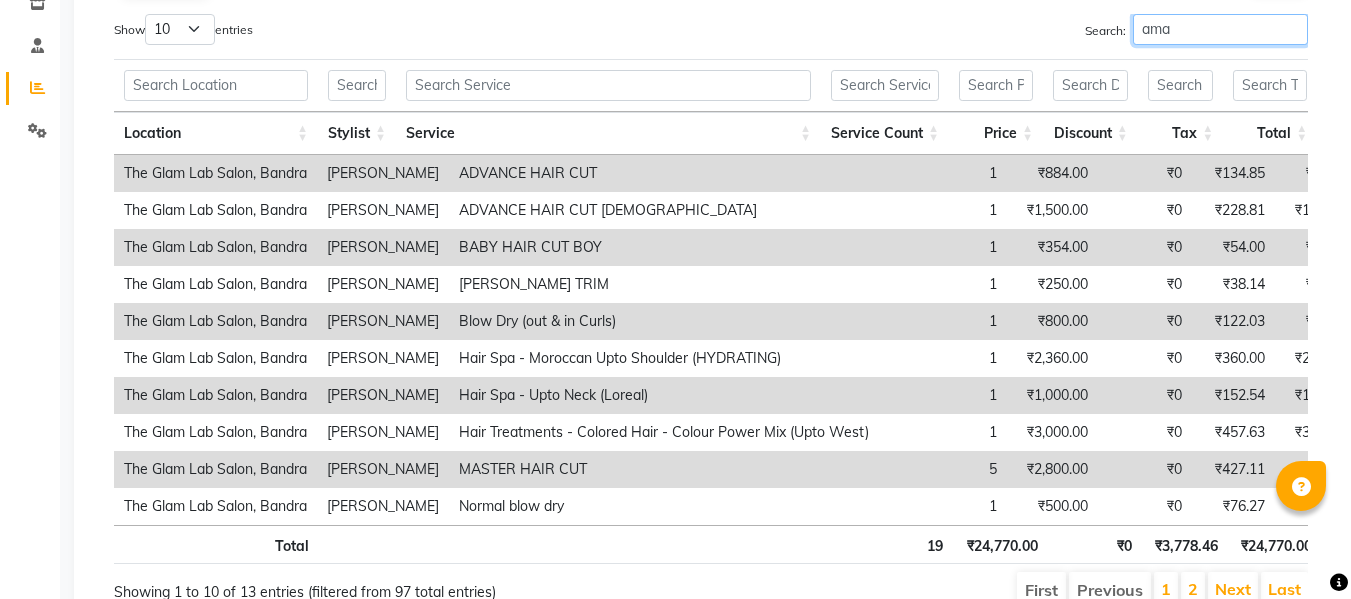 type on "ama" 